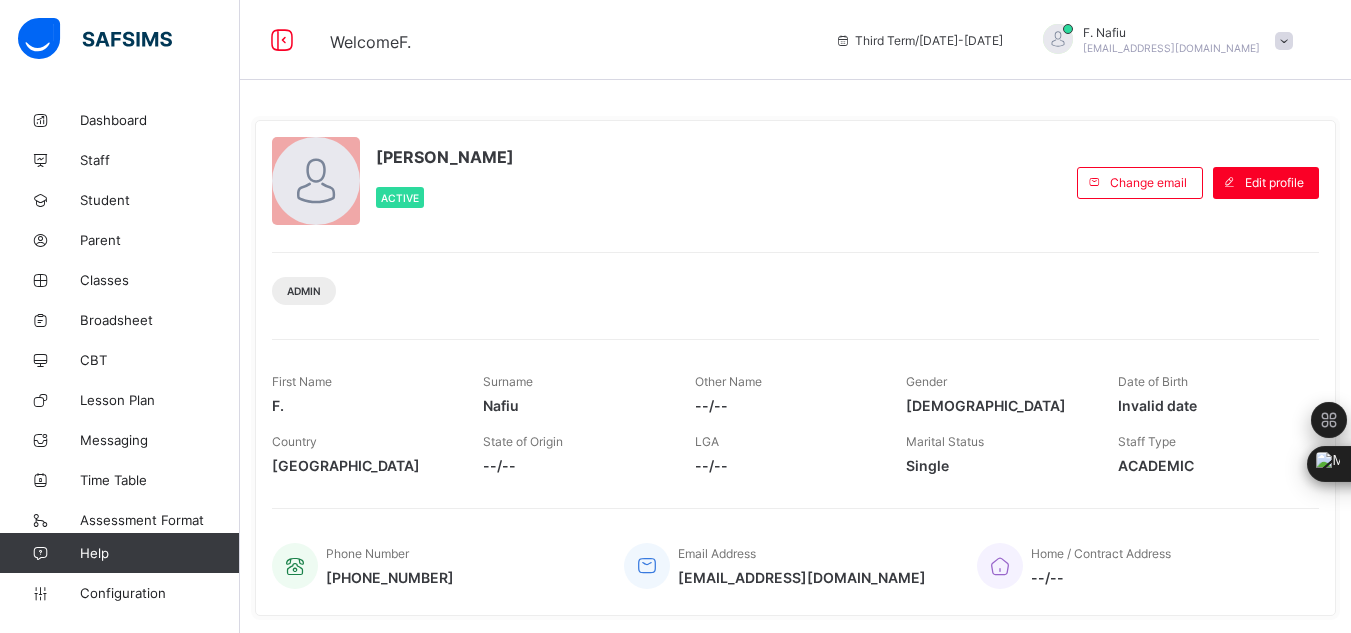 scroll, scrollTop: 0, scrollLeft: 0, axis: both 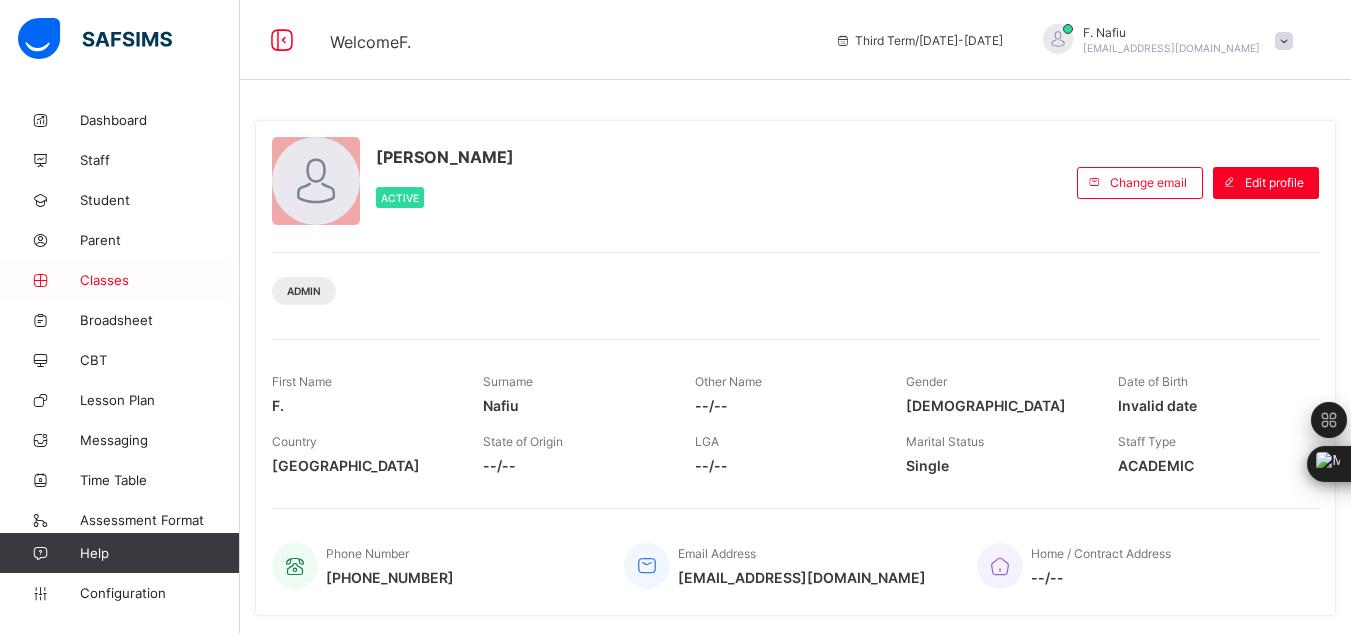 click on "Classes" at bounding box center (160, 280) 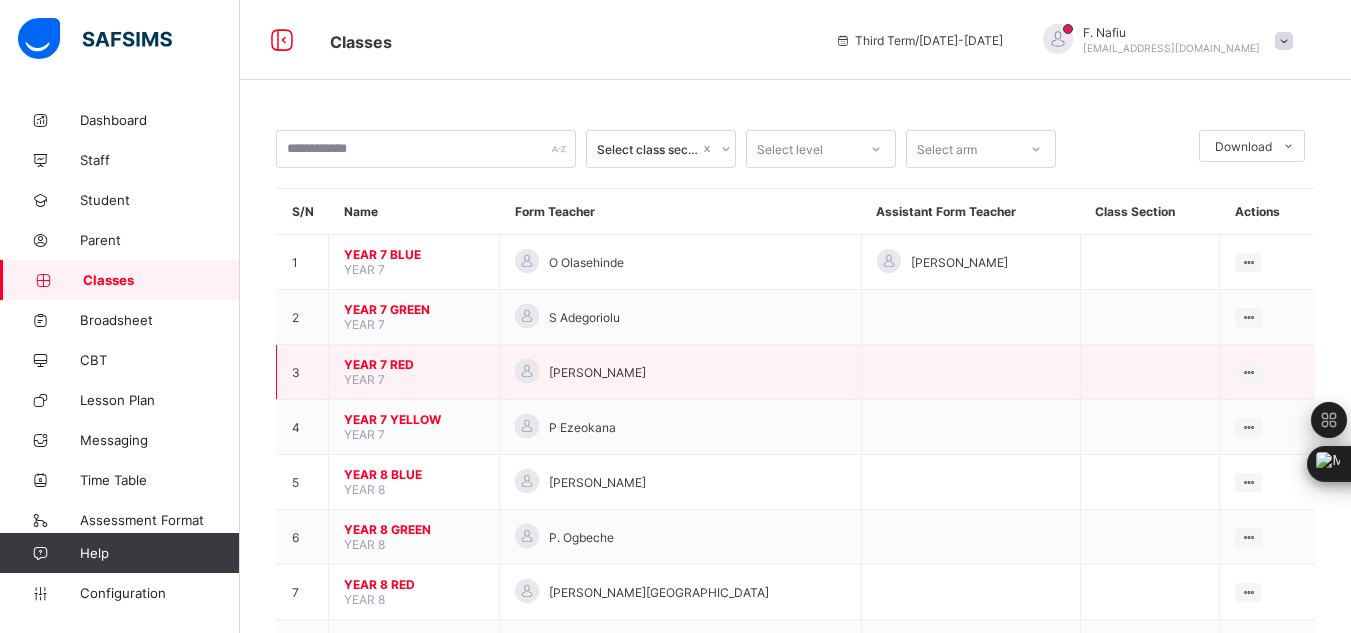 click on "YEAR 7   RED" at bounding box center [414, 364] 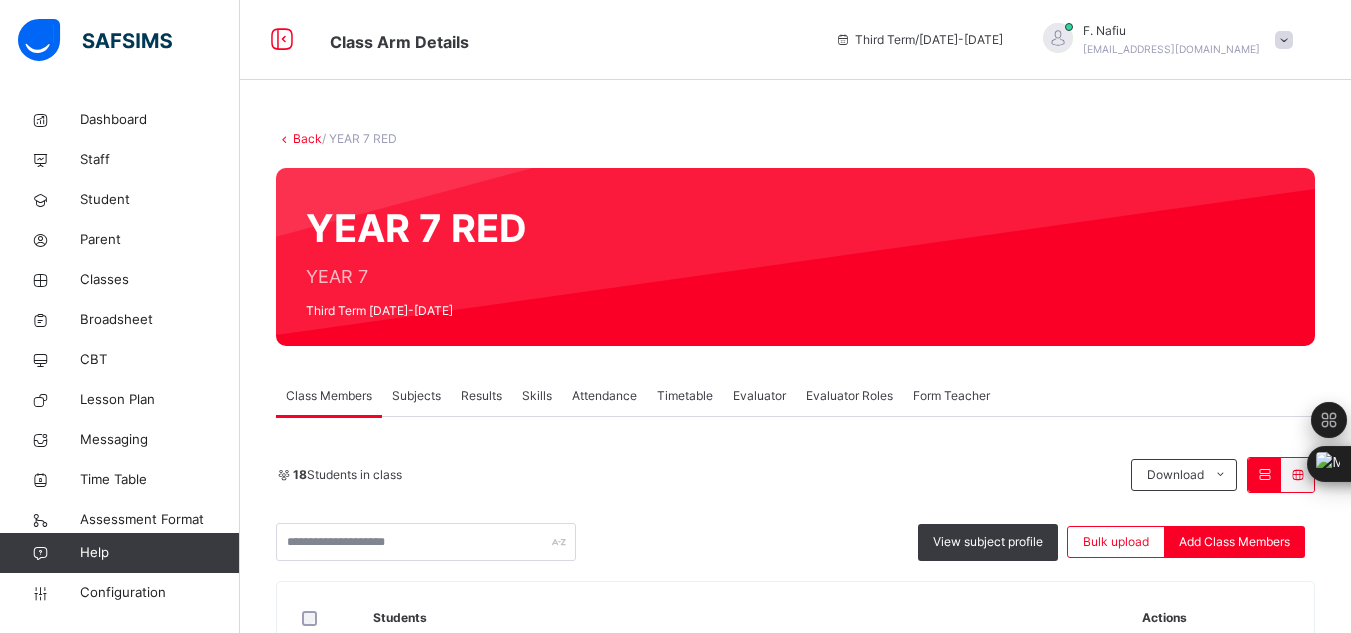 click on "Results" at bounding box center [481, 396] 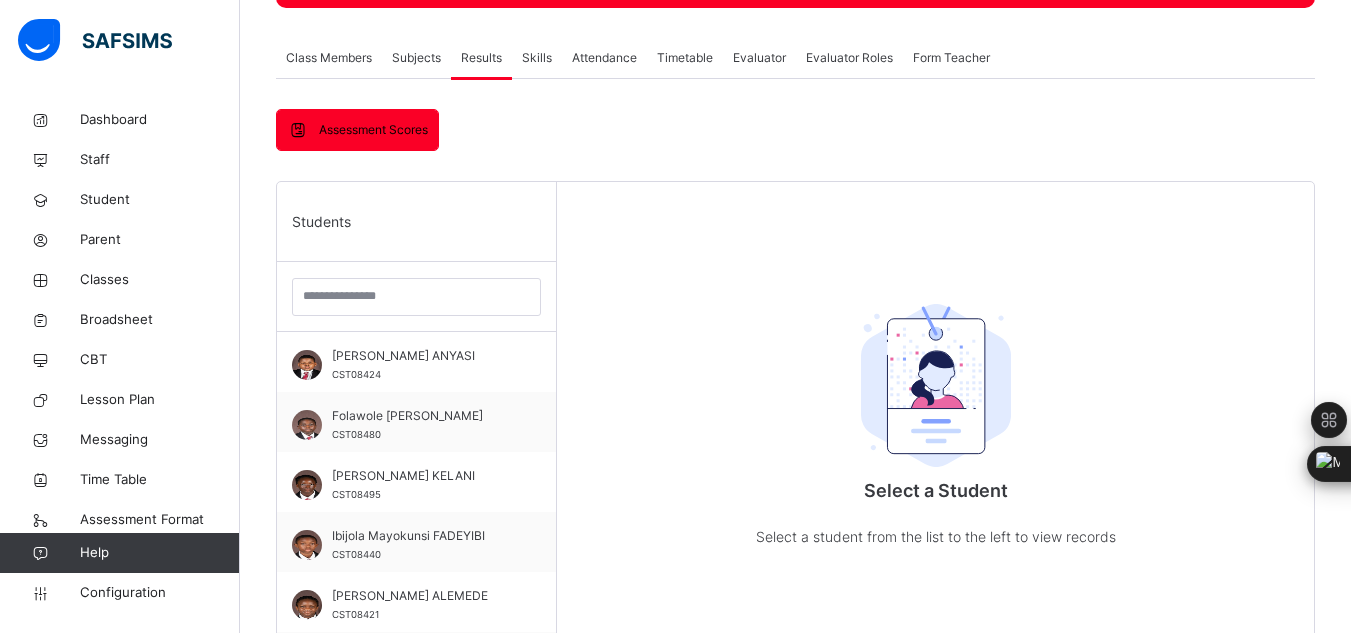 scroll, scrollTop: 360, scrollLeft: 0, axis: vertical 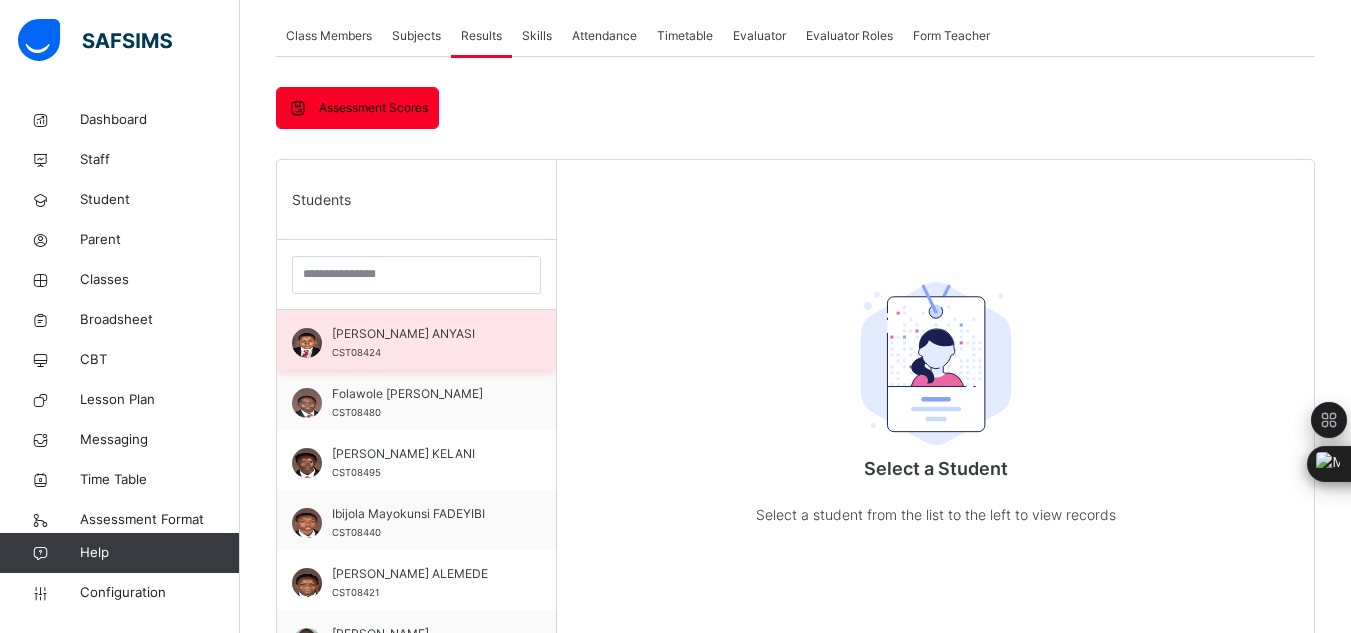 click on "Asher Chukwualuka ANYASI CST08424" at bounding box center (416, 340) 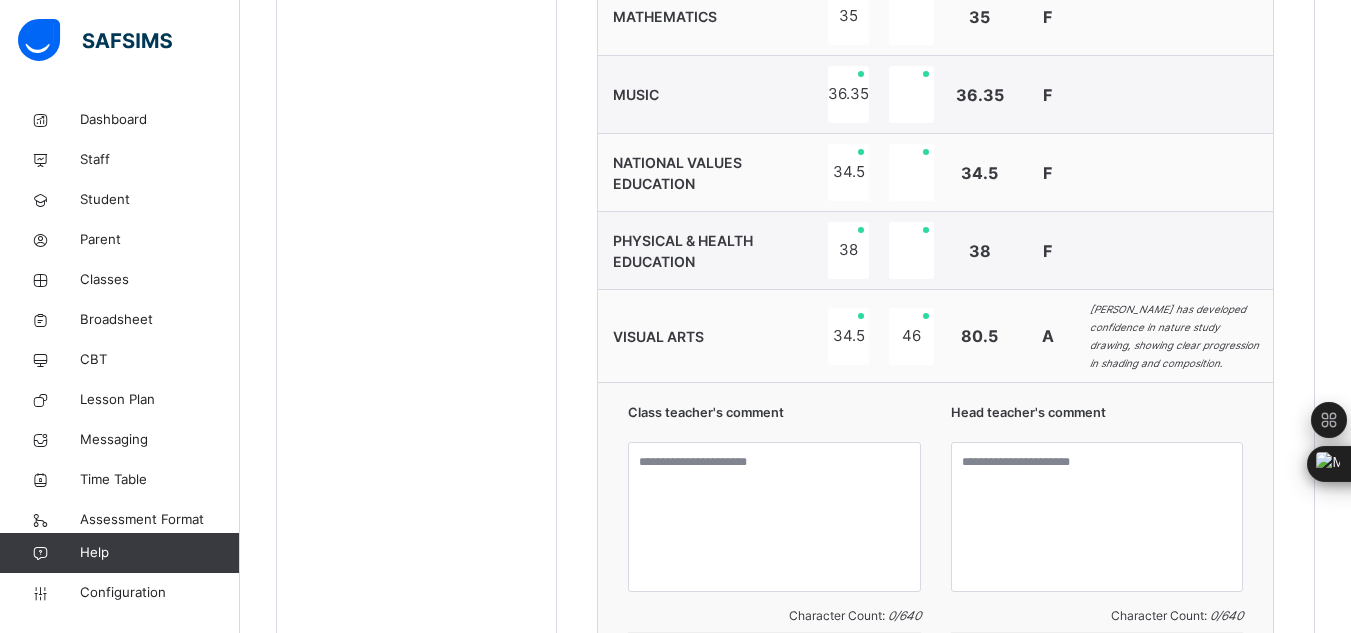 scroll, scrollTop: 1877, scrollLeft: 0, axis: vertical 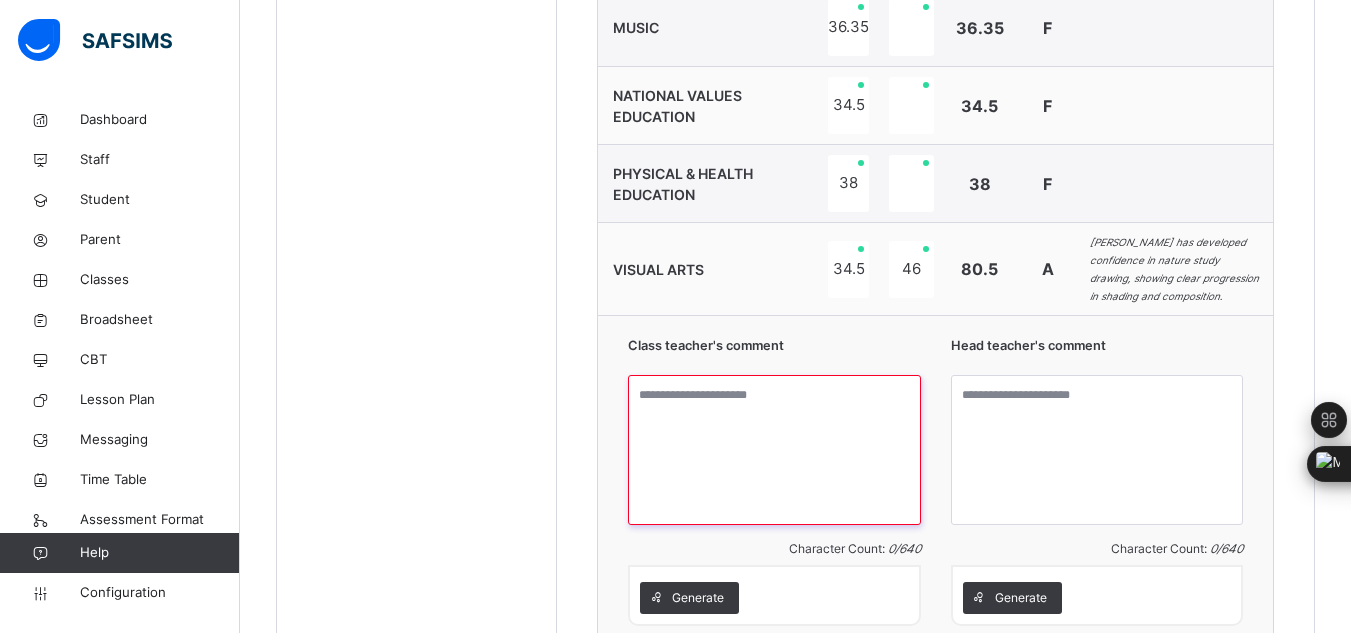 click at bounding box center [774, 450] 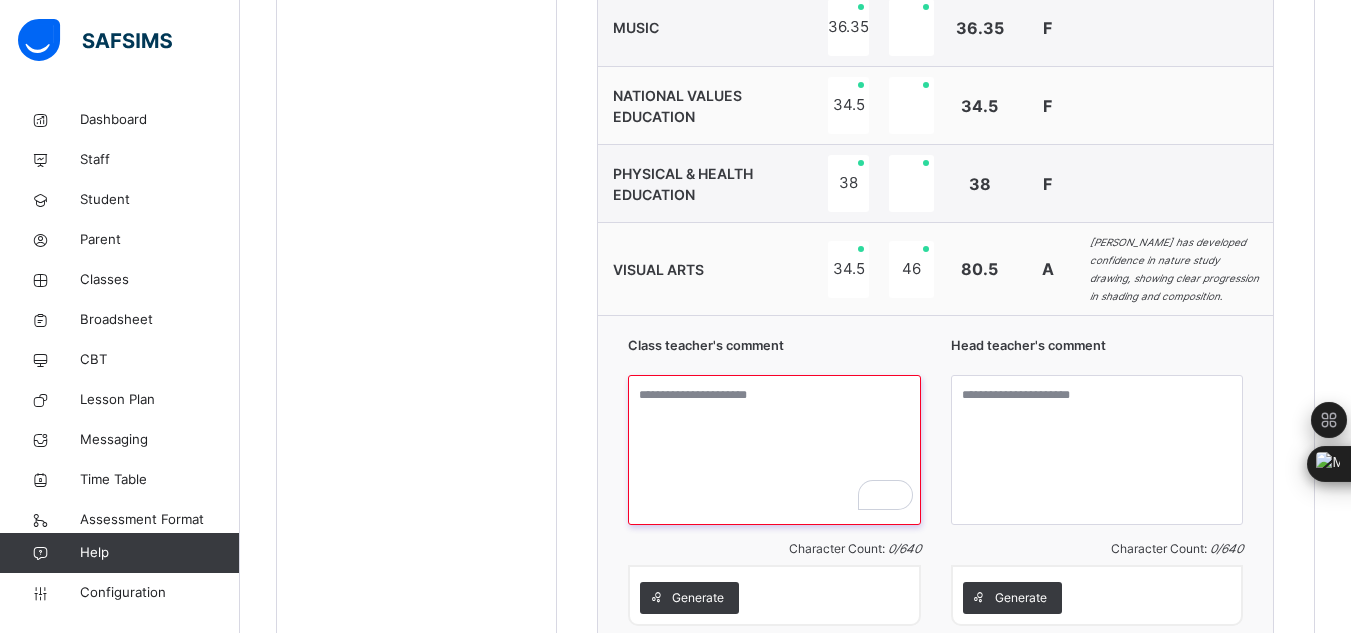 click at bounding box center (774, 450) 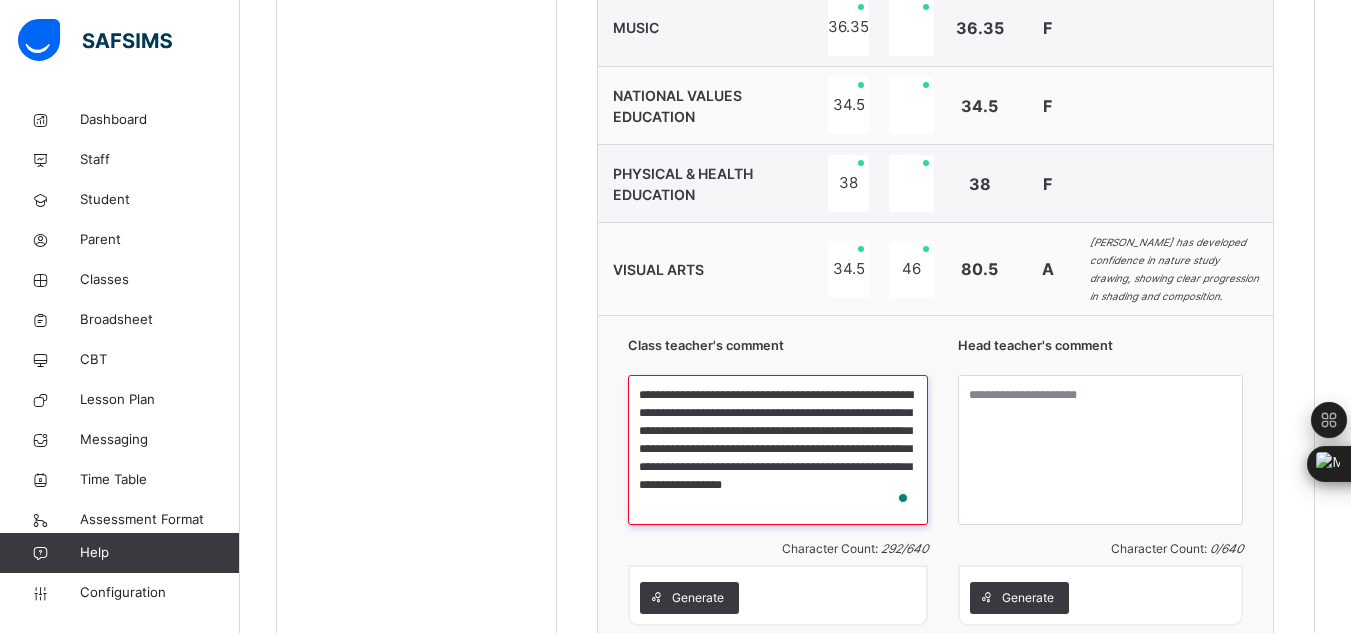 click on "**********" at bounding box center [778, 450] 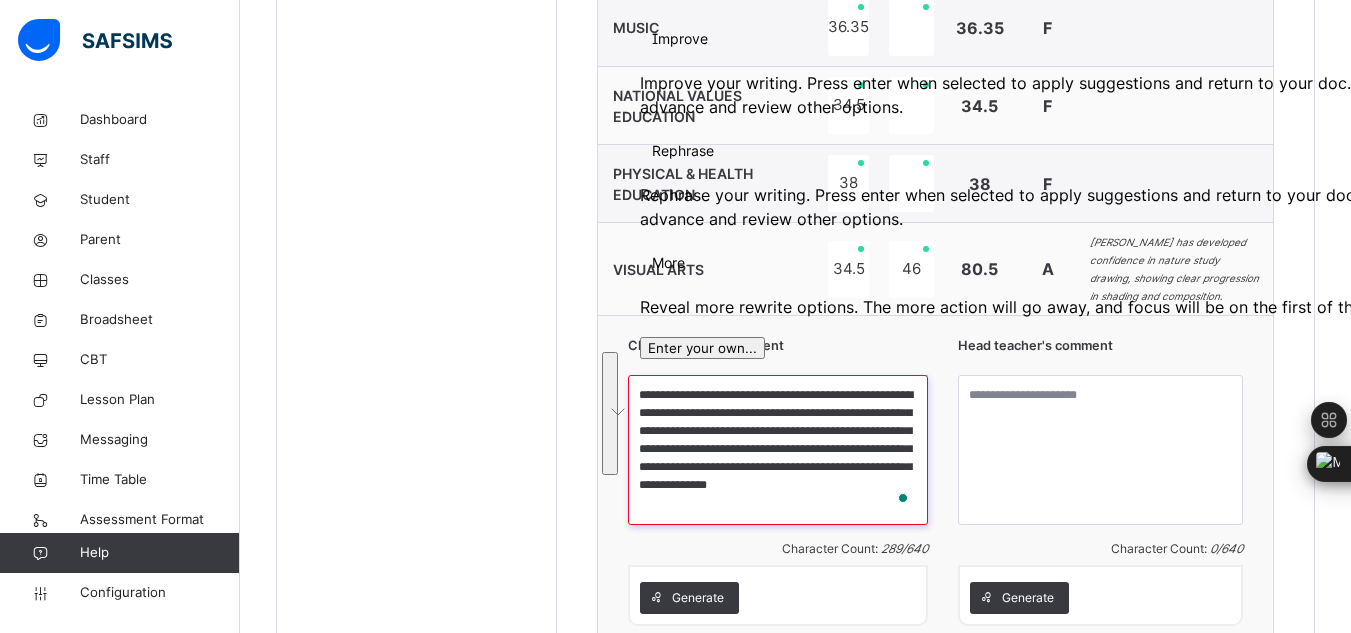 drag, startPoint x: 679, startPoint y: 482, endPoint x: 635, endPoint y: 359, distance: 130.63307 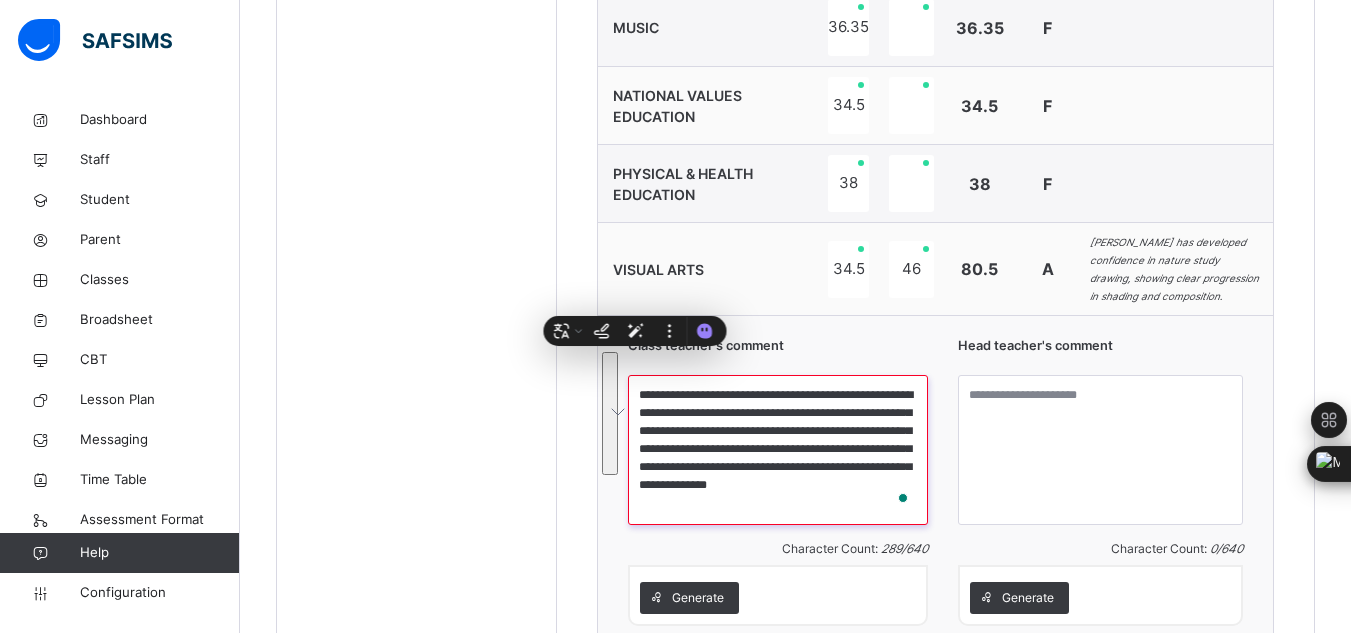 paste on "********" 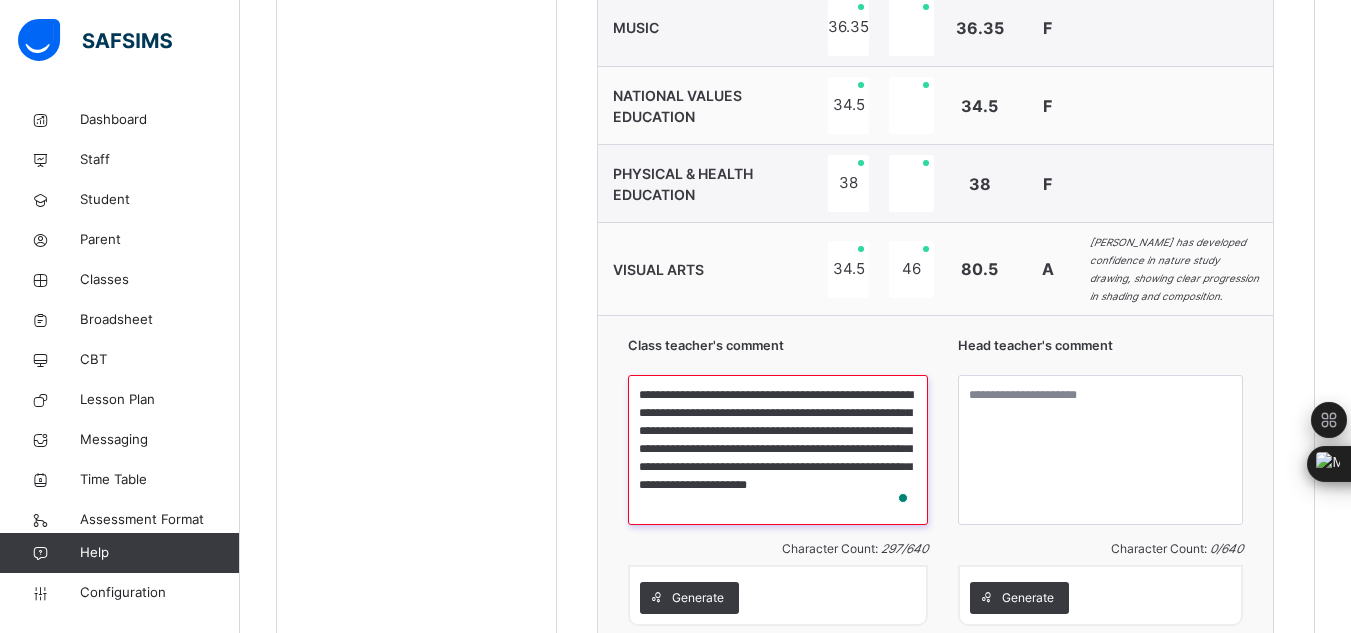 type on "**********" 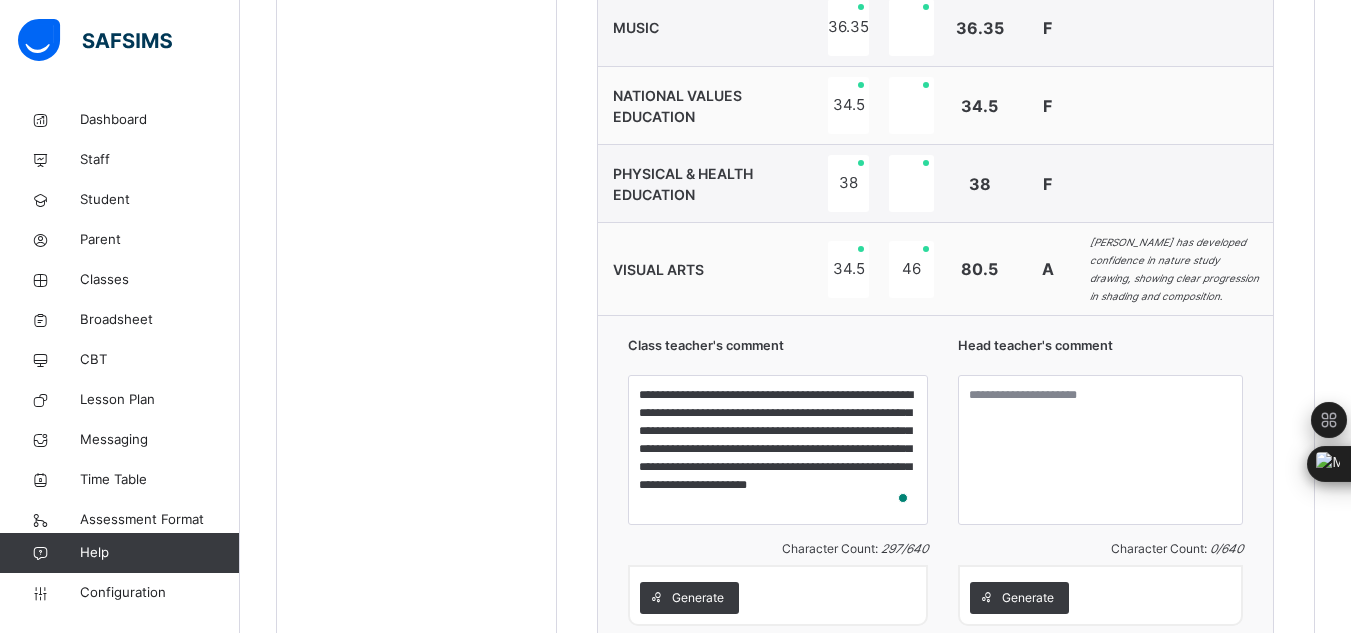 click on "Back  / YEAR 7 RED YEAR 7 RED YEAR 7 Third Term 2024-2025 Class Members Subjects Results Skills Attendance Timetable Evaluator Evaluator Roles Form Teacher Results More Options   18  Students in class Download Pdf Report Excel Report View subject profile Bulk upload Add Class Members Corona Secondary School Agbara Date: 16th Jul 2025, 2:49:33 pm Class Members Class:  YEAR 7 RED Total no. of Students:  18 Term:  Third Term Session:  2024-2025 S/NO Admission No. Last Name First Name Other Name 1 CST08424 ANYASI Asher Chukwualuka 2 CST08480 SOFOLA Folawole David 3 CST08495 KELANI Hamidah Modupeoluwa 4 CST08440 FADEYIBI Ibijola Mayokunsi 5 CST08421 ALEMEDE Joanne Oluwatoyin 6 101010 IBEANUSI John Paul 7 CST08497 NWACHUKWU Kayima Zoe 8 CST08502 OKPALA Nkemkanma Jayden 9 CST08444 IHWIWHU Oghenemaro Sharon 10 CST08467 OKONKWO Oluchukwu Wisdom 11 CST08505 OYENDE Oluwafeyifunmi Ayomikun 12 CST08401 ADEDAYO Oluwagbenga Ifeoluwa 13 CST08481 SONOIKI  Oluwatumininu Omobola Esther 14 CST08463 OHUOBA Osazeme 15 CST08507 16" at bounding box center [795, -478] 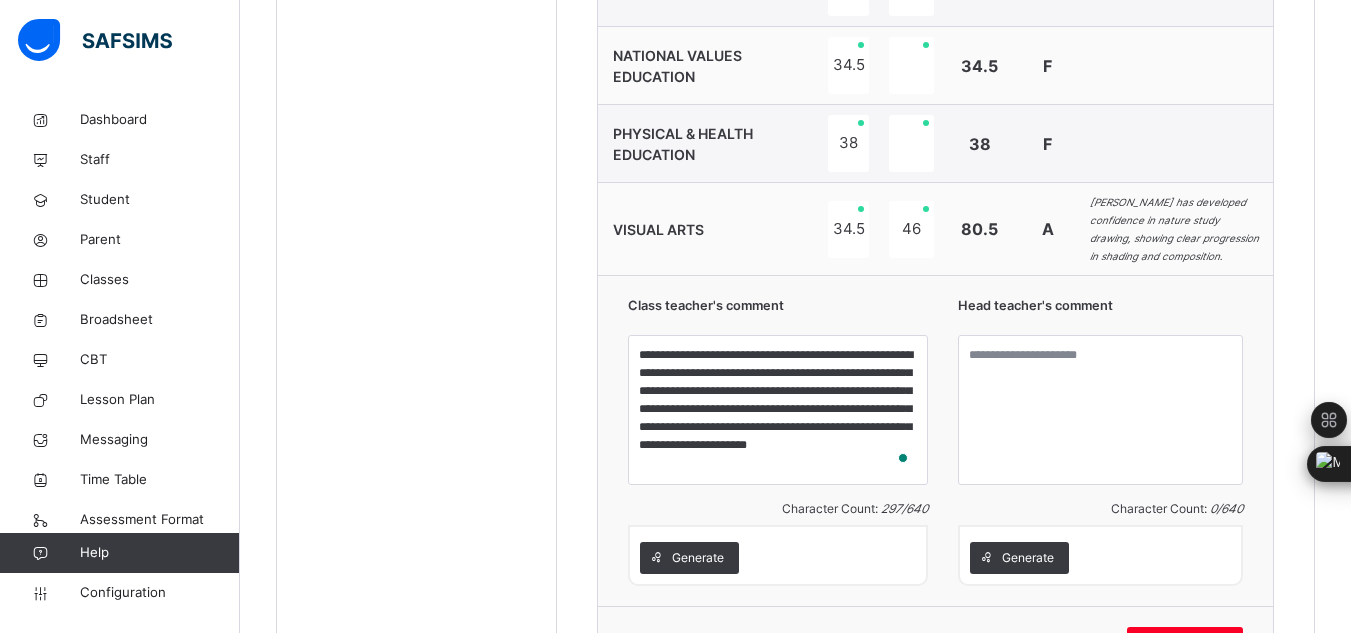 scroll, scrollTop: 2041, scrollLeft: 0, axis: vertical 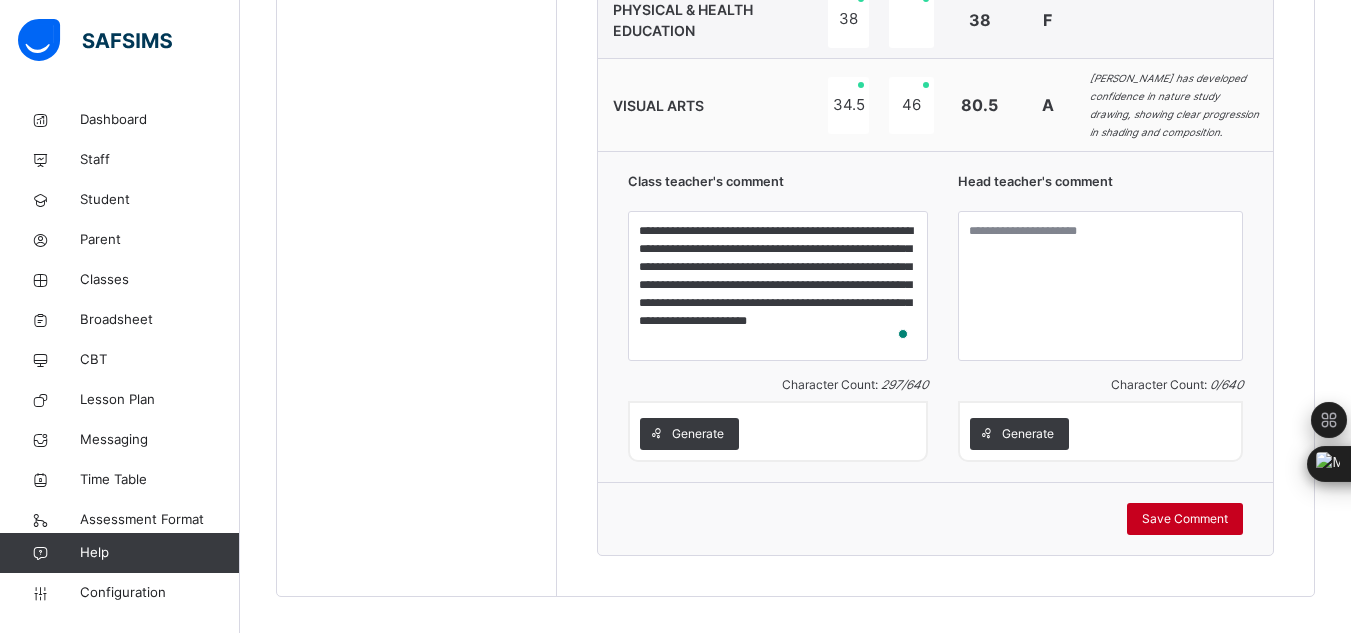 click on "Save Comment" at bounding box center [1185, 519] 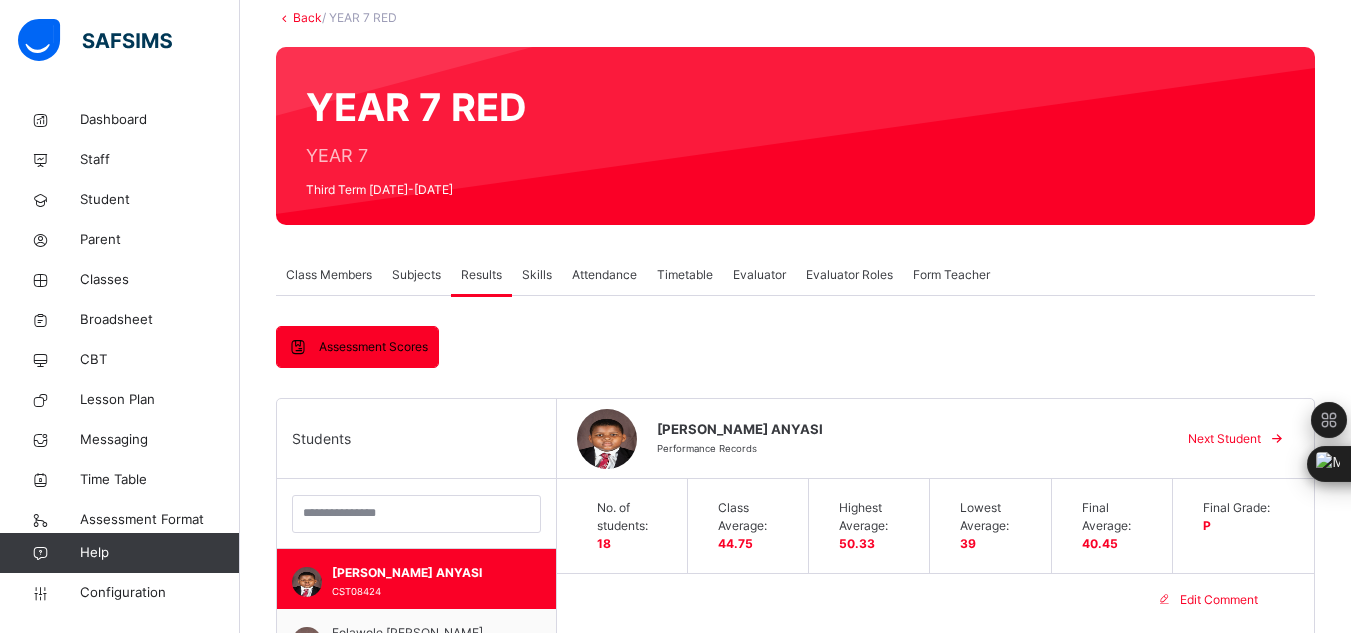 scroll, scrollTop: 81, scrollLeft: 0, axis: vertical 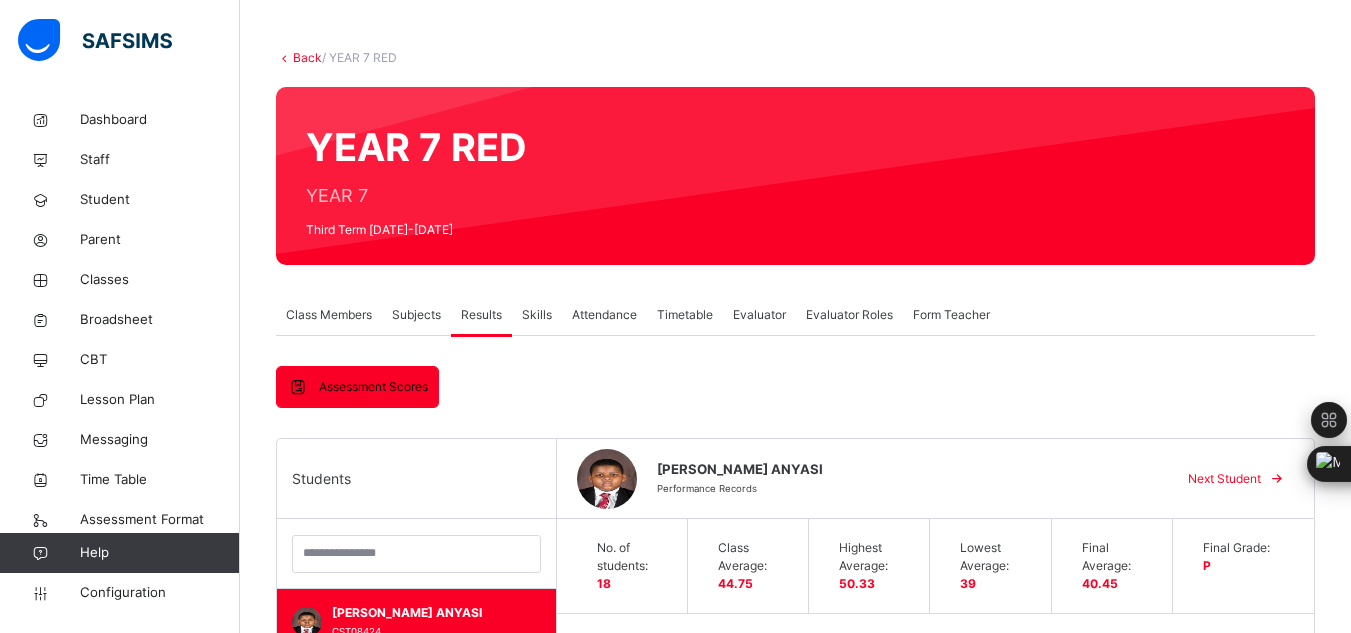 click on "Attendance" at bounding box center (604, 315) 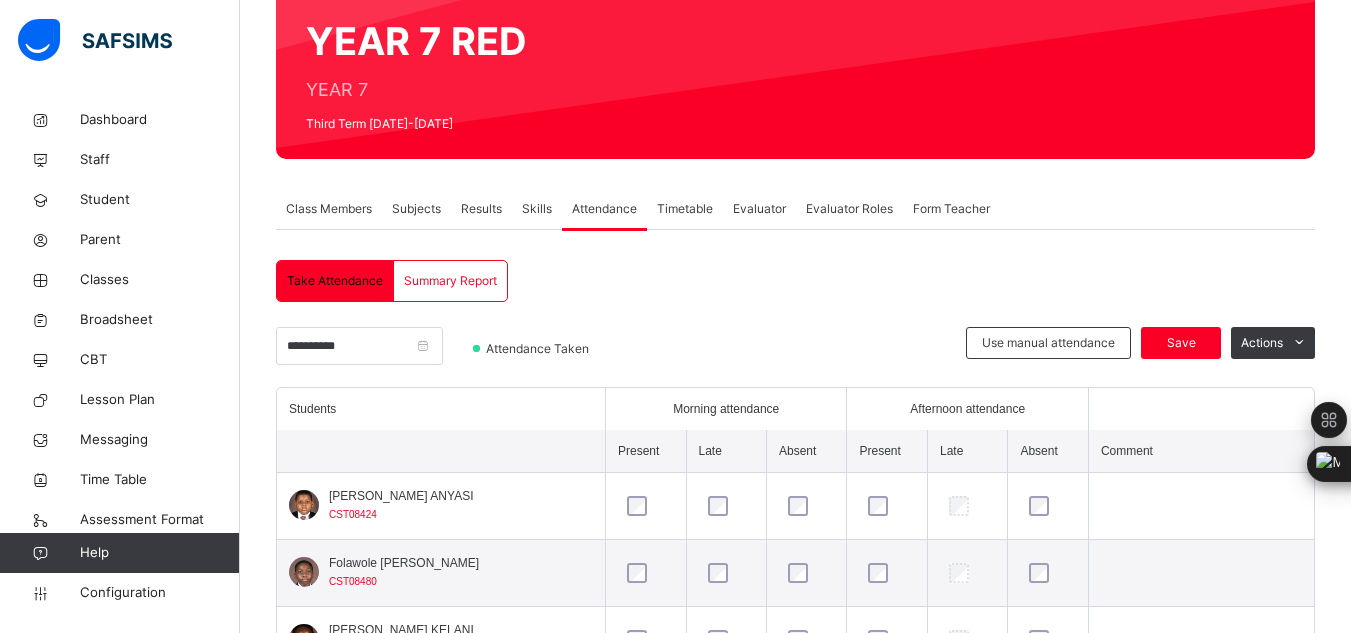 scroll, scrollTop: 206, scrollLeft: 0, axis: vertical 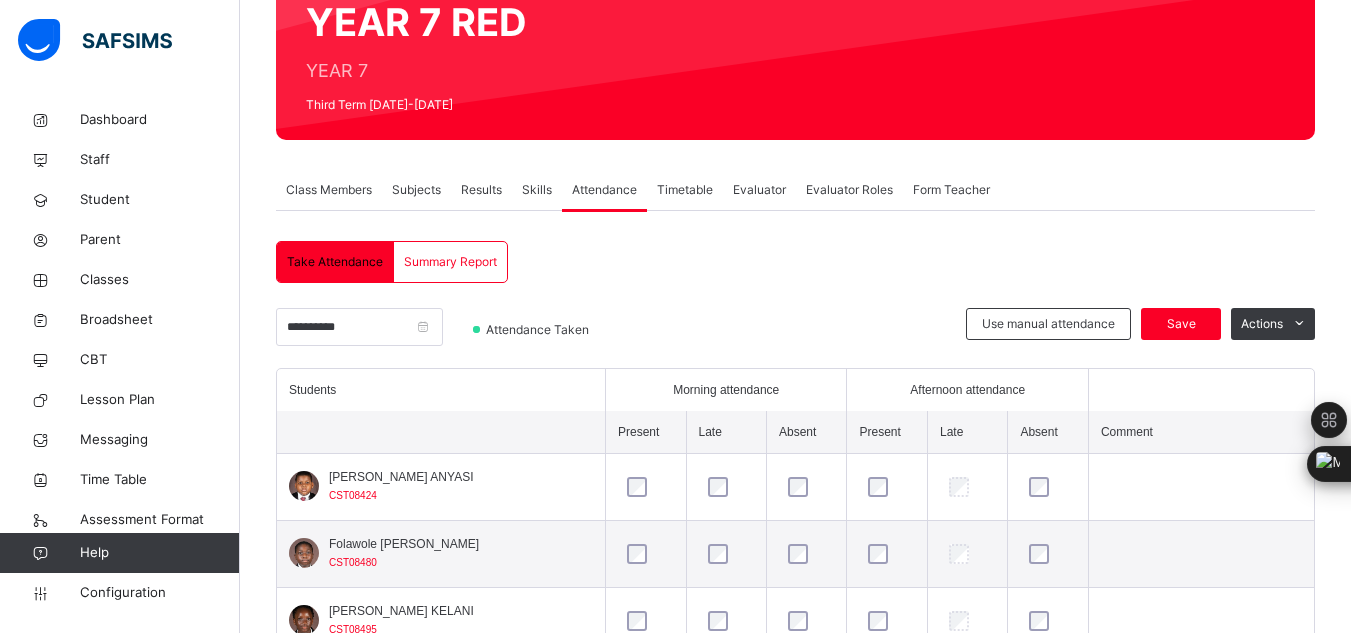 click on "Results" at bounding box center [481, 190] 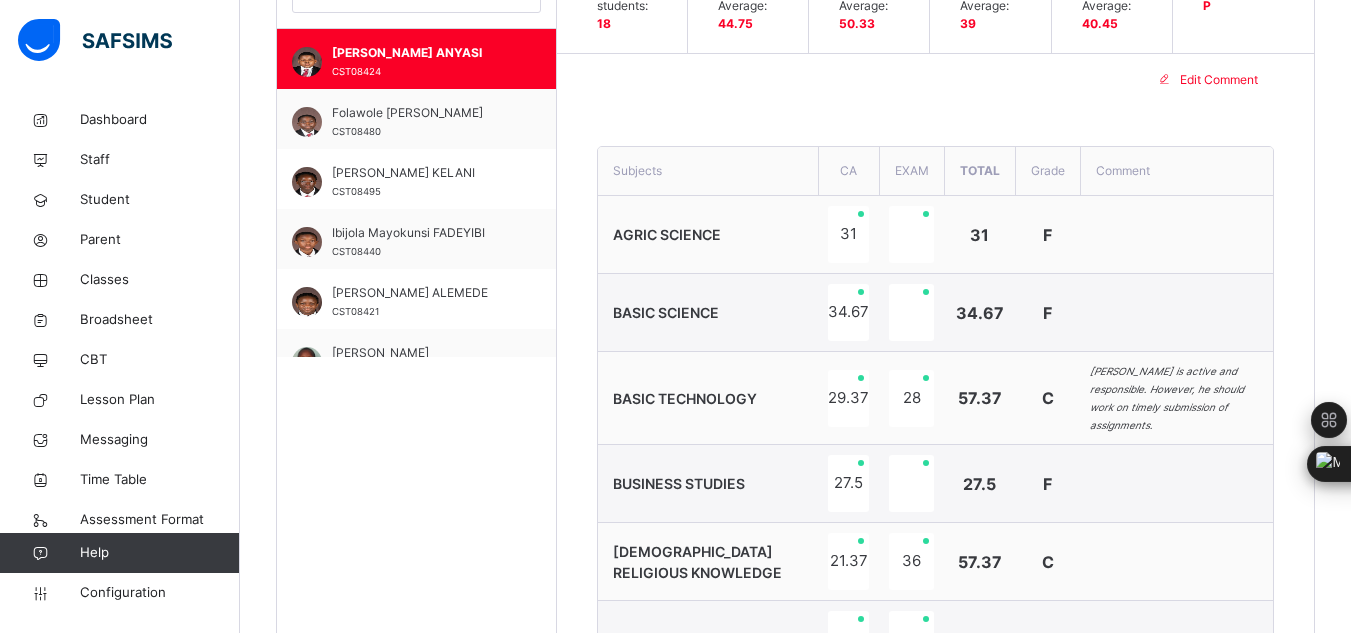scroll, scrollTop: 650, scrollLeft: 0, axis: vertical 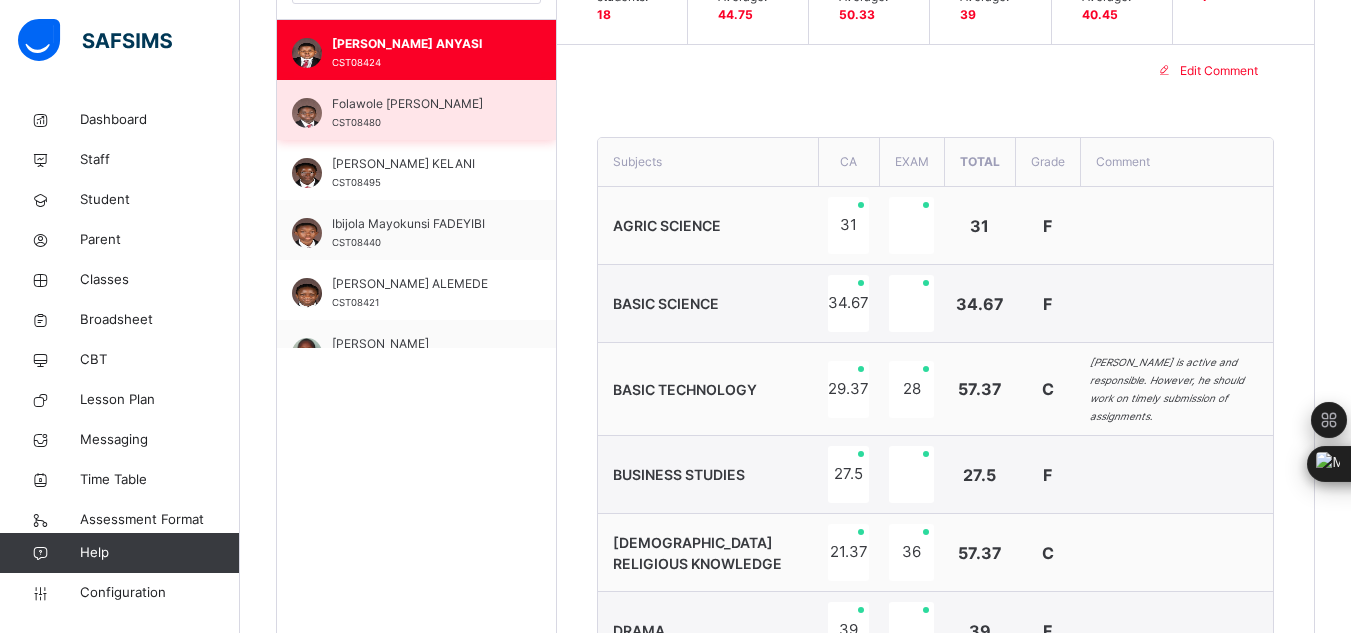 click on "Folawole [PERSON_NAME]" at bounding box center [421, 104] 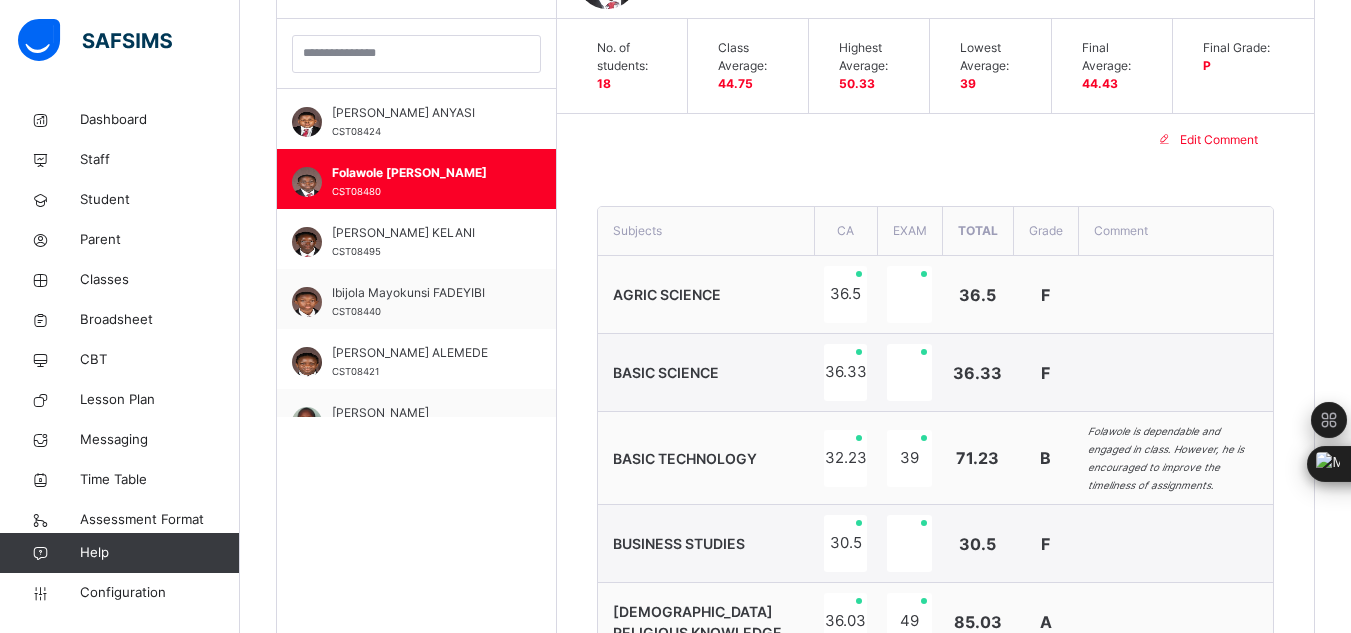 scroll, scrollTop: 650, scrollLeft: 0, axis: vertical 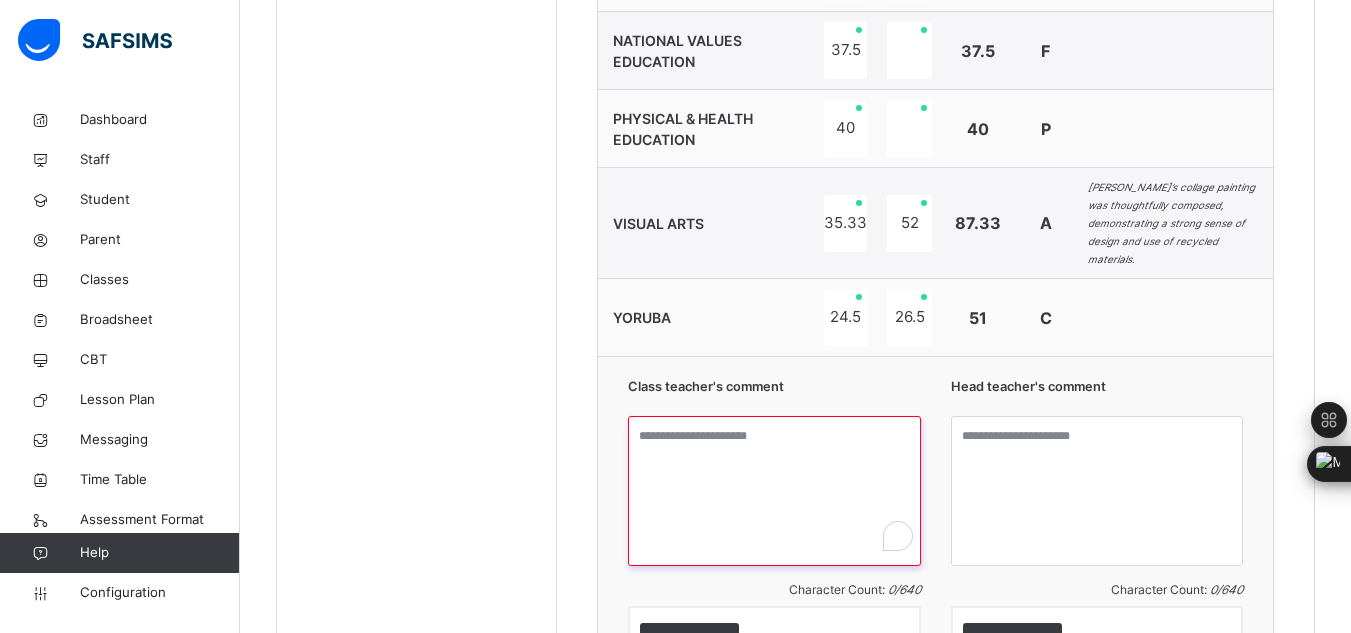click at bounding box center [774, 491] 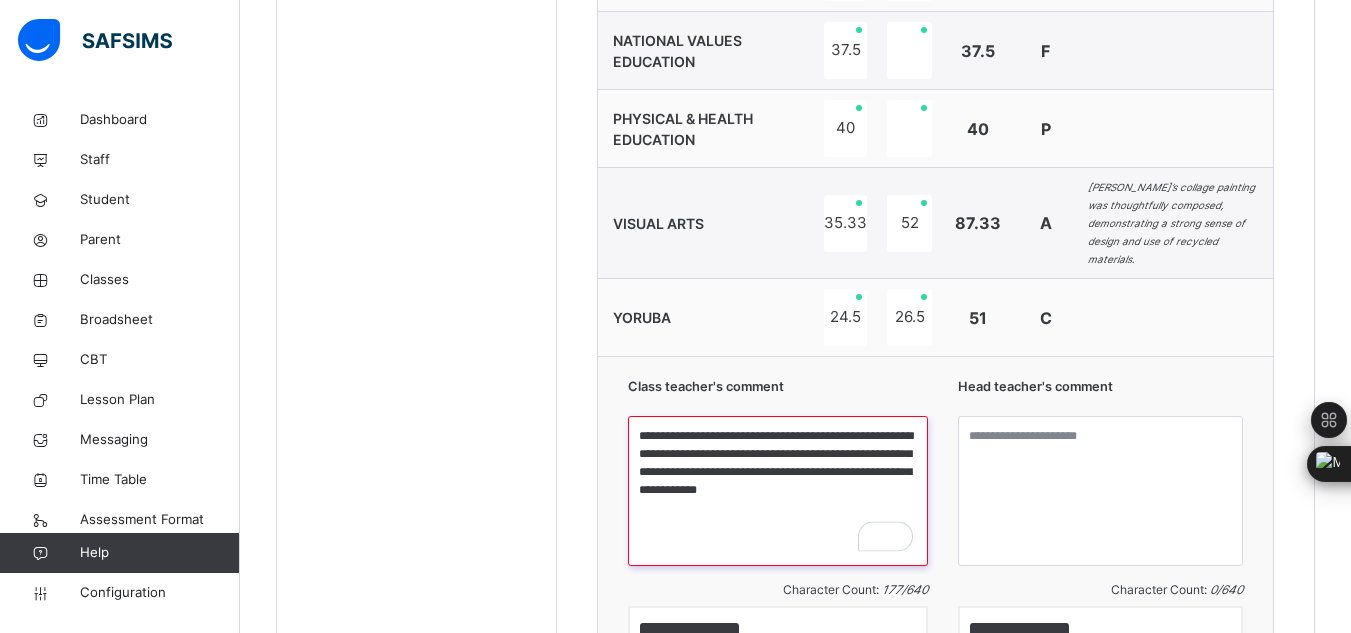 click on "**********" at bounding box center (778, 491) 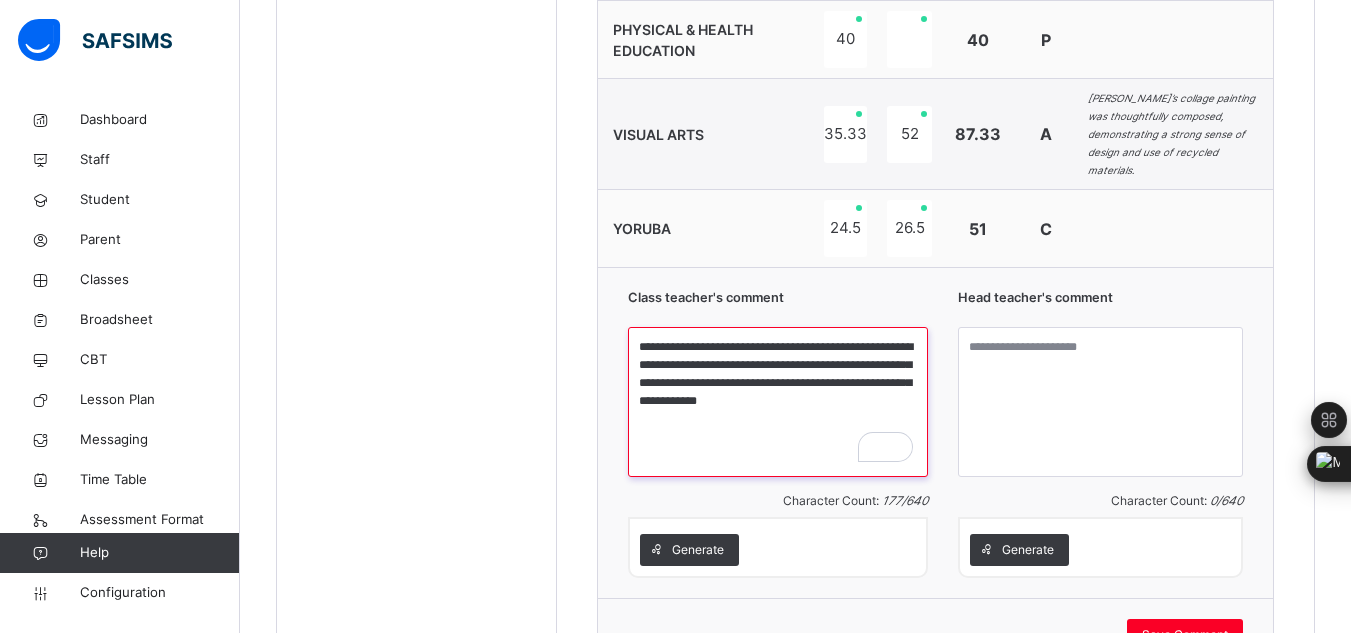 scroll, scrollTop: 2041, scrollLeft: 0, axis: vertical 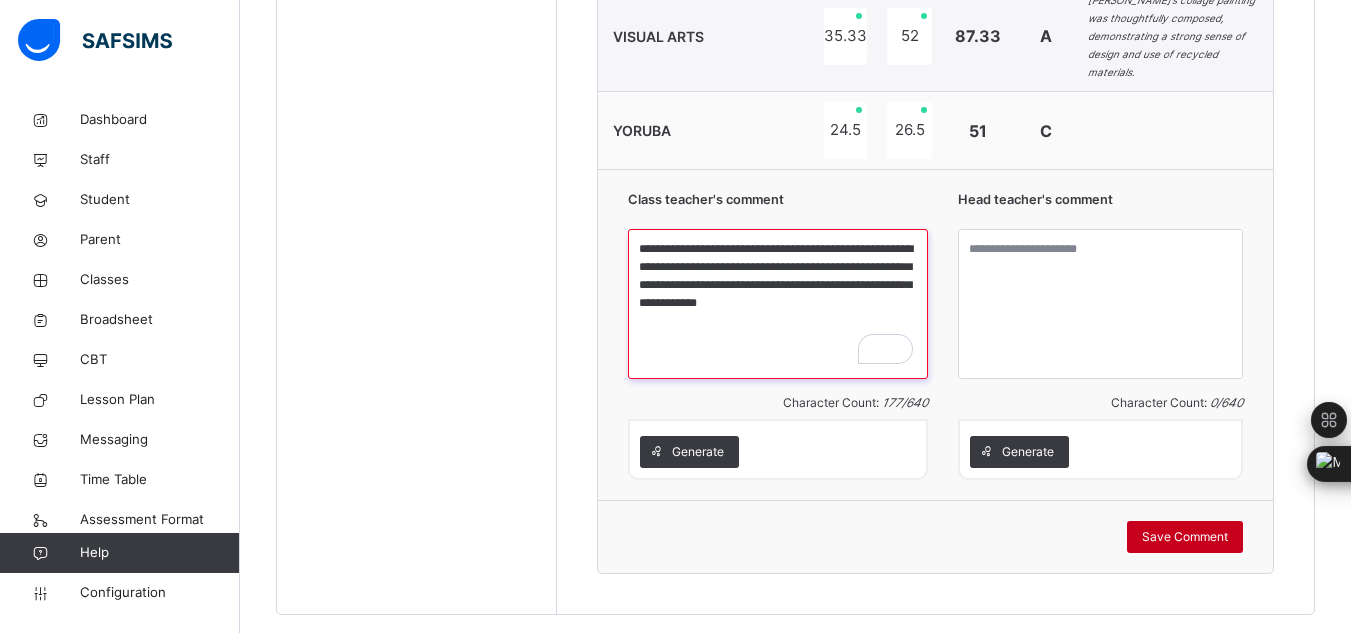 type on "**********" 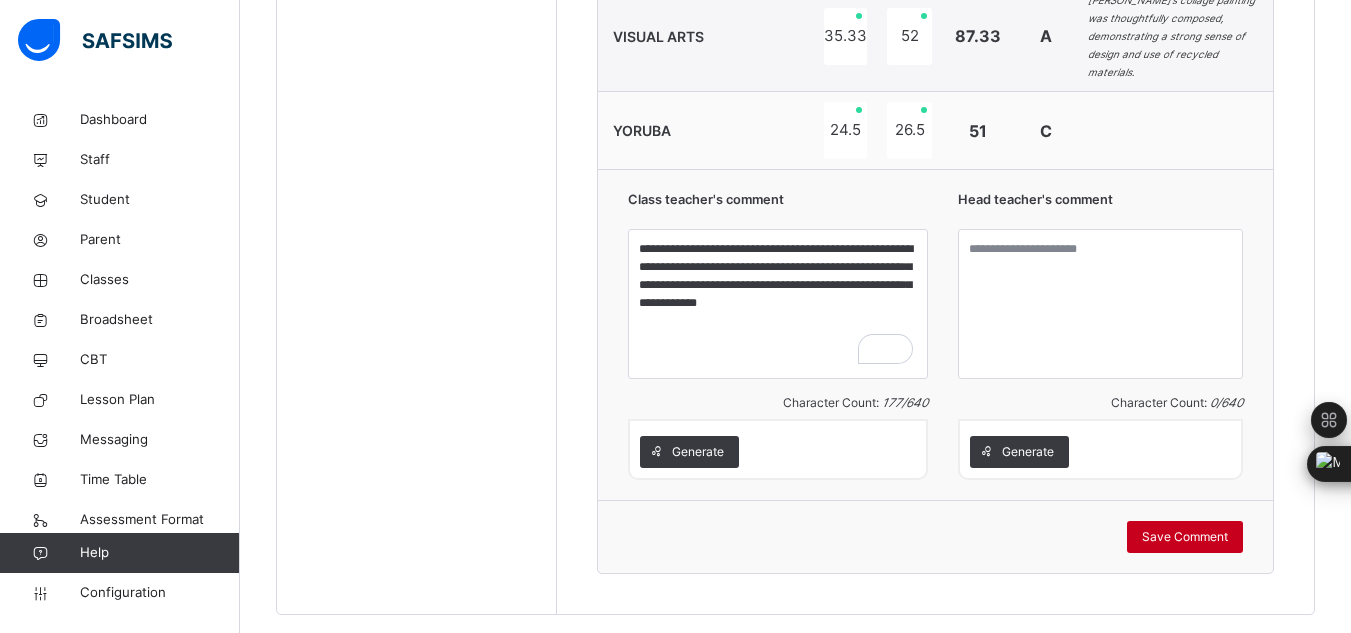 click on "Save Comment" at bounding box center (1185, 537) 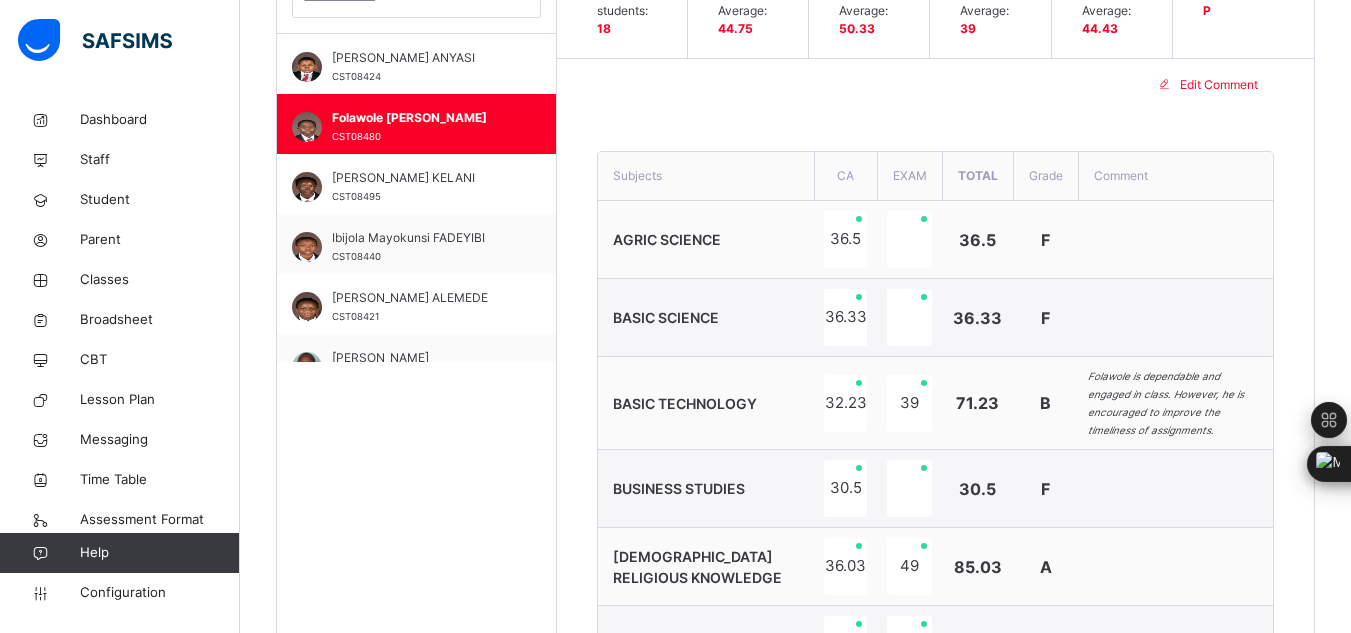 scroll, scrollTop: 479, scrollLeft: 0, axis: vertical 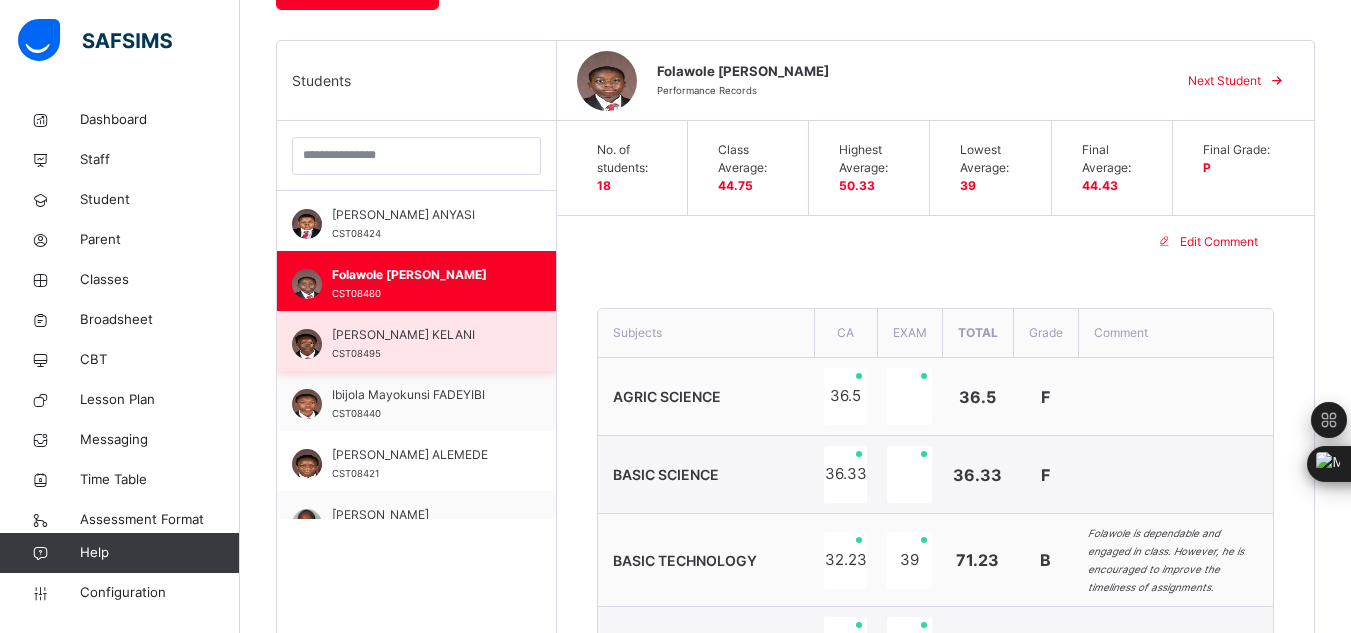 click on "Hamidah Modupeoluwa KELANI CST08495" at bounding box center (416, 341) 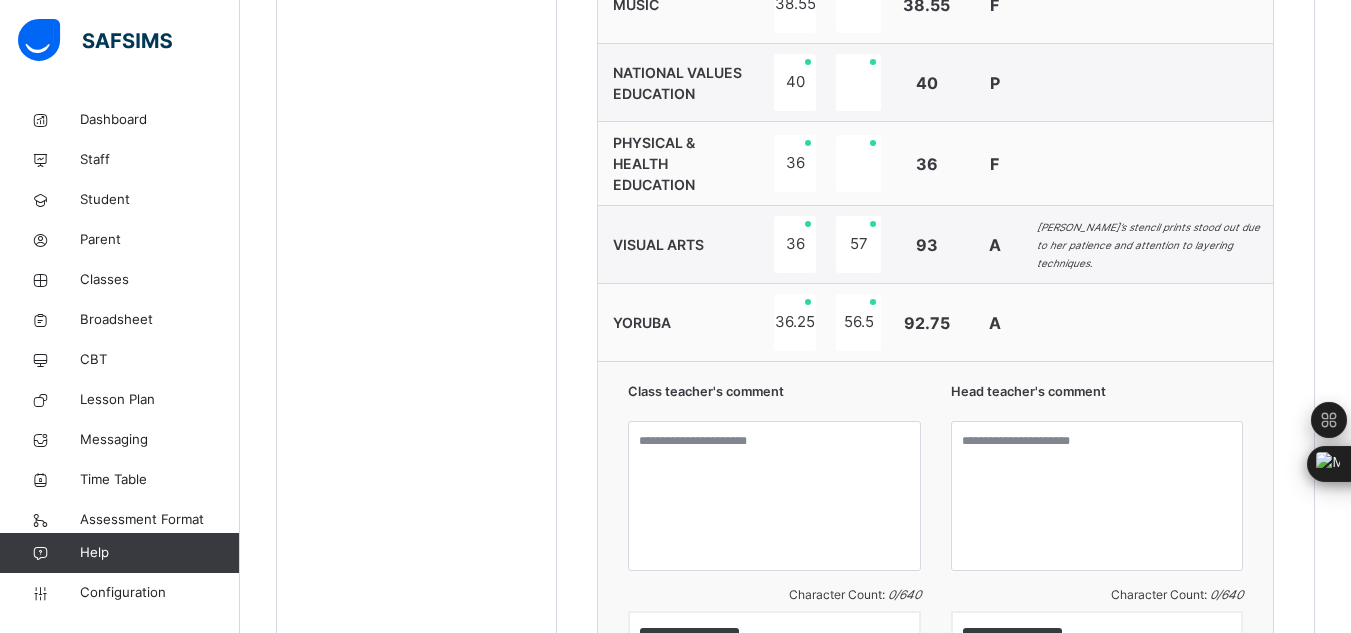 scroll, scrollTop: 2000, scrollLeft: 0, axis: vertical 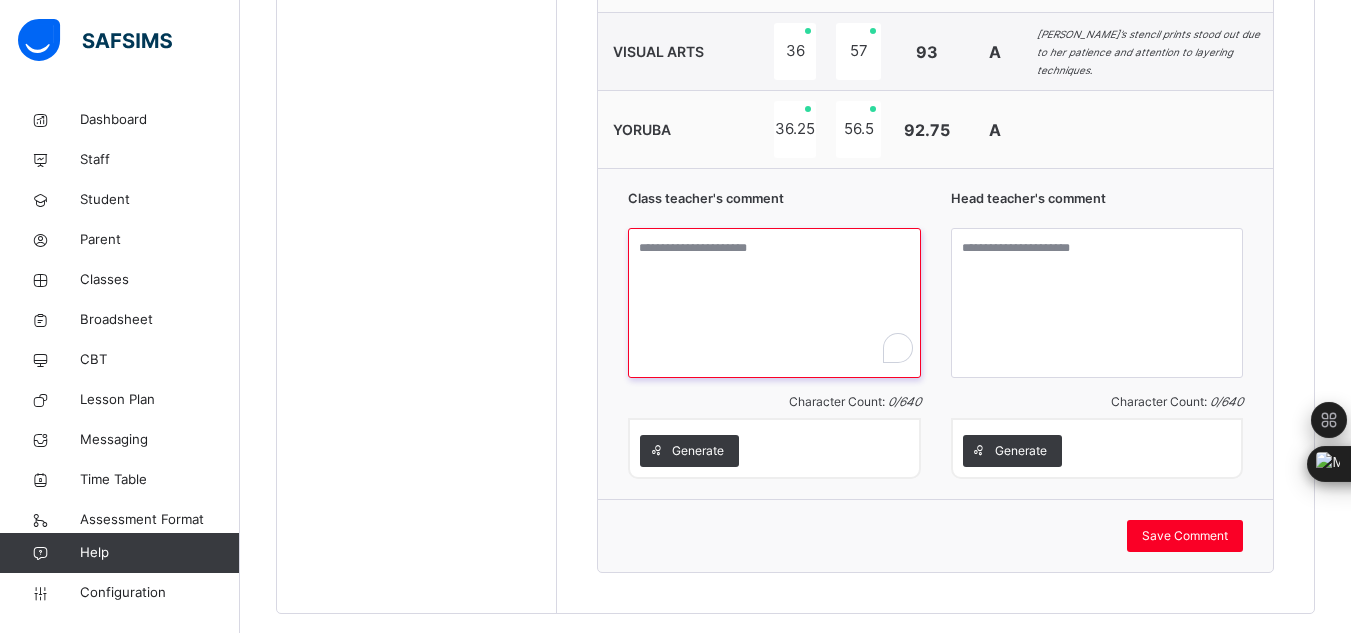 click at bounding box center (774, 303) 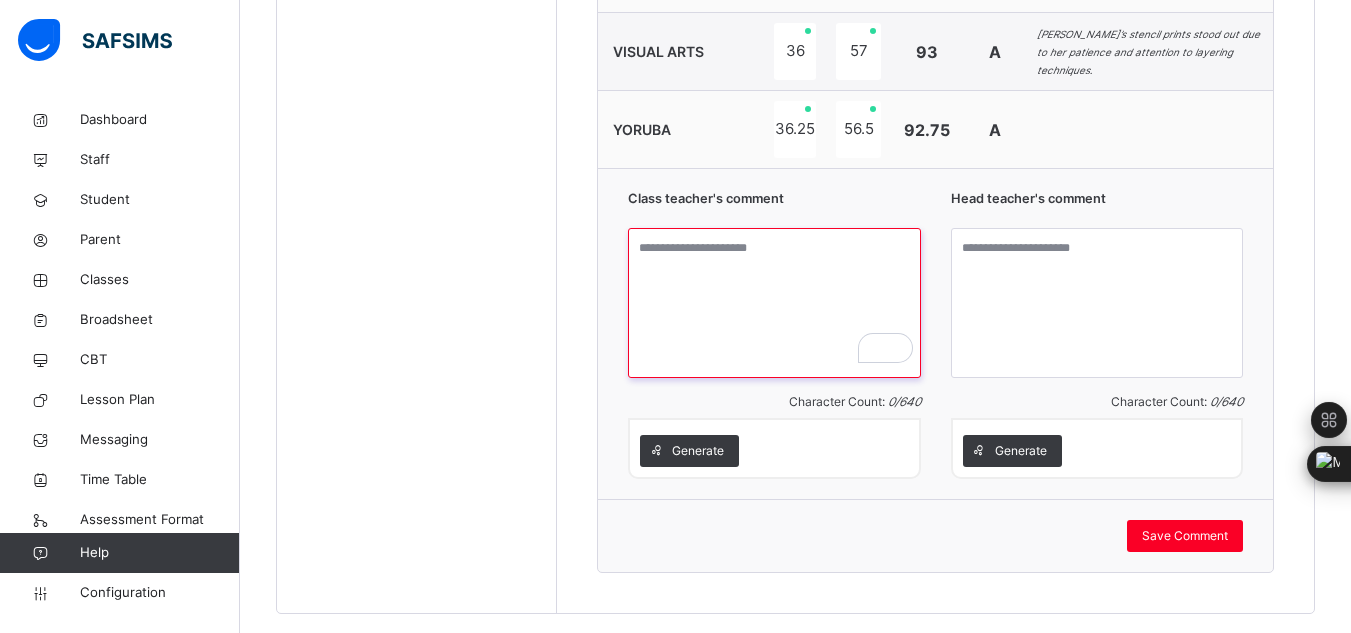 click at bounding box center [774, 303] 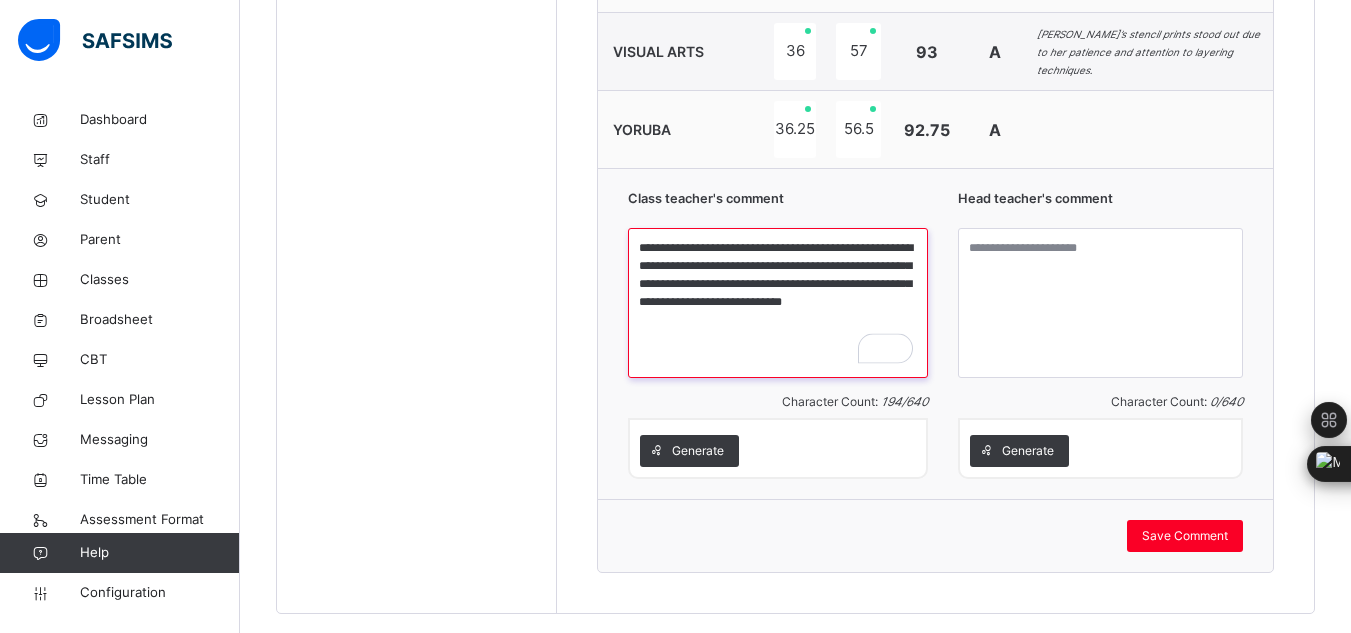 click on "**********" at bounding box center (778, 303) 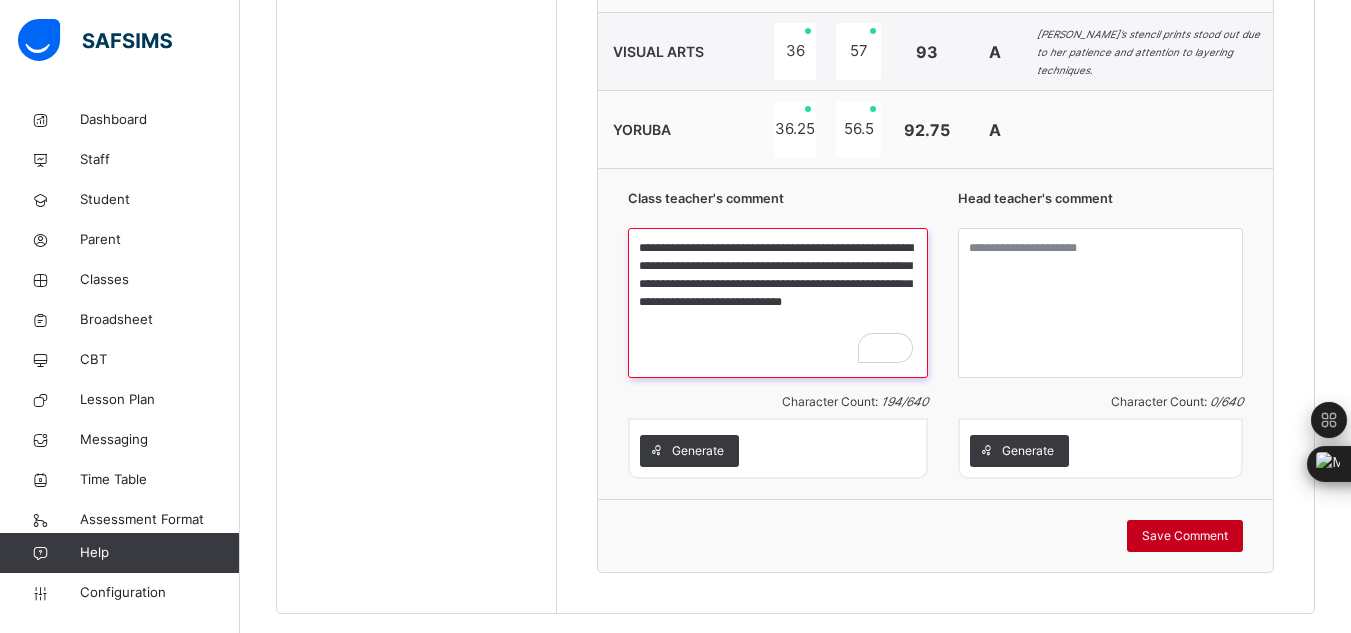 type on "**********" 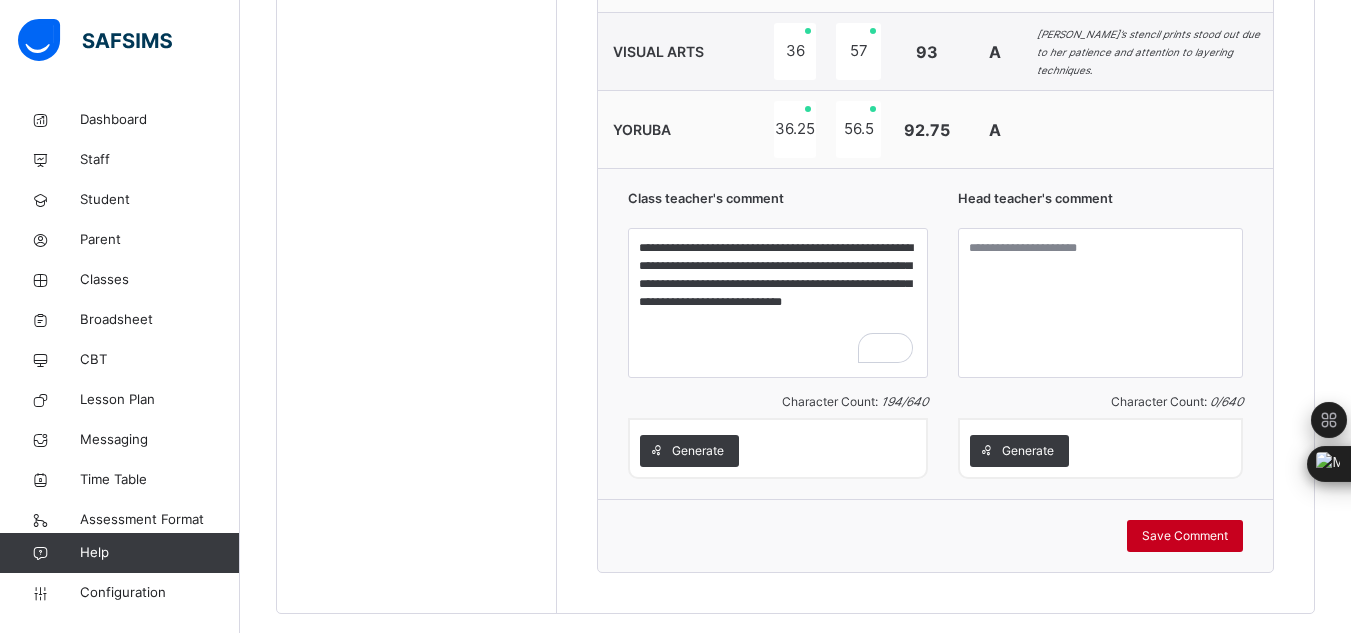 click on "Save Comment" at bounding box center (1185, 536) 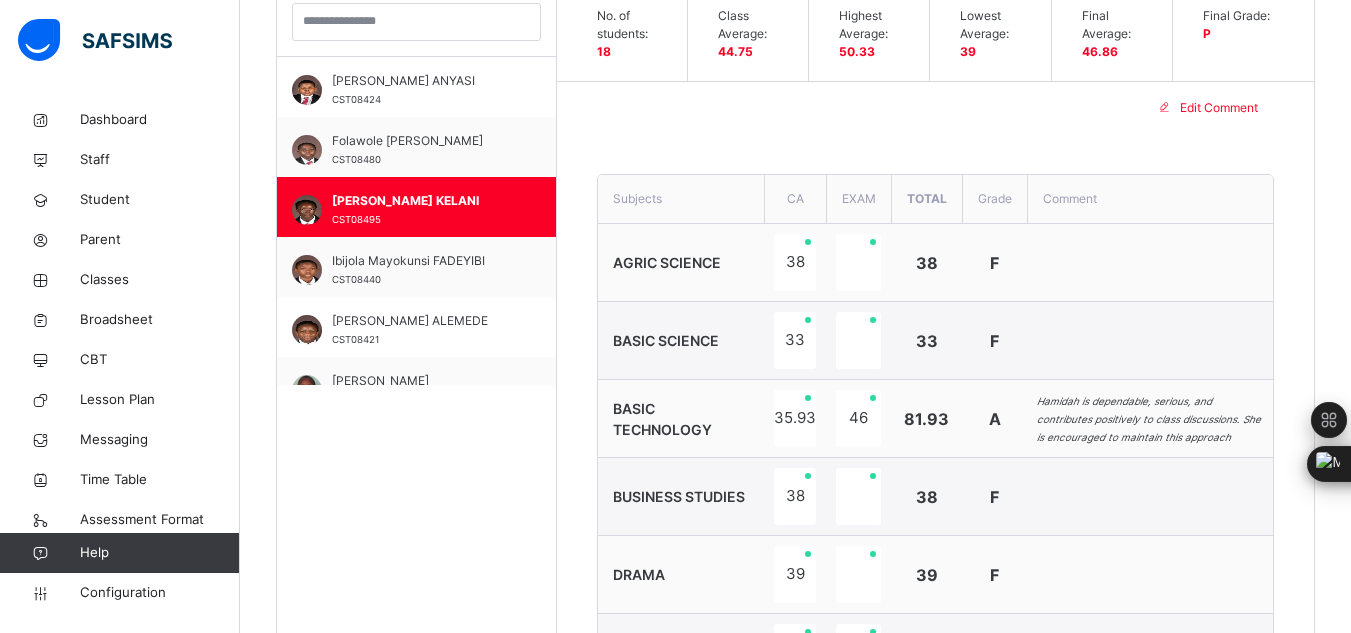 scroll, scrollTop: 224, scrollLeft: 0, axis: vertical 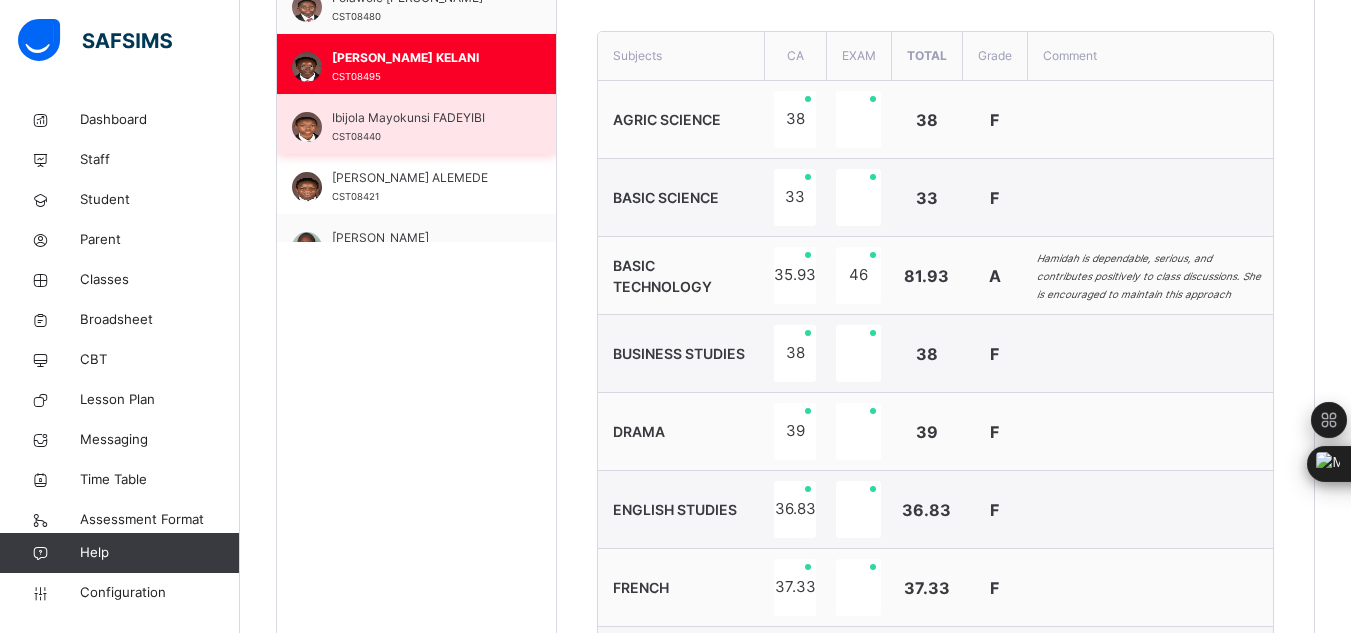 click on "Ibijola Mayokunsi FADEYIBI CST08440" at bounding box center (416, 124) 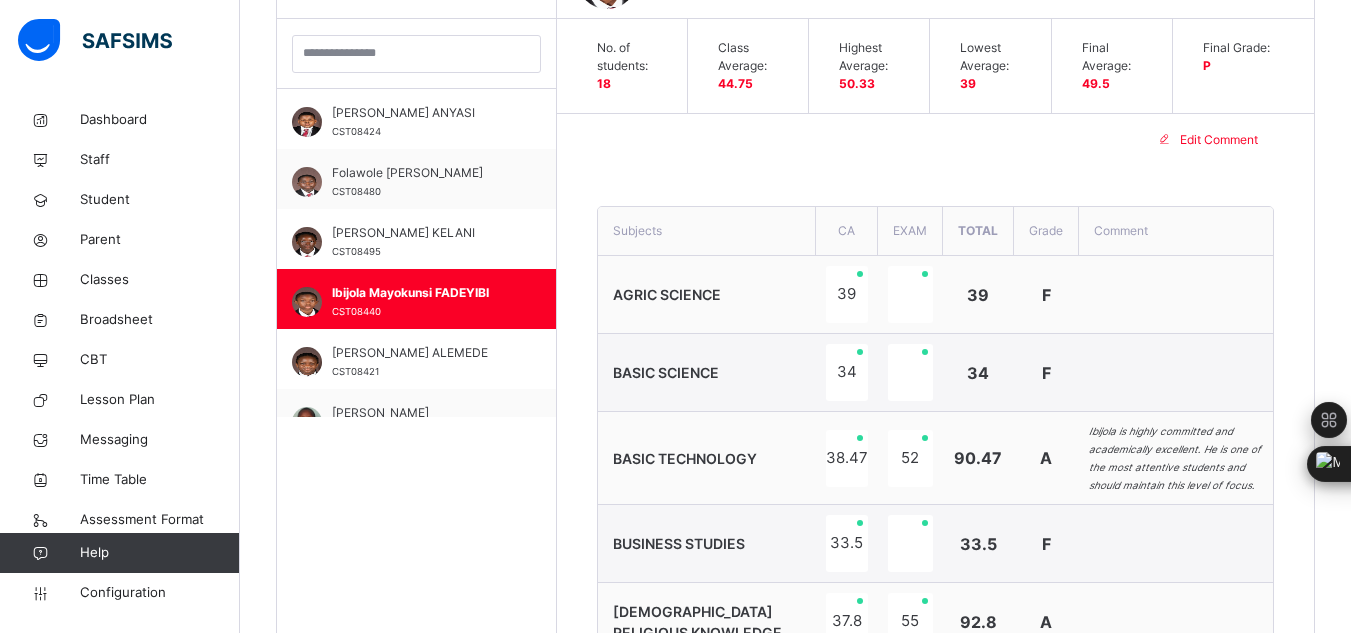 scroll, scrollTop: 756, scrollLeft: 0, axis: vertical 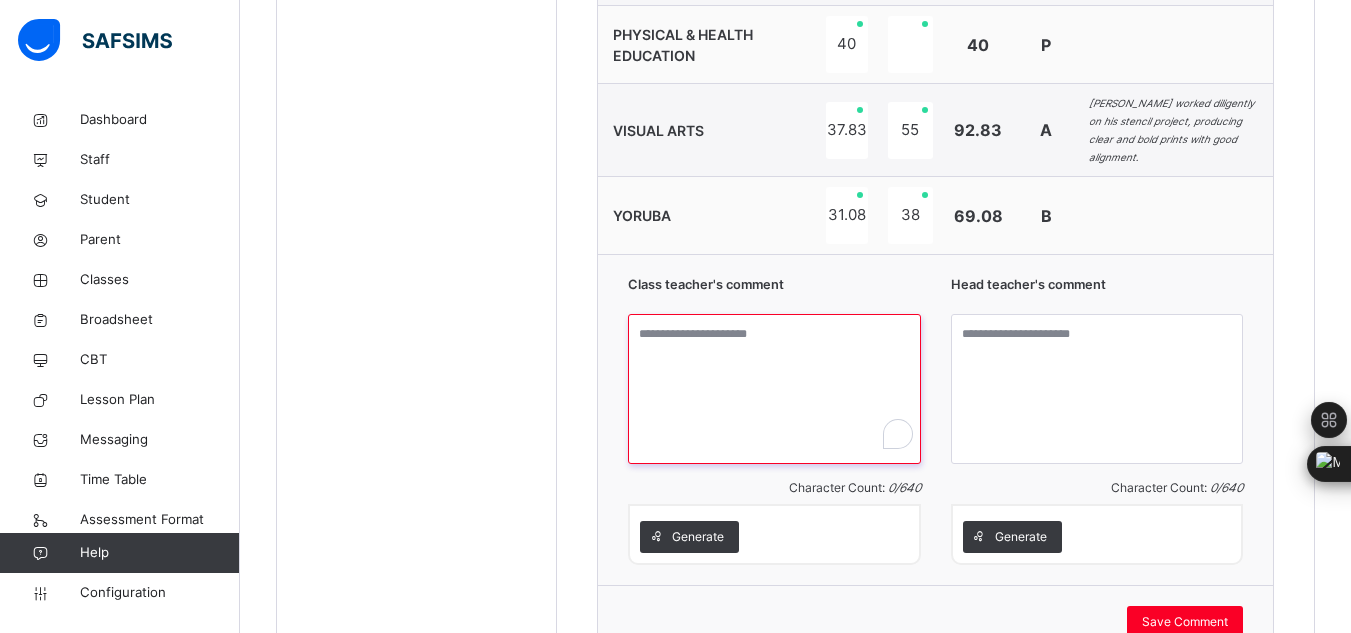 click at bounding box center [774, 389] 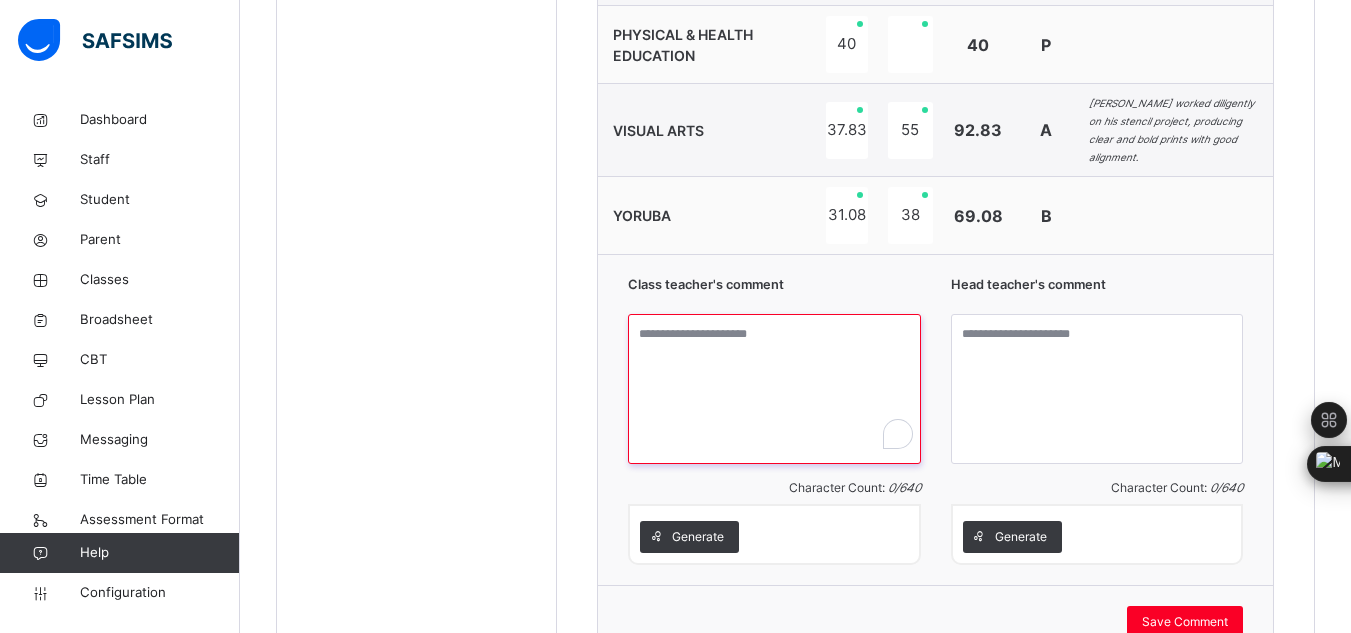 paste on "**********" 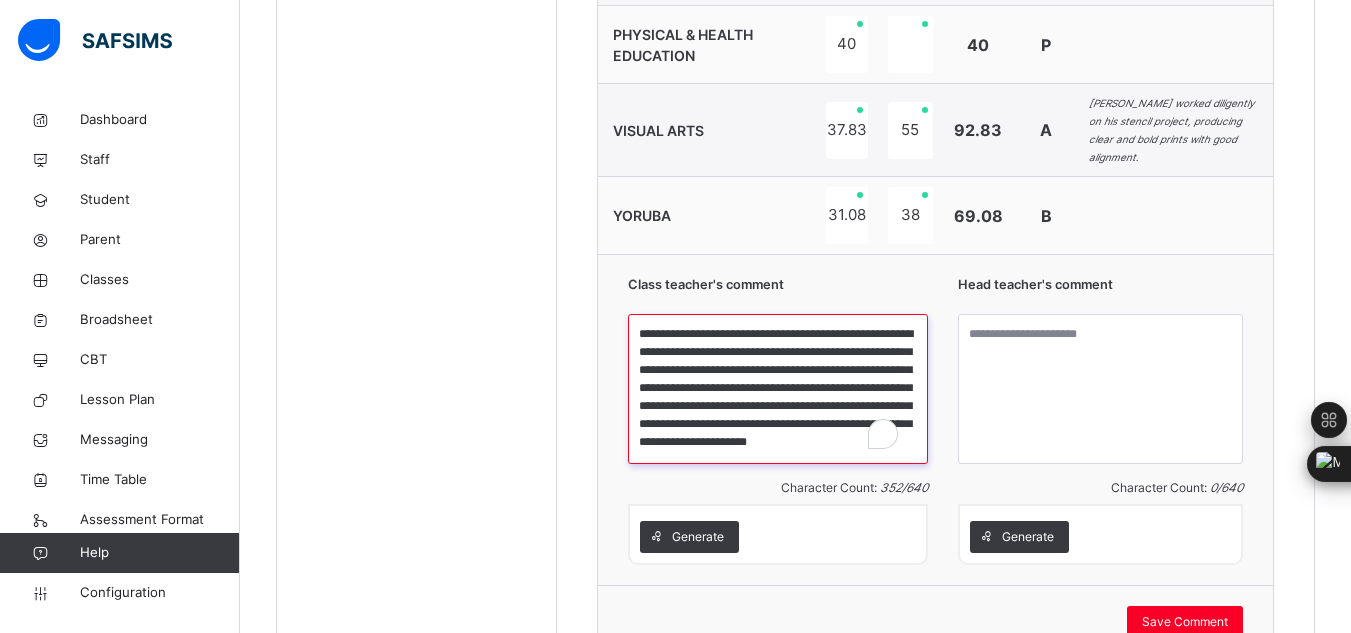 scroll, scrollTop: 23, scrollLeft: 0, axis: vertical 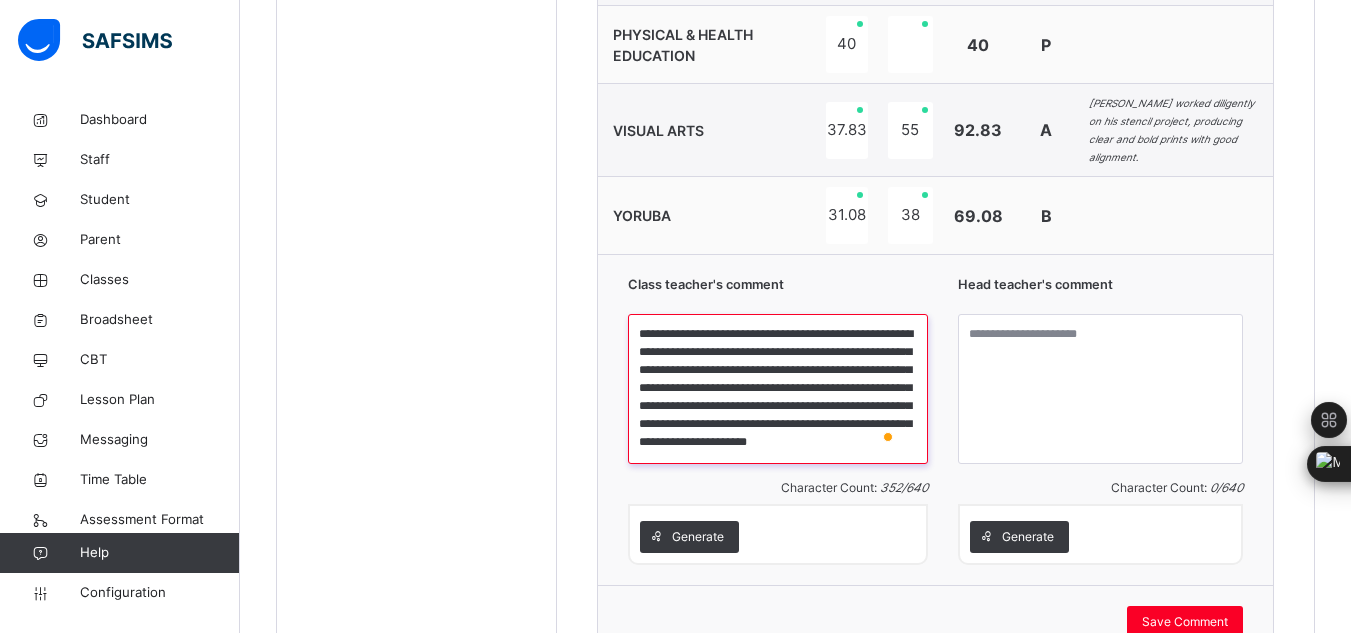 click on "**********" at bounding box center [778, 389] 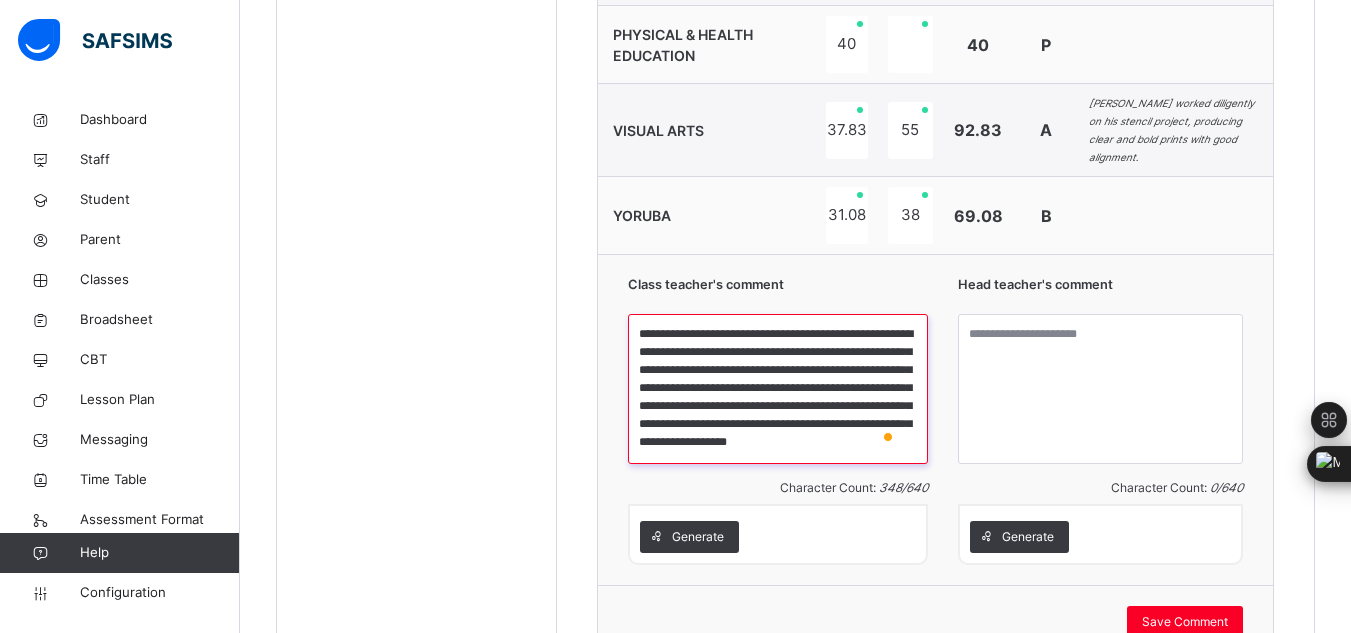 scroll, scrollTop: 34, scrollLeft: 0, axis: vertical 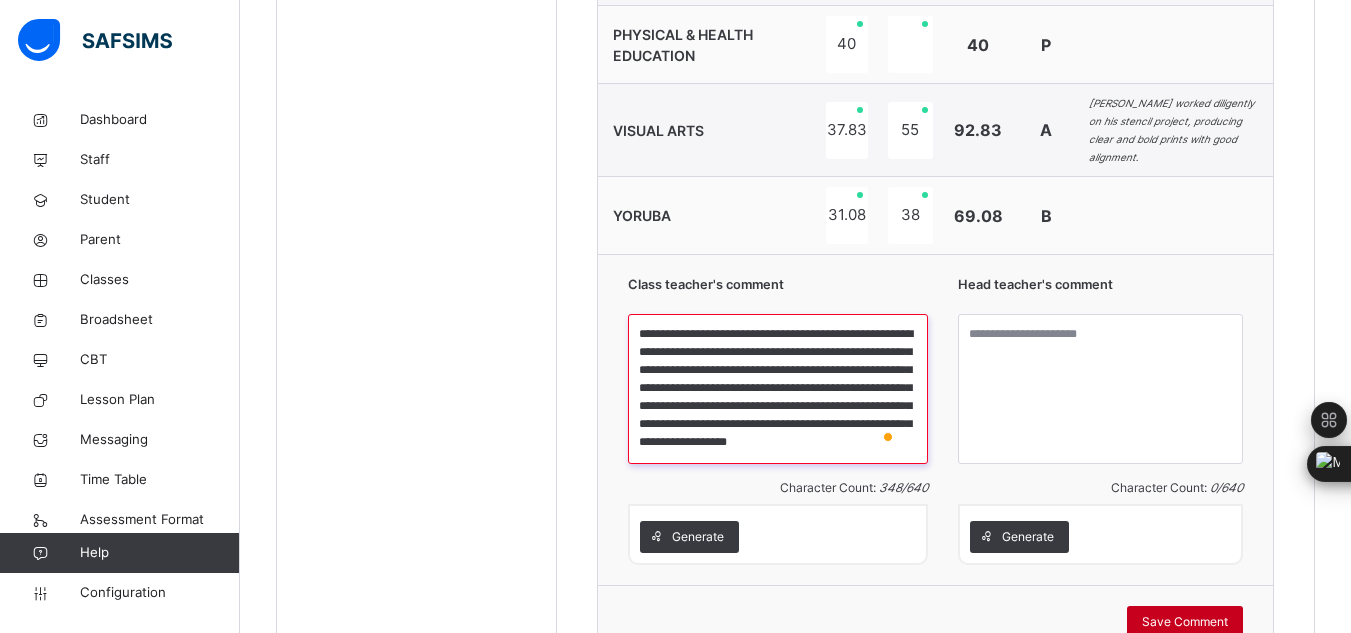 type on "**********" 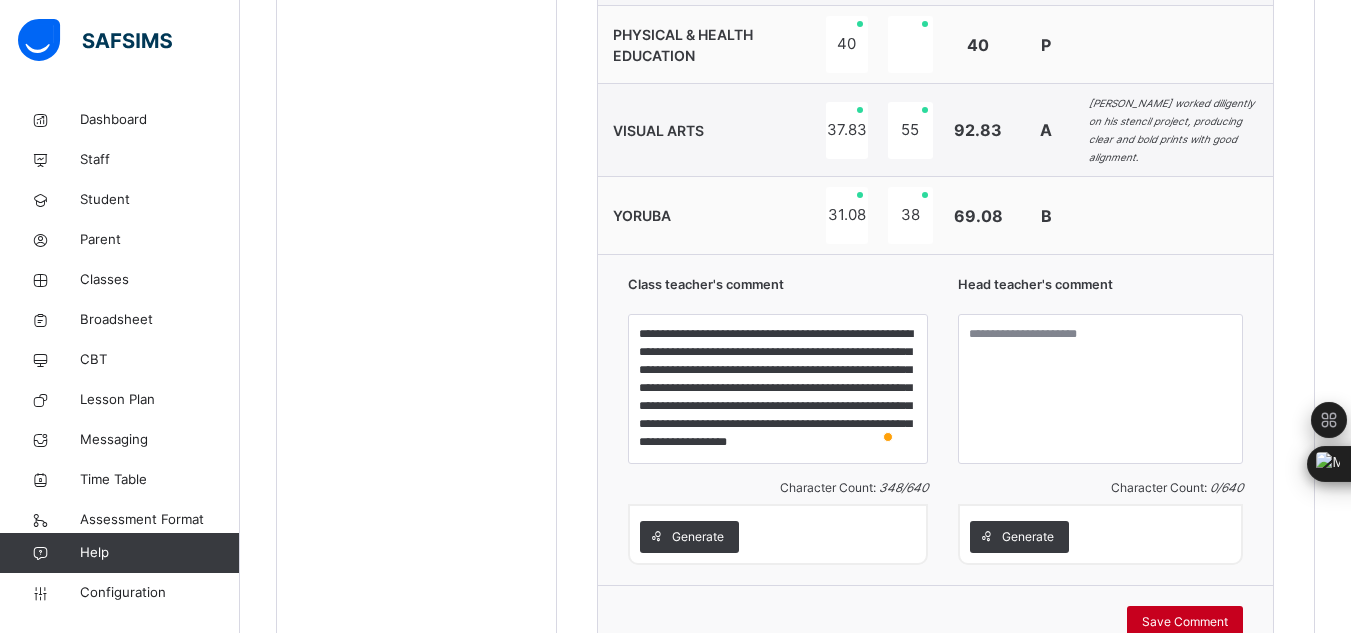 click on "Save Comment" at bounding box center [1185, 622] 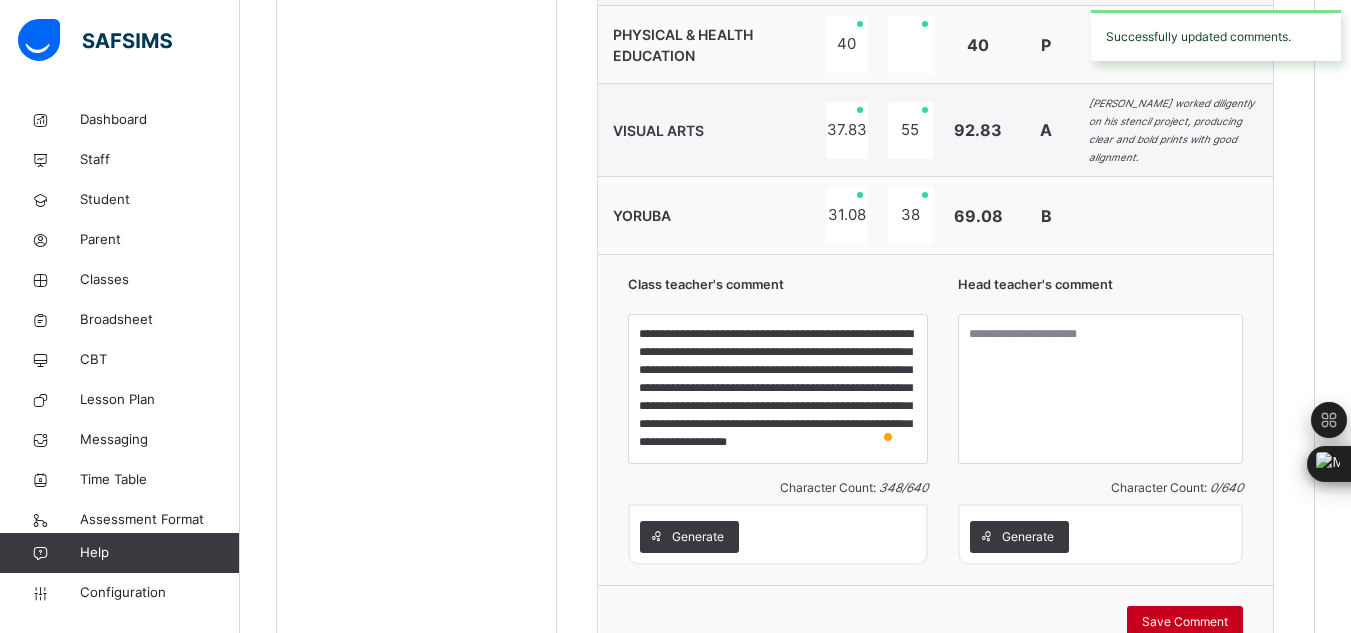 click on "Save Comment" at bounding box center (1185, 622) 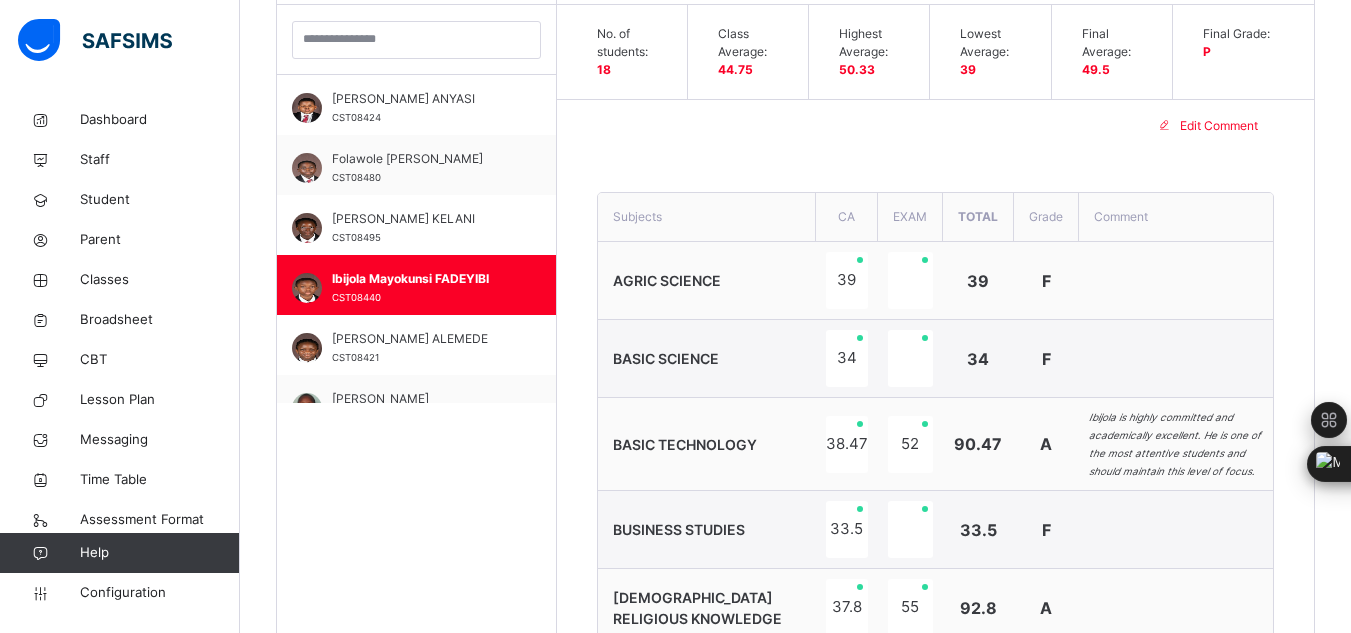 scroll, scrollTop: 523, scrollLeft: 0, axis: vertical 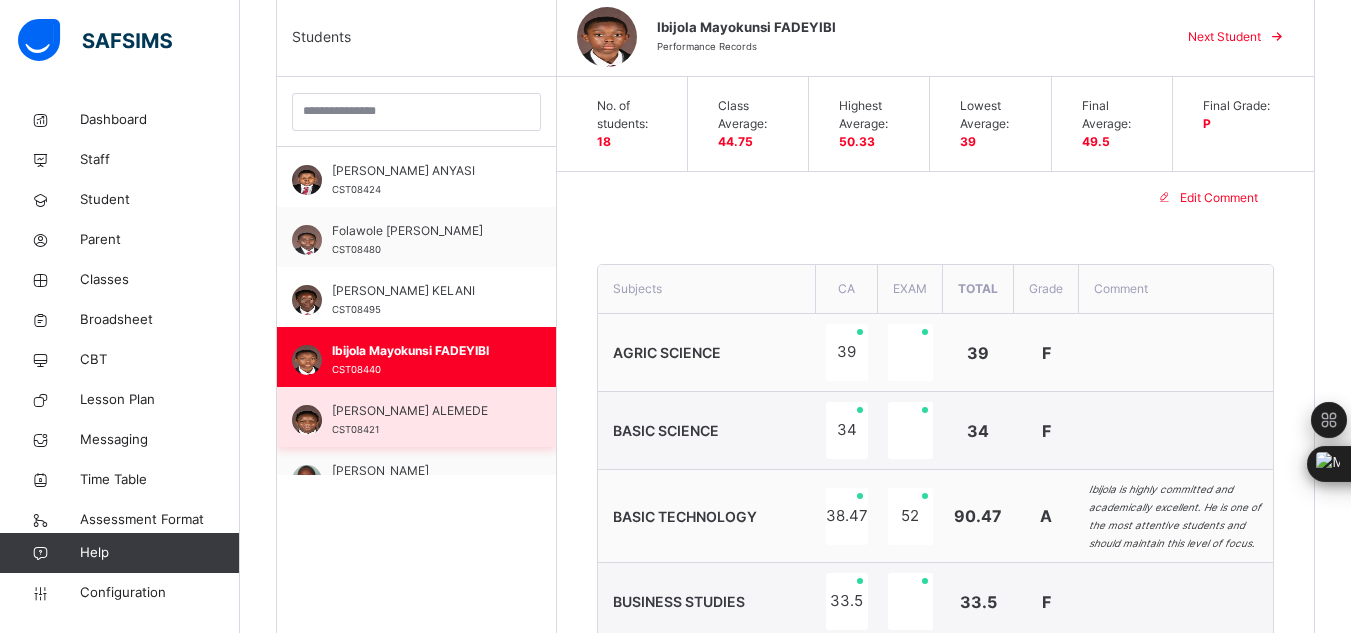 click on "[PERSON_NAME] ALEMEDE" at bounding box center (421, 411) 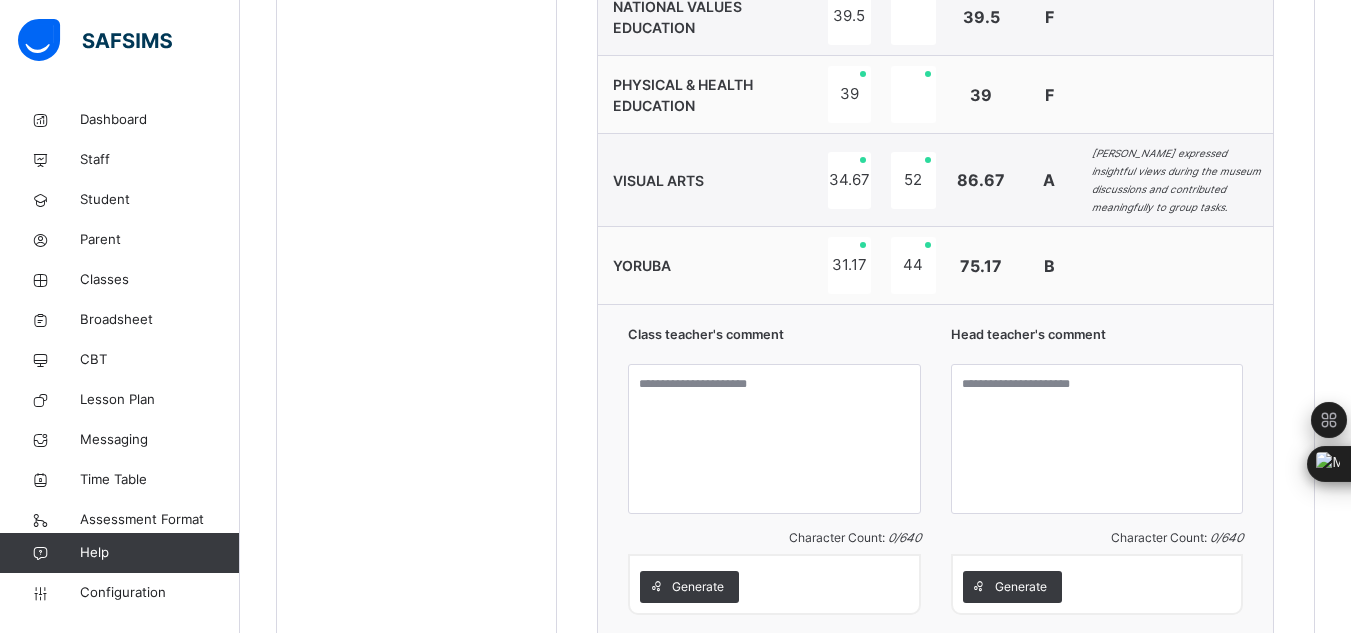 scroll, scrollTop: 1902, scrollLeft: 0, axis: vertical 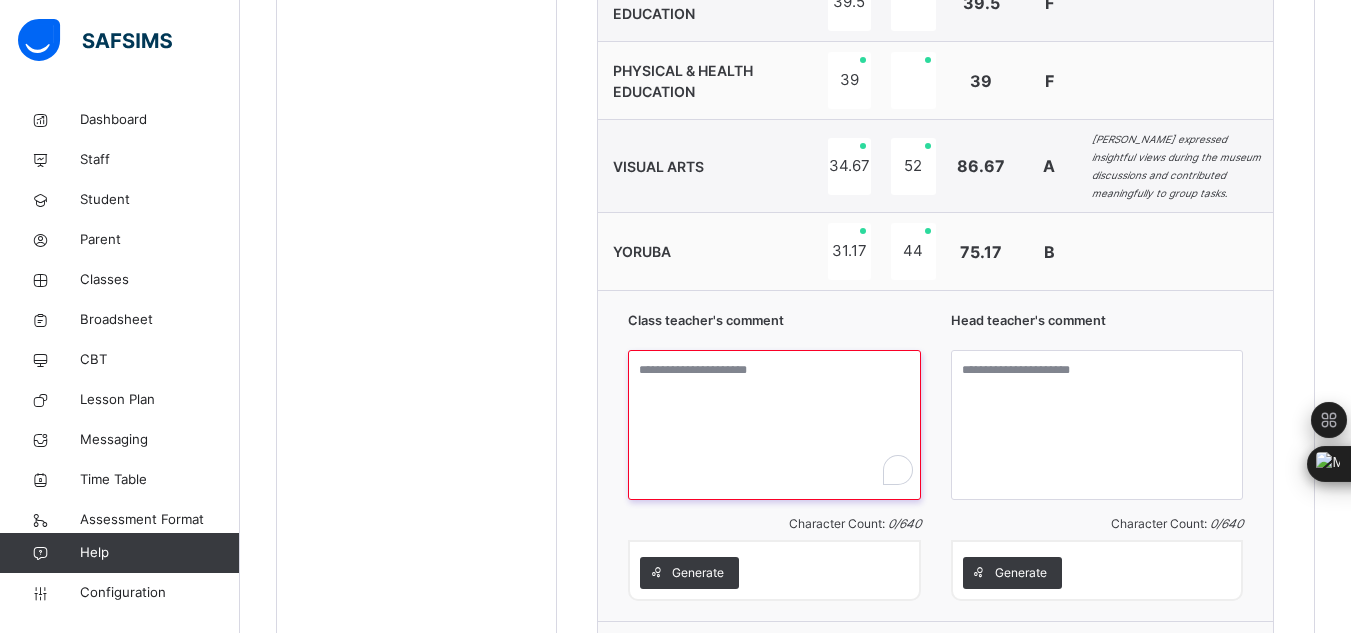 click at bounding box center [774, 425] 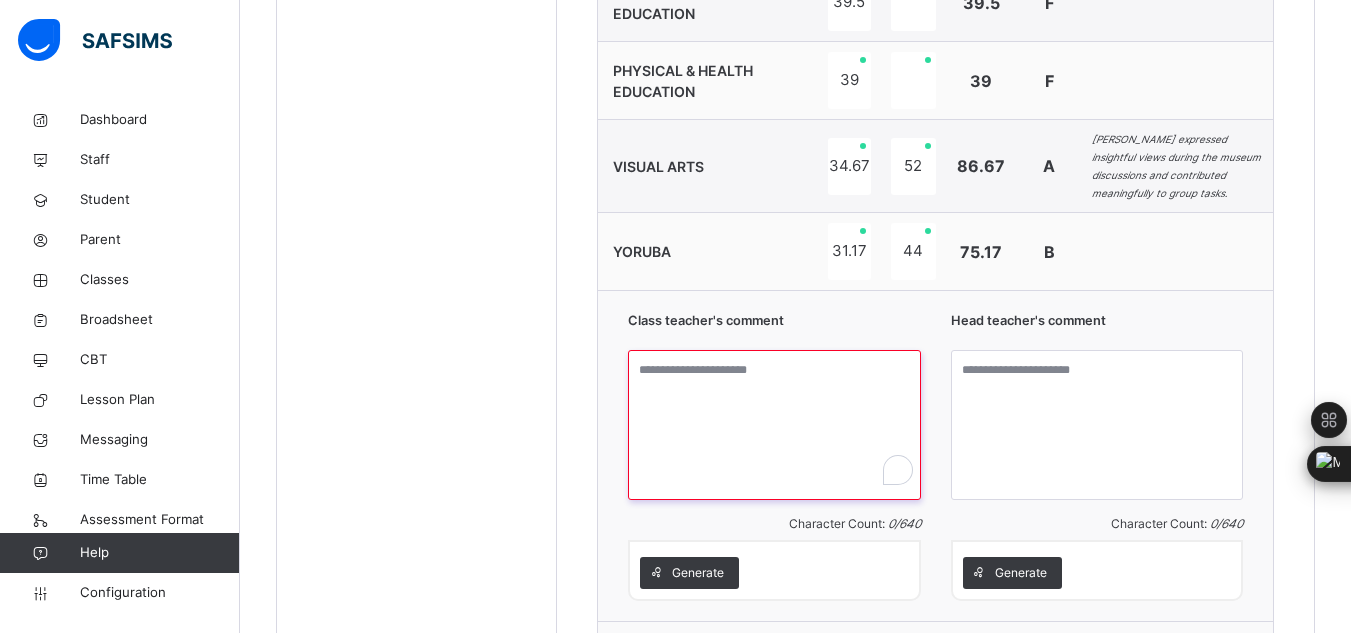 paste on "**********" 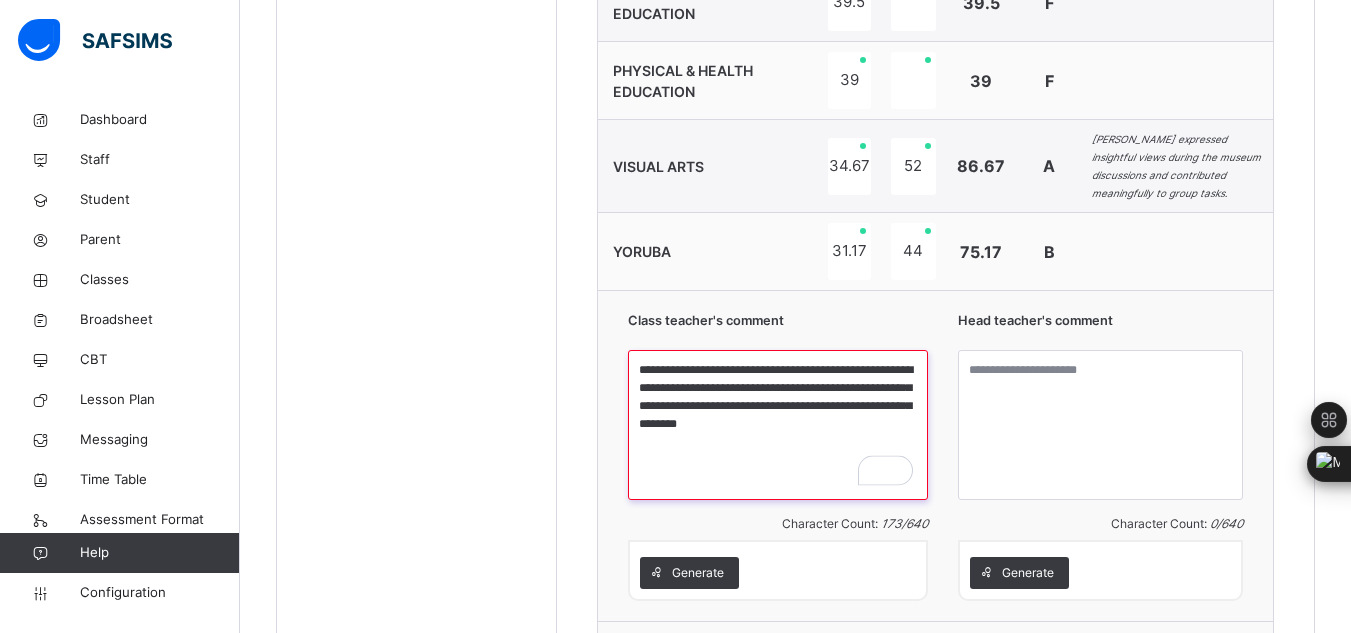 click on "**********" at bounding box center (778, 425) 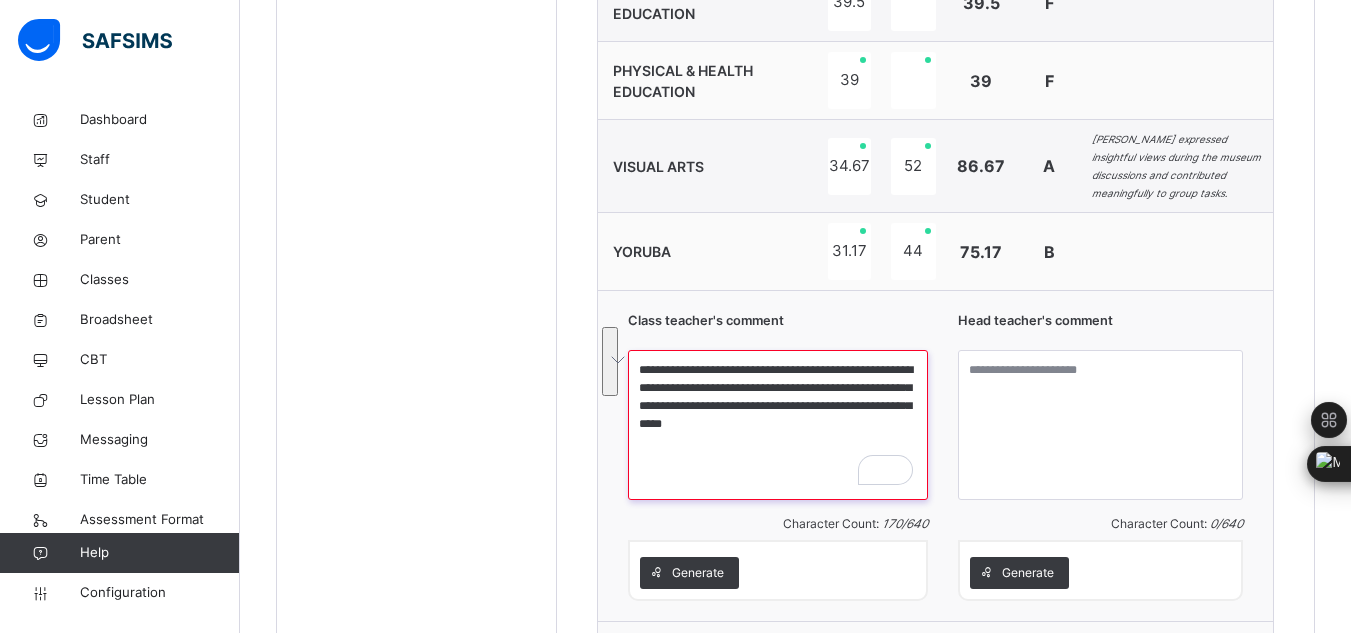 drag, startPoint x: 894, startPoint y: 394, endPoint x: 636, endPoint y: 344, distance: 262.8003 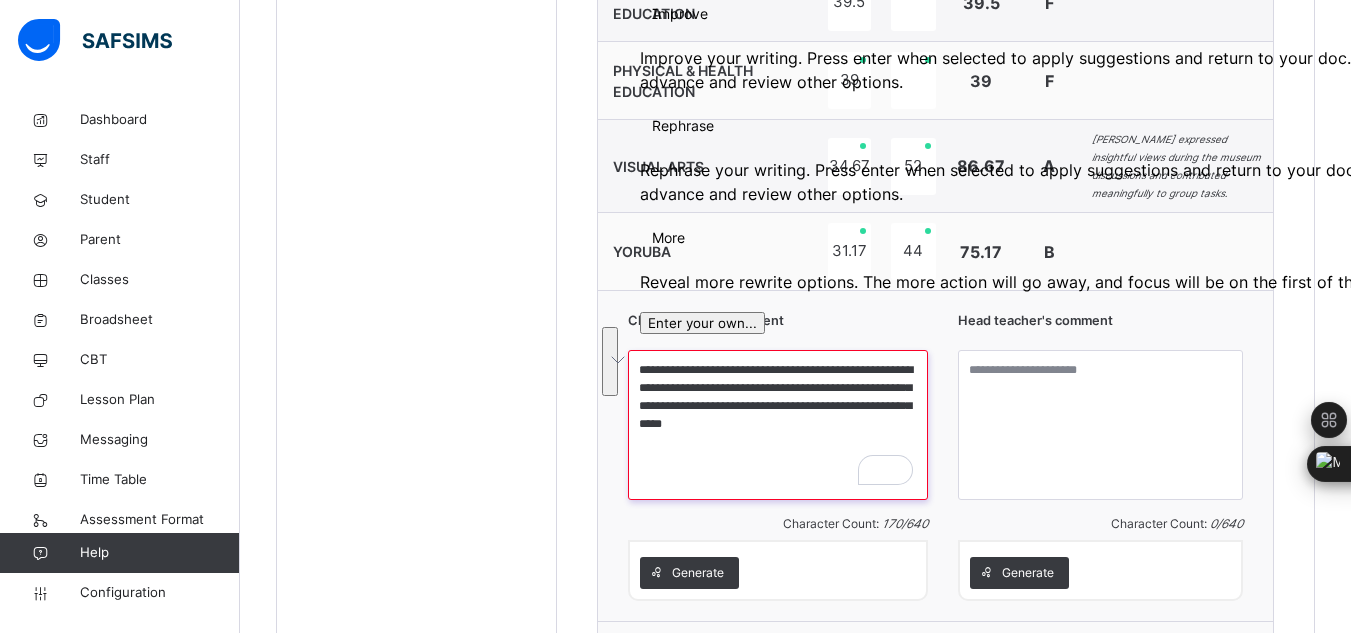 paste on "**********" 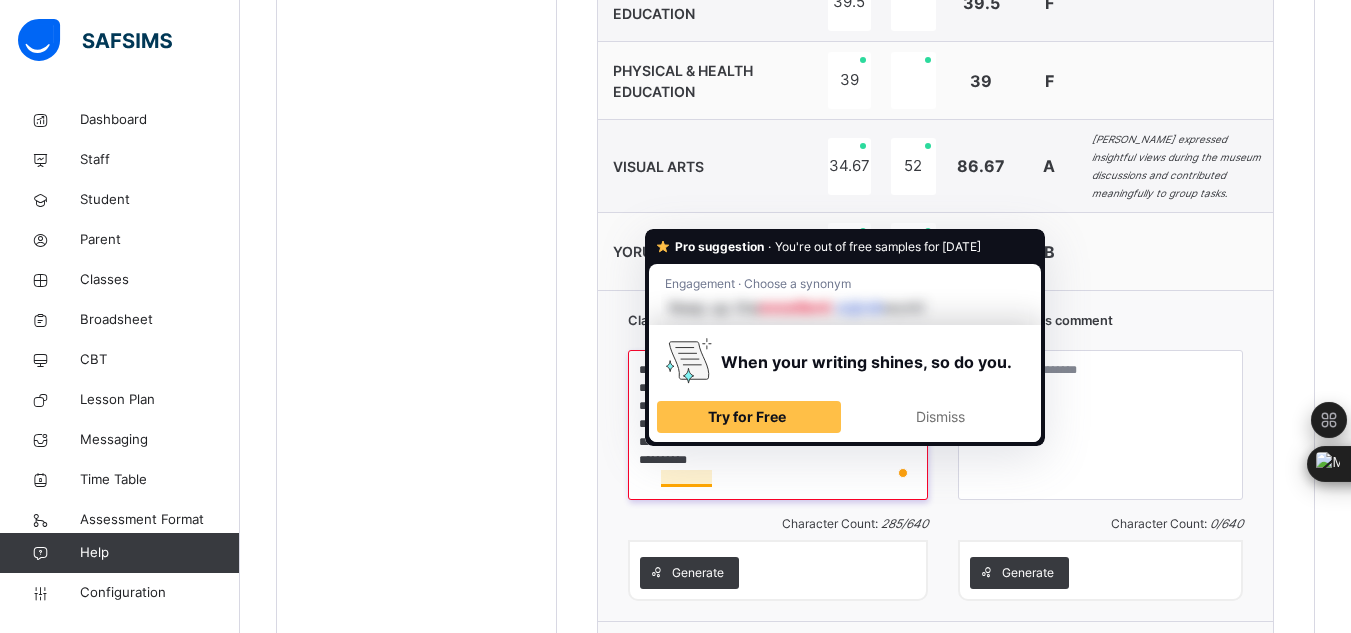 click on "**********" at bounding box center [778, 425] 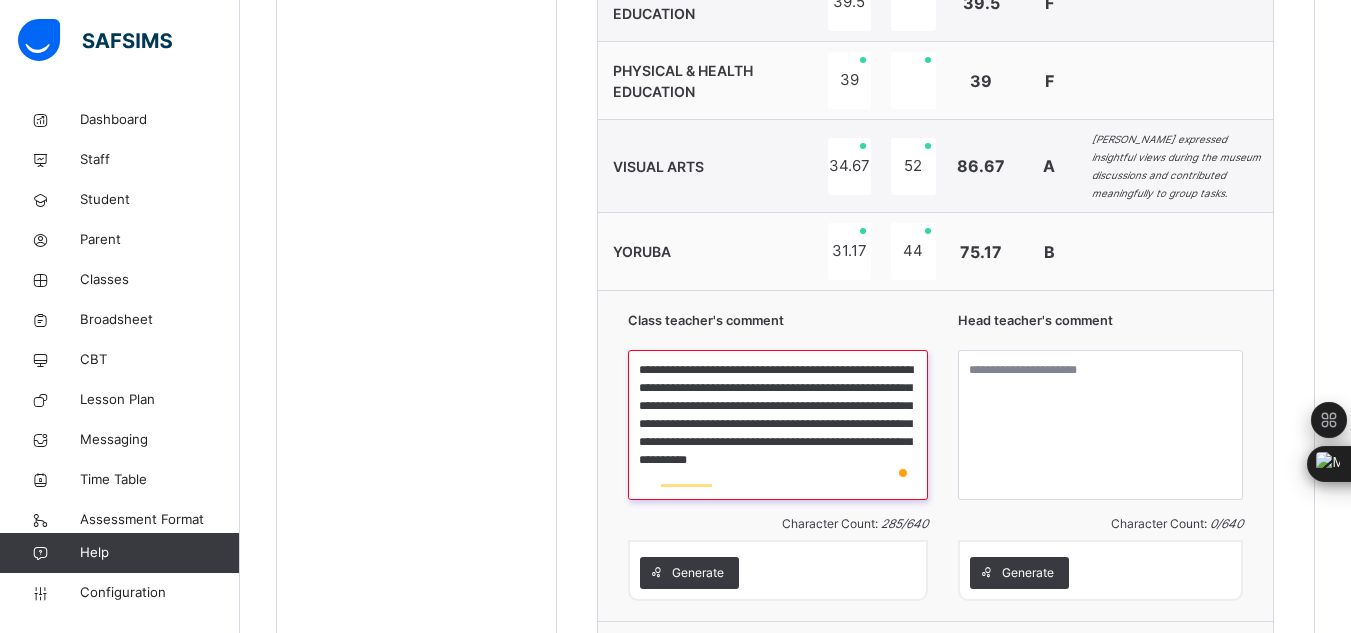 click on "**********" at bounding box center [778, 425] 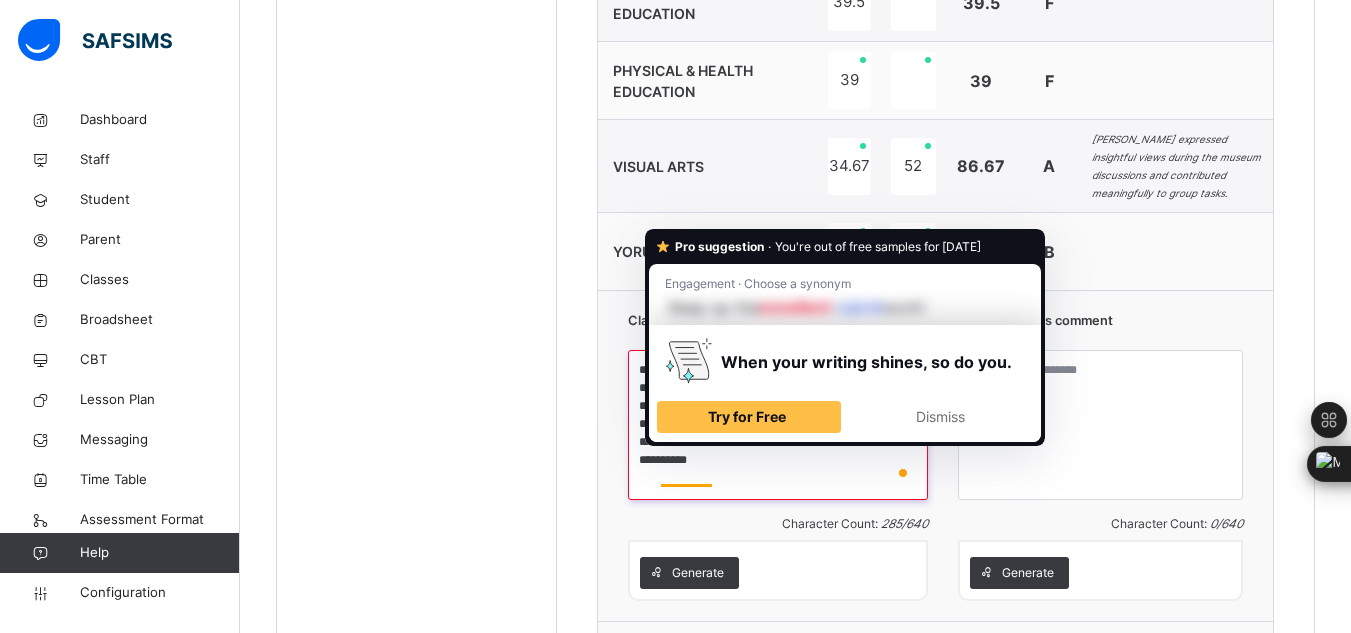 click on "**********" at bounding box center (778, 425) 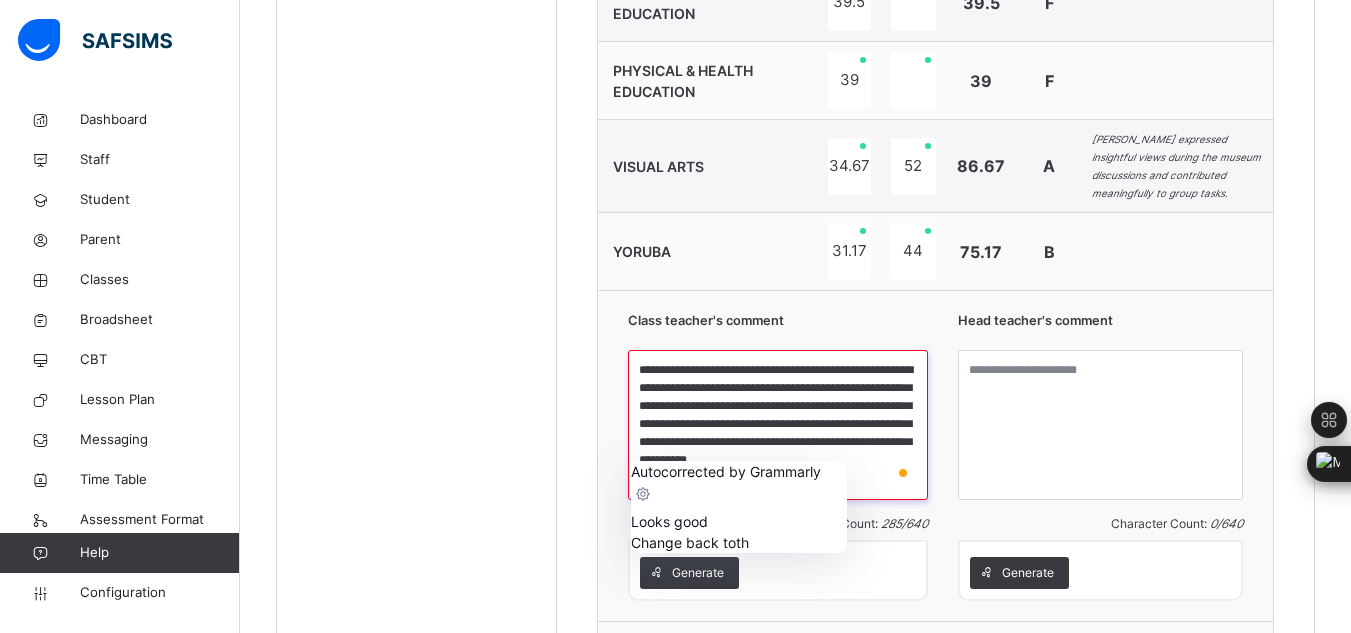 click on "**********" at bounding box center (778, 425) 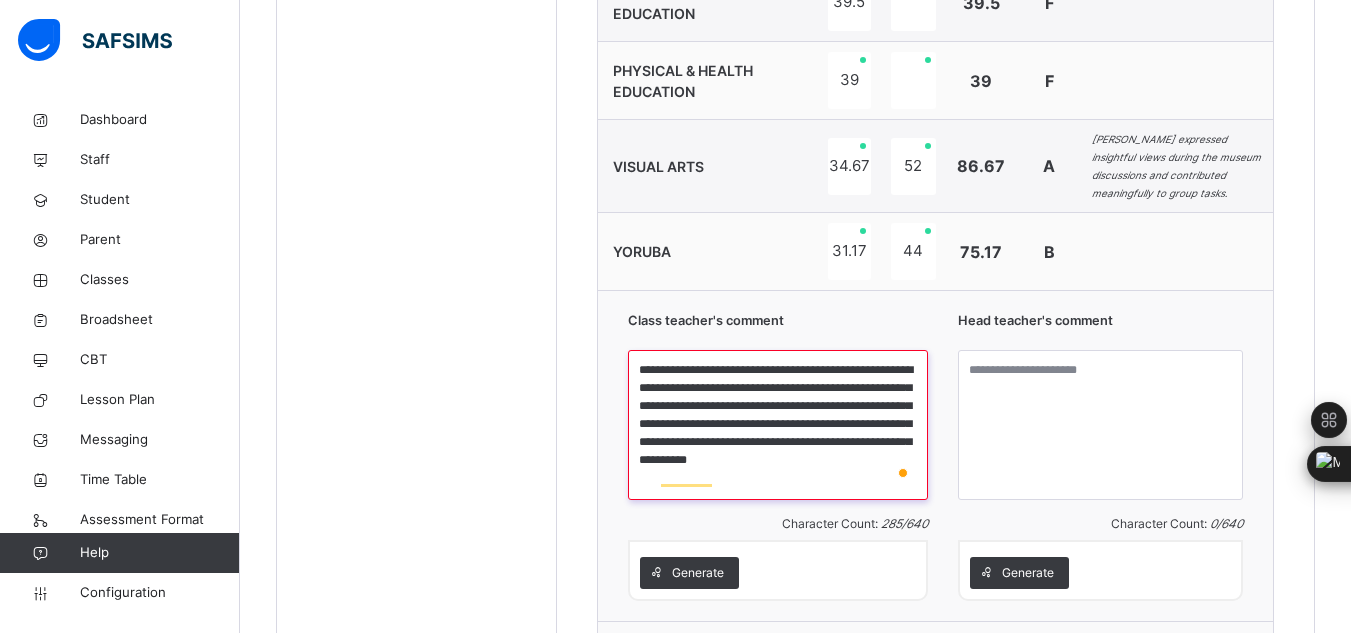 click on "**********" at bounding box center (778, 425) 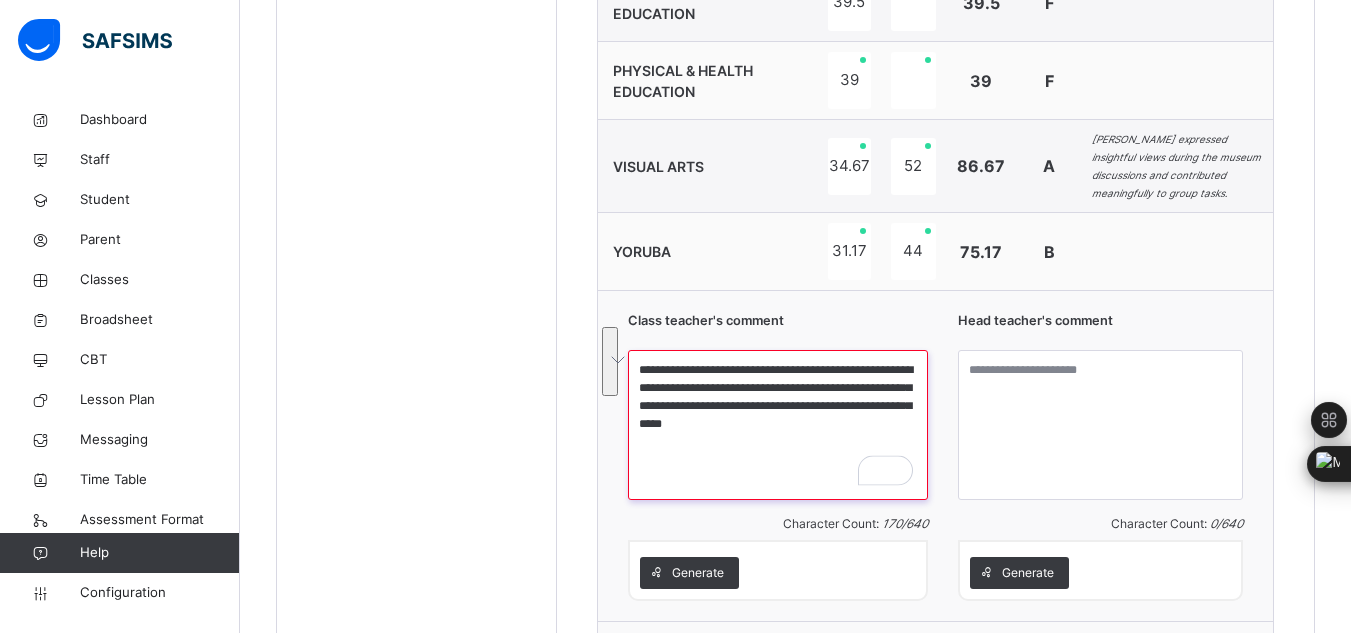 type on "**********" 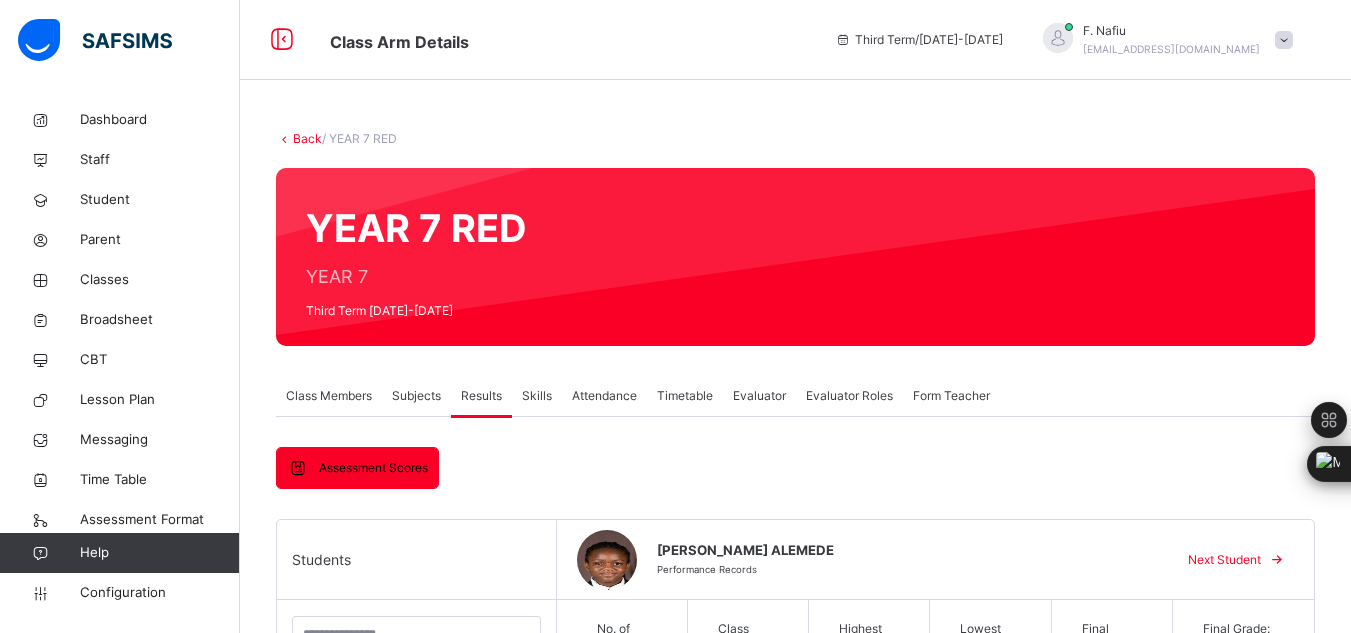 scroll, scrollTop: 1902, scrollLeft: 0, axis: vertical 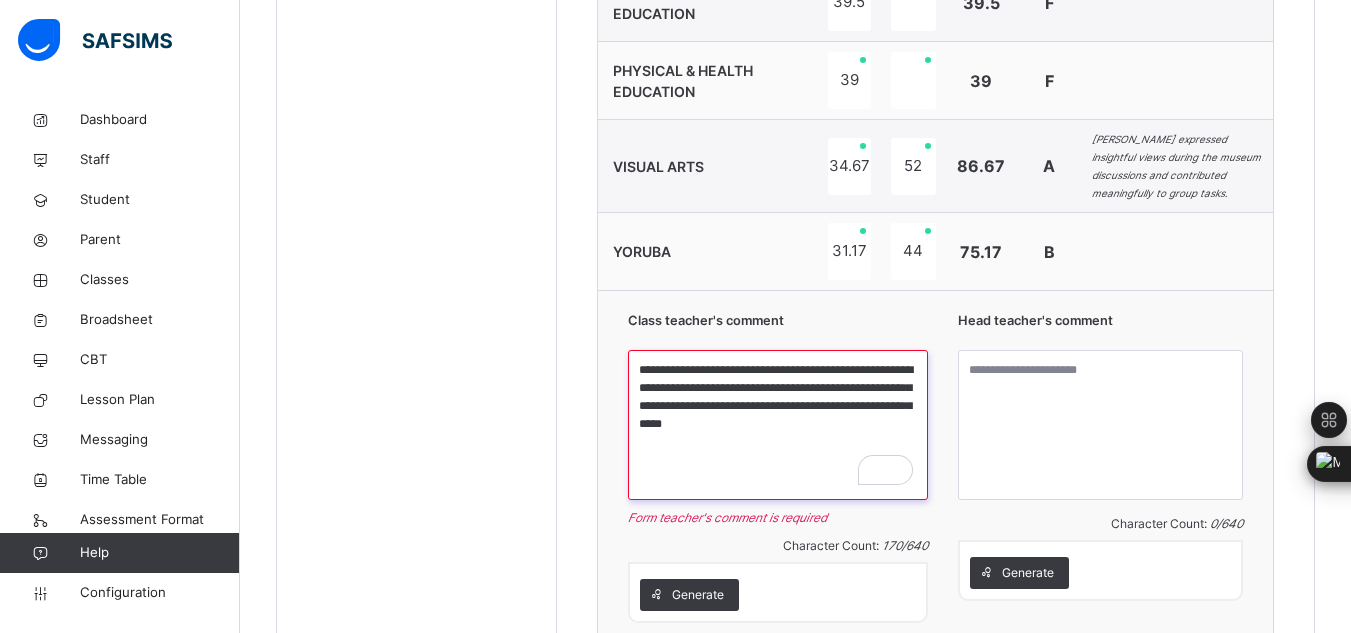 drag, startPoint x: 907, startPoint y: 405, endPoint x: 636, endPoint y: 345, distance: 277.5626 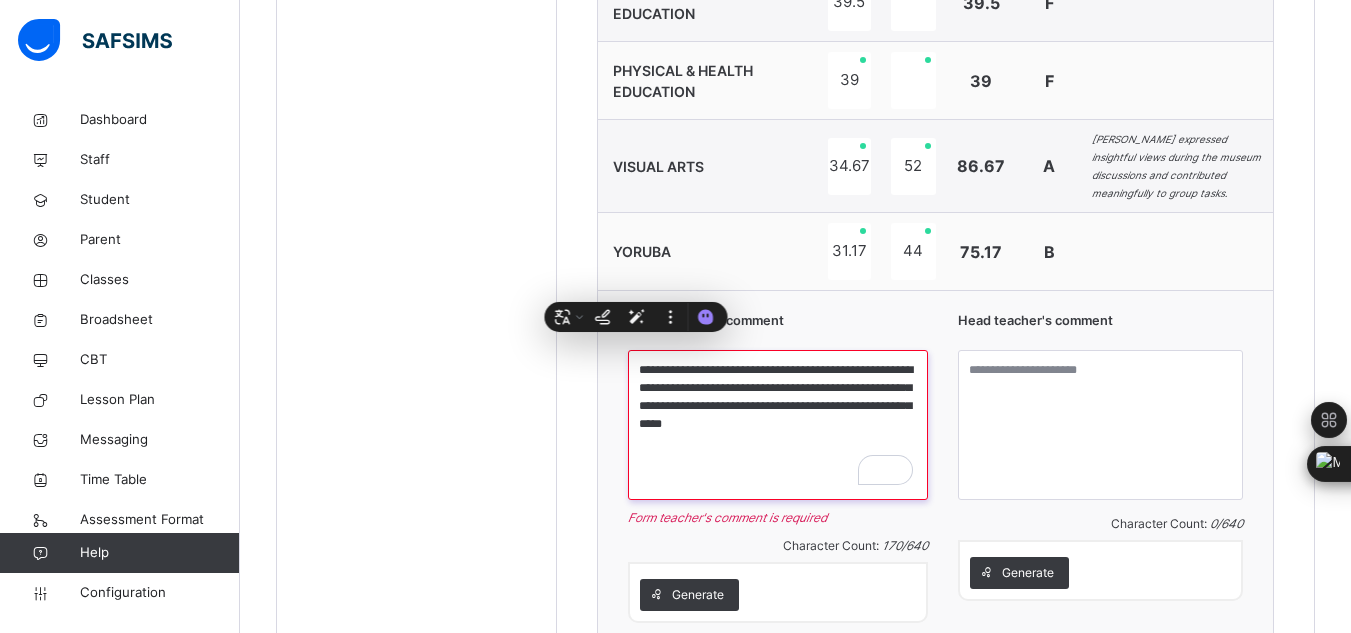 paste on "**********" 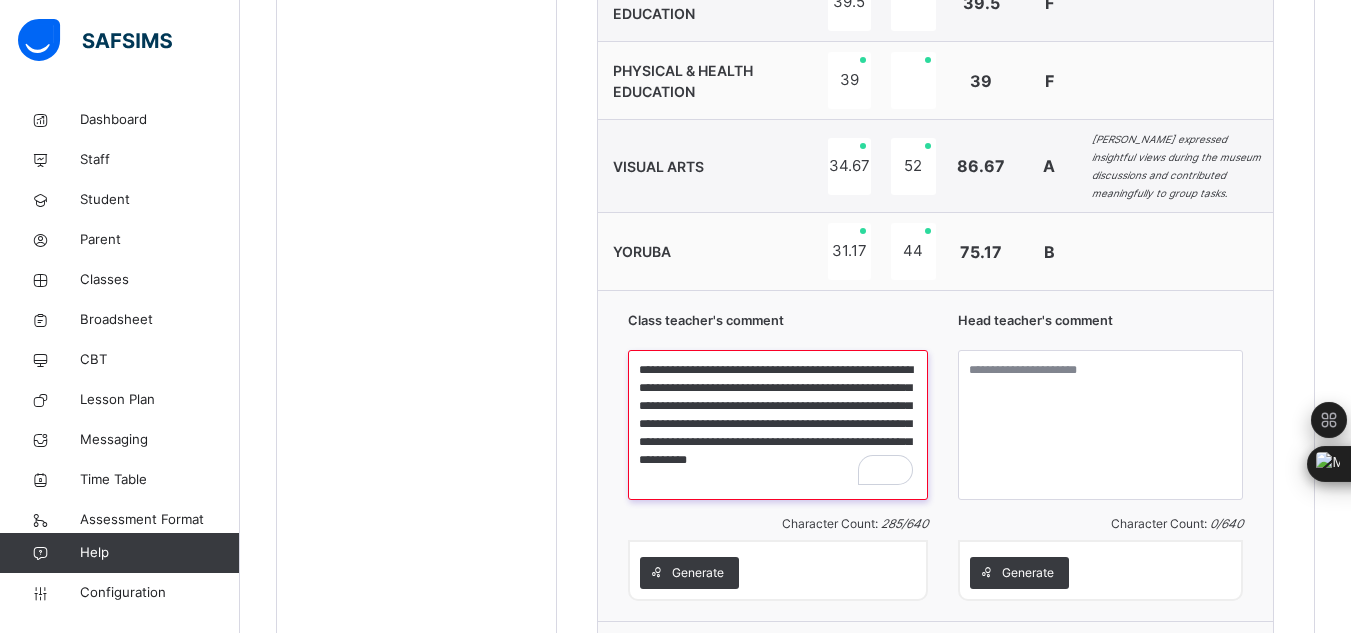 click on "**********" at bounding box center [778, 425] 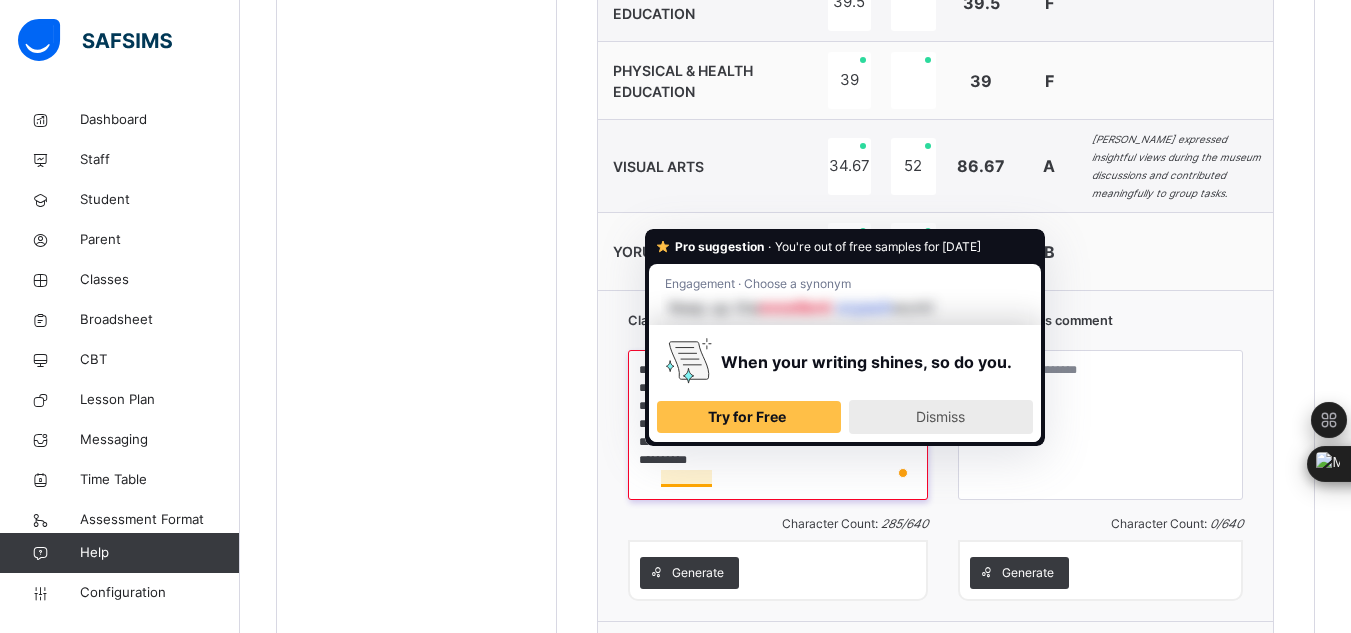 click on "Dismiss" at bounding box center [940, 416] 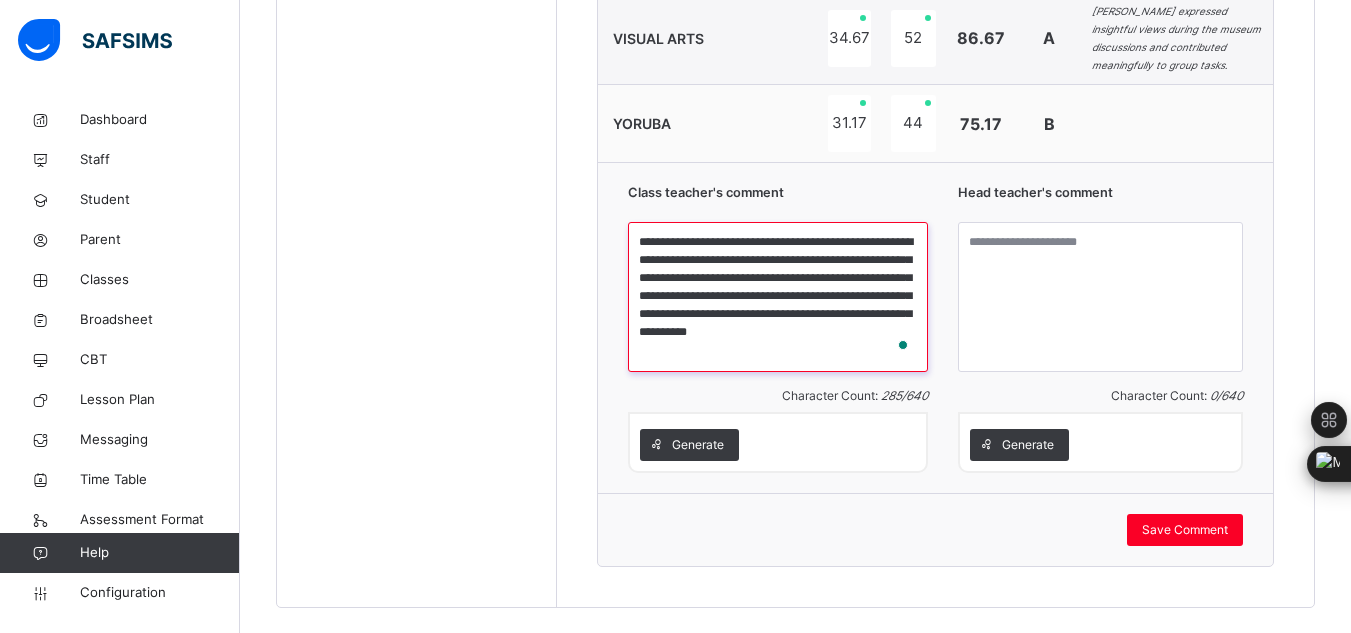 scroll, scrollTop: 2041, scrollLeft: 0, axis: vertical 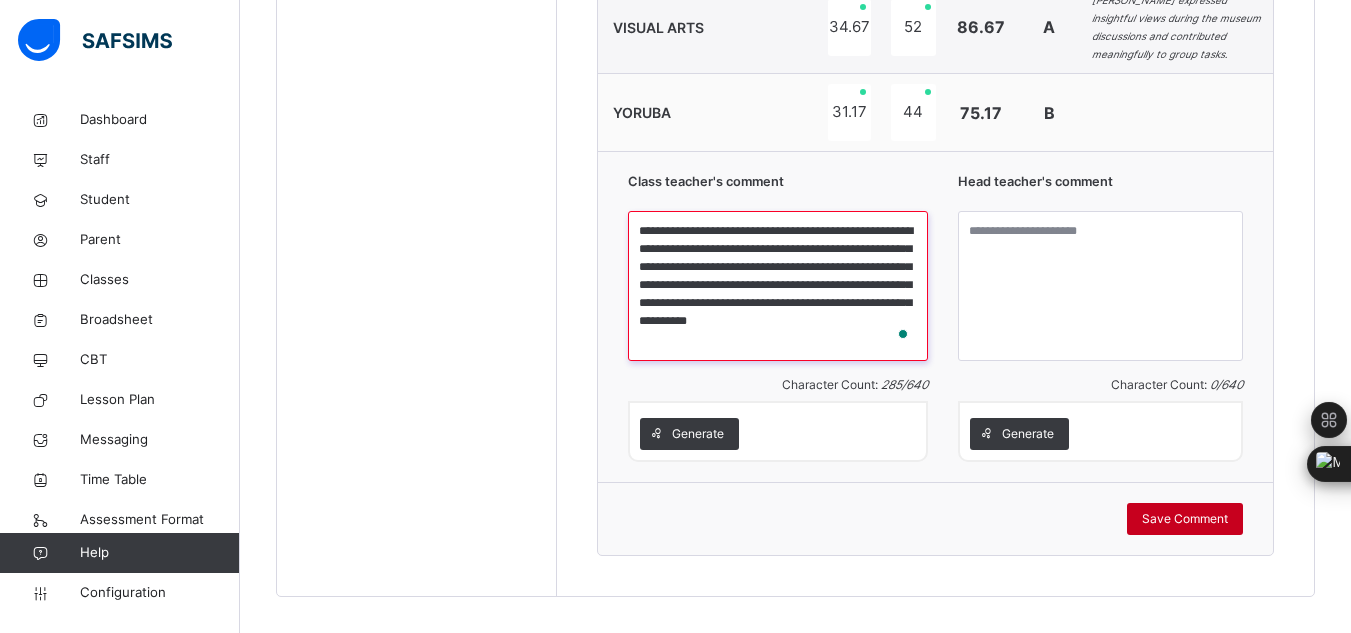 type on "**********" 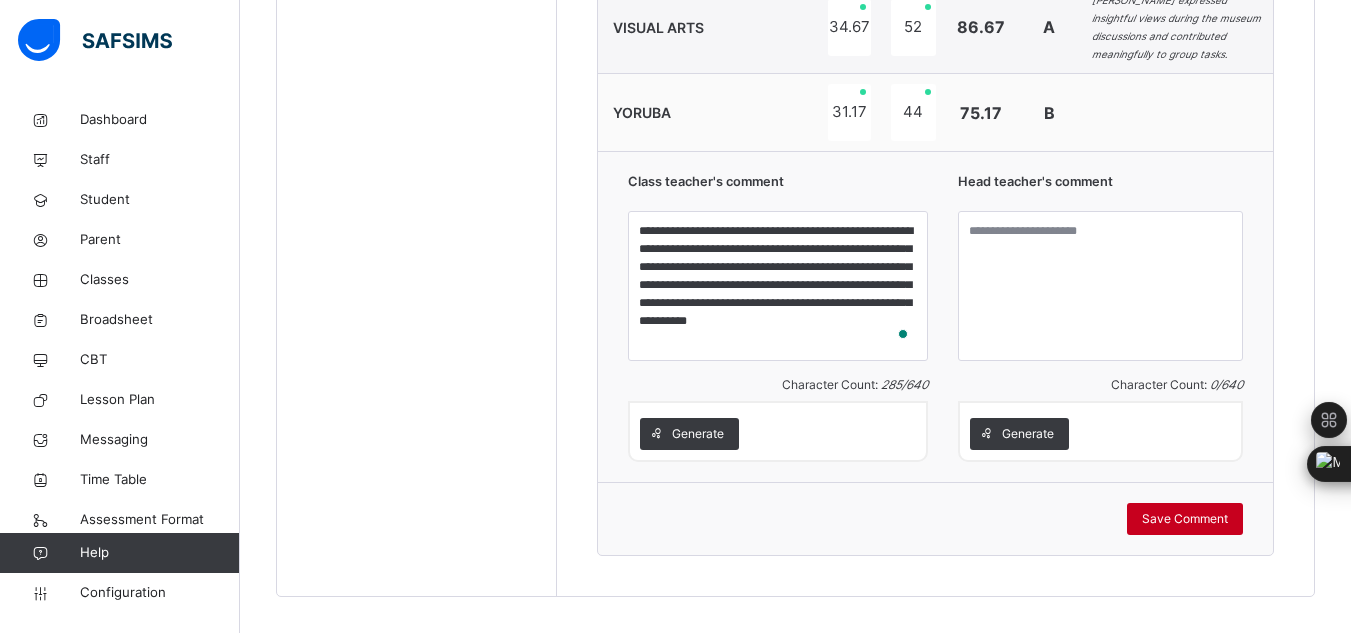 click on "Save Comment" at bounding box center (1185, 519) 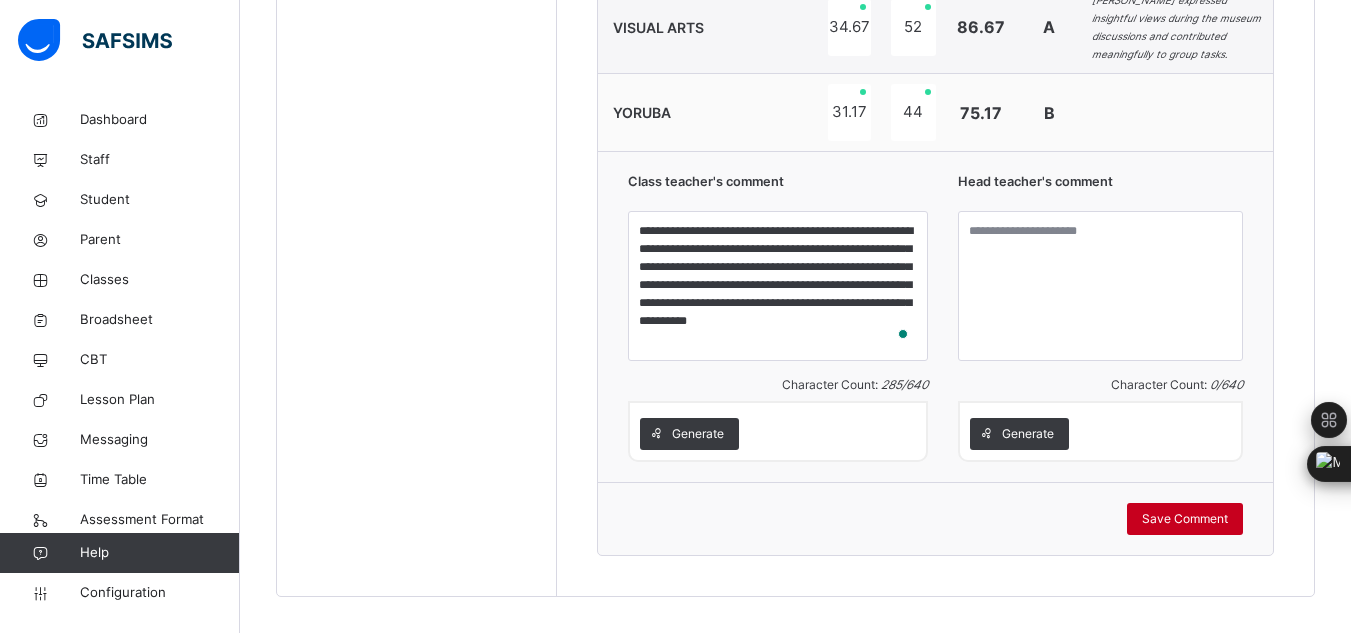 click on "Save Comment" at bounding box center [1185, 519] 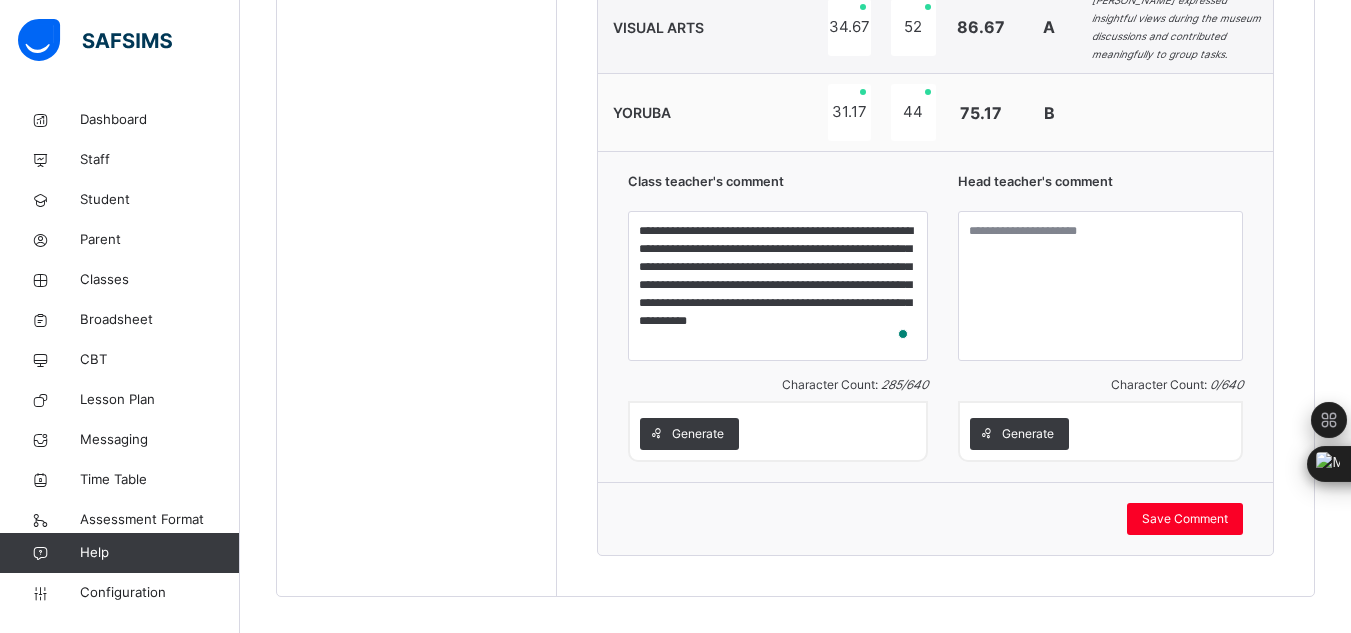 click on "**********" at bounding box center [935, 316] 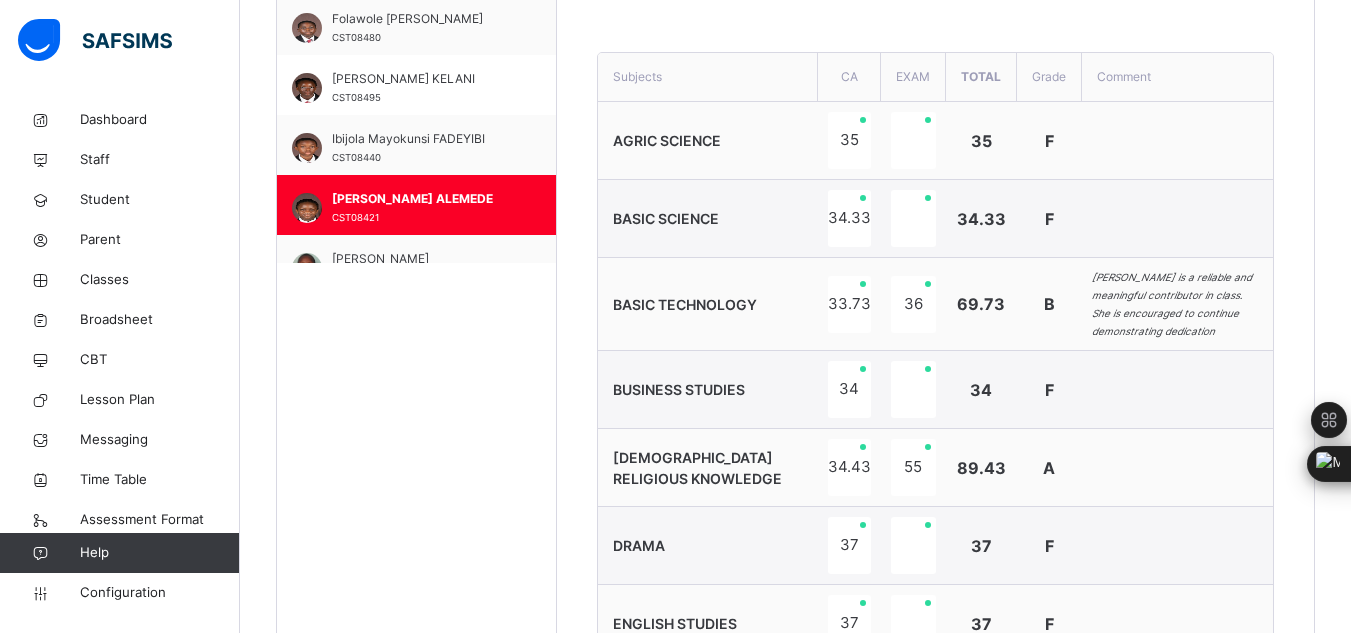 scroll, scrollTop: 695, scrollLeft: 0, axis: vertical 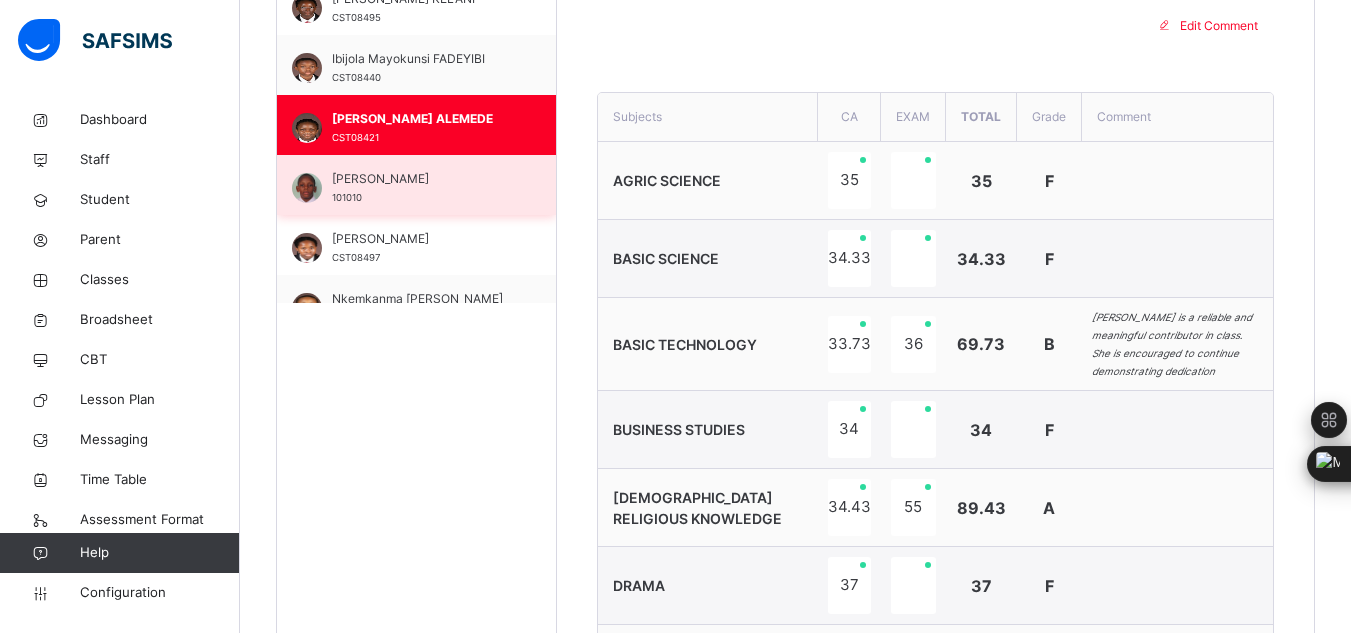 click on "[PERSON_NAME] 101010" at bounding box center (421, 188) 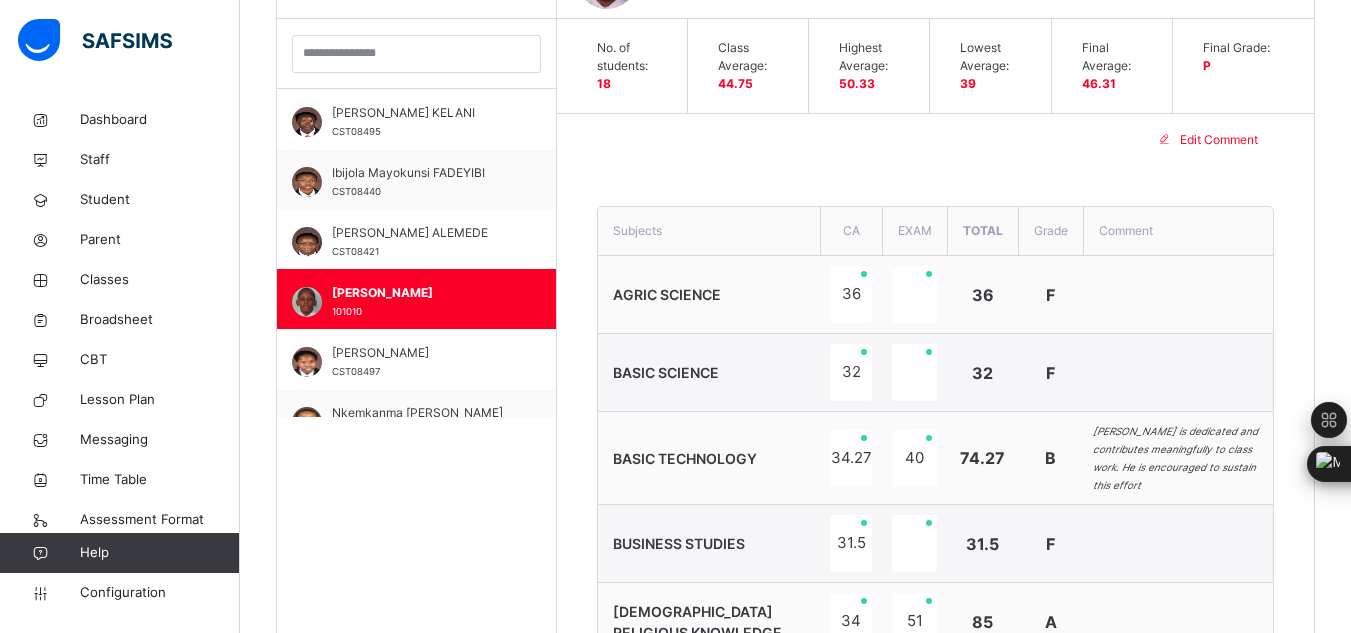 scroll, scrollTop: 695, scrollLeft: 0, axis: vertical 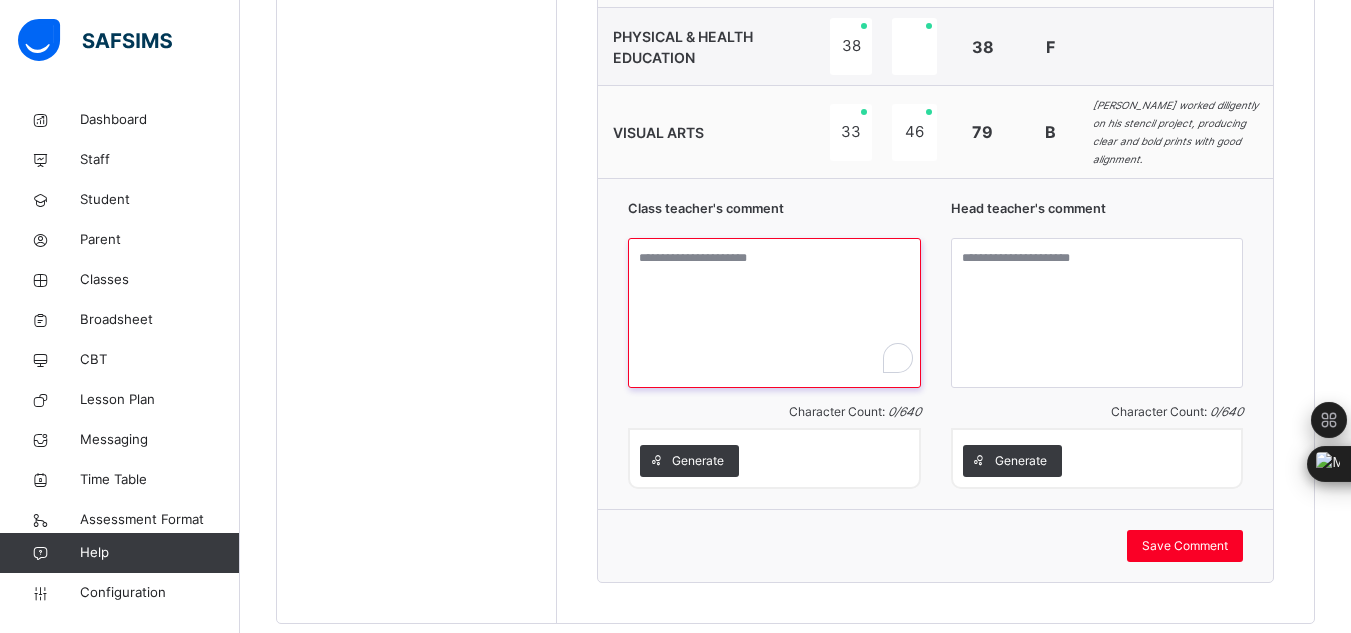 click at bounding box center [774, 313] 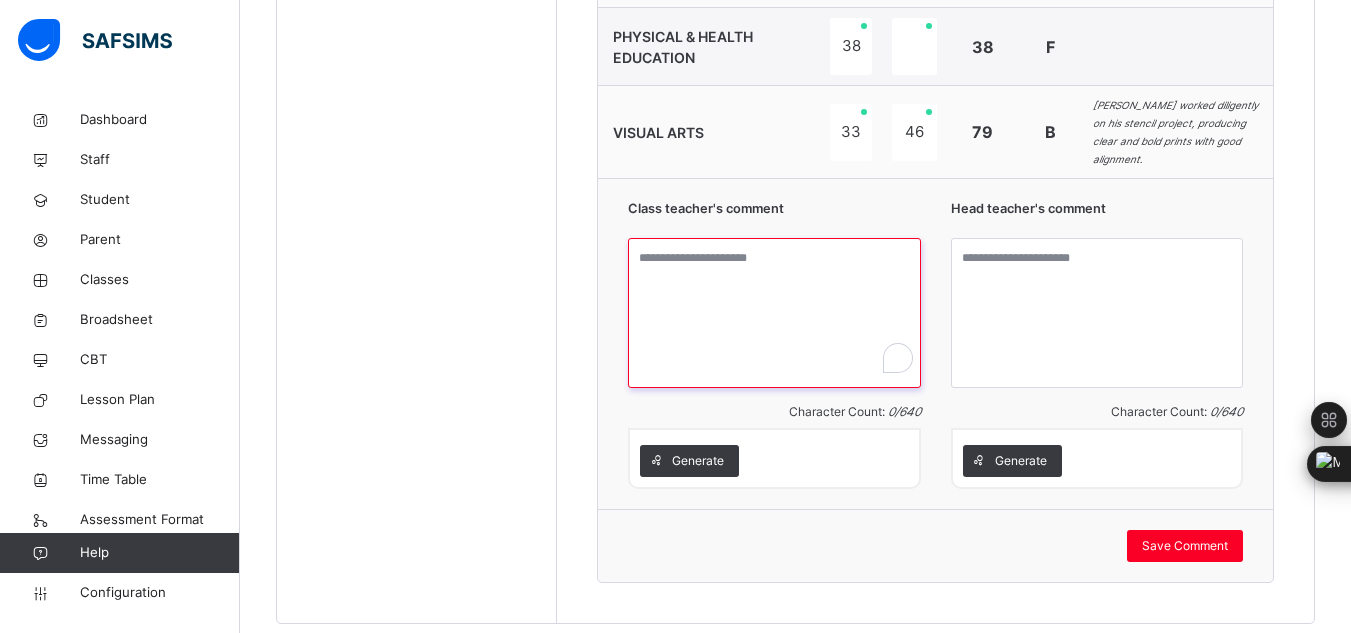 paste on "**********" 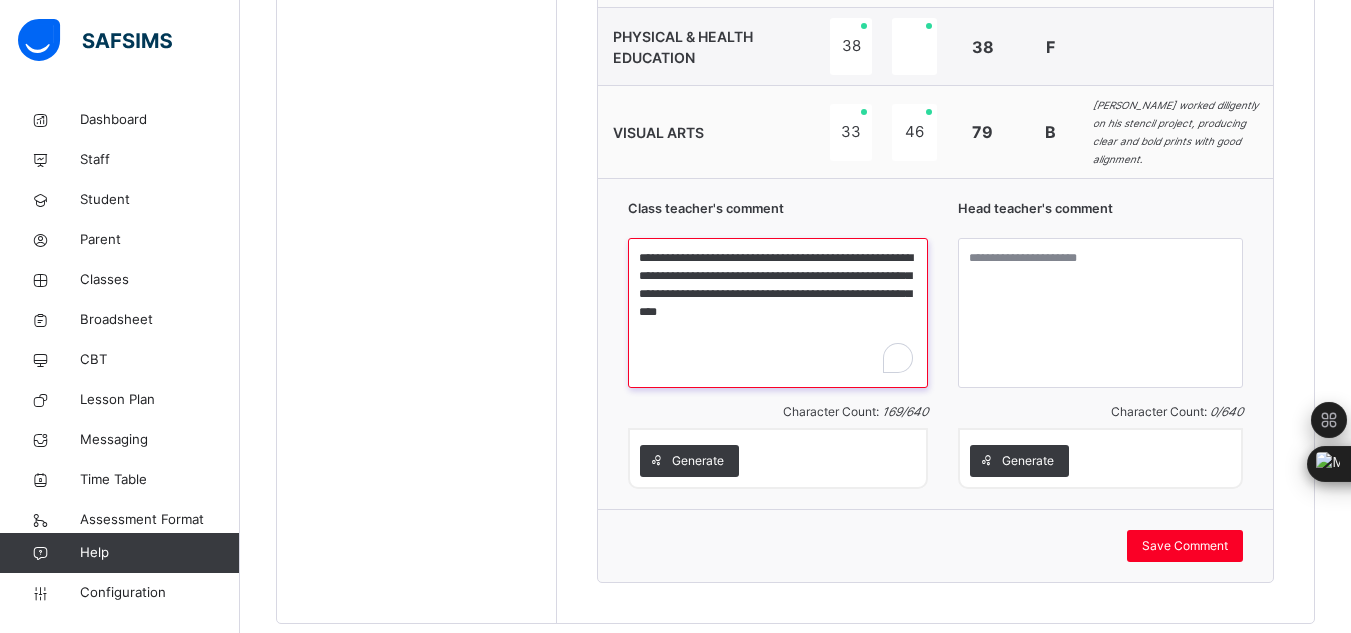 click on "**********" at bounding box center [778, 313] 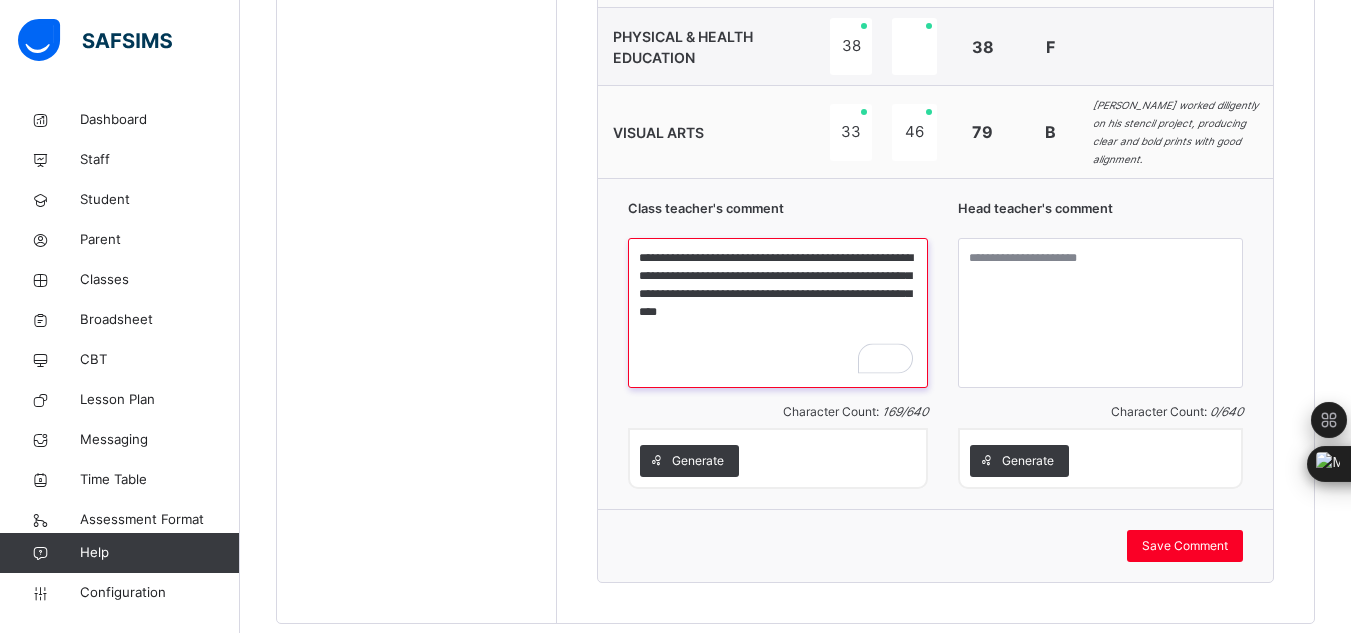 click on "**********" at bounding box center [778, 313] 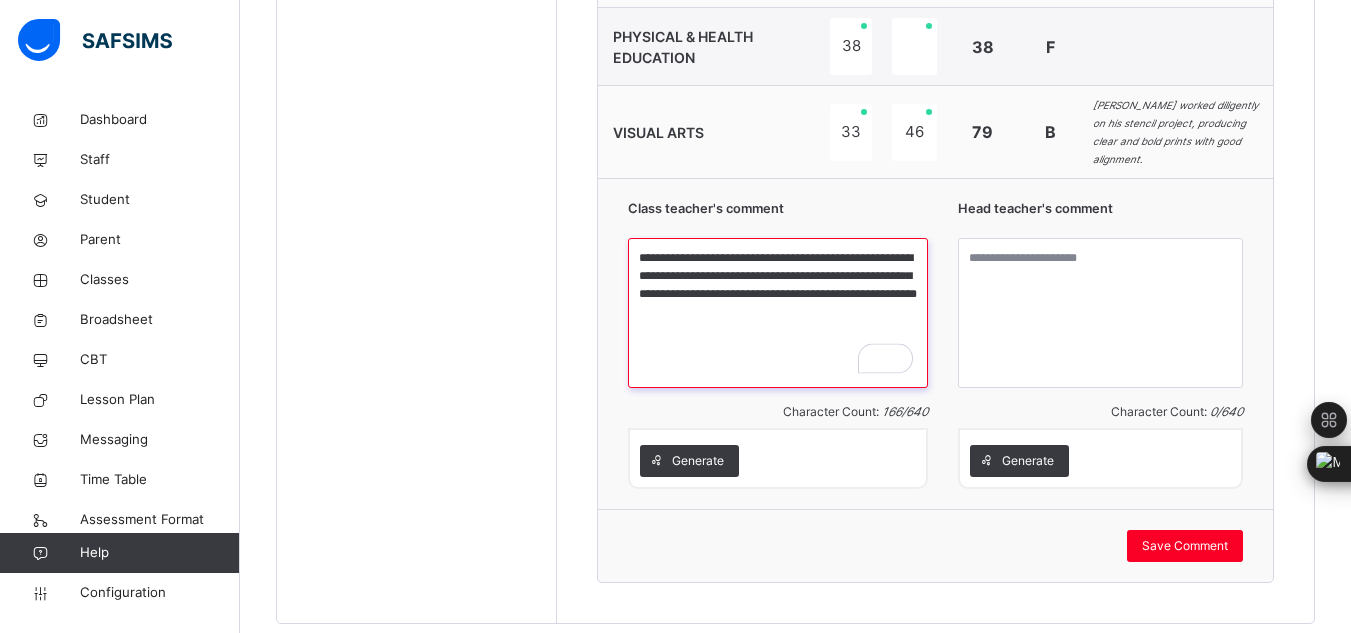 click on "**********" at bounding box center (778, 313) 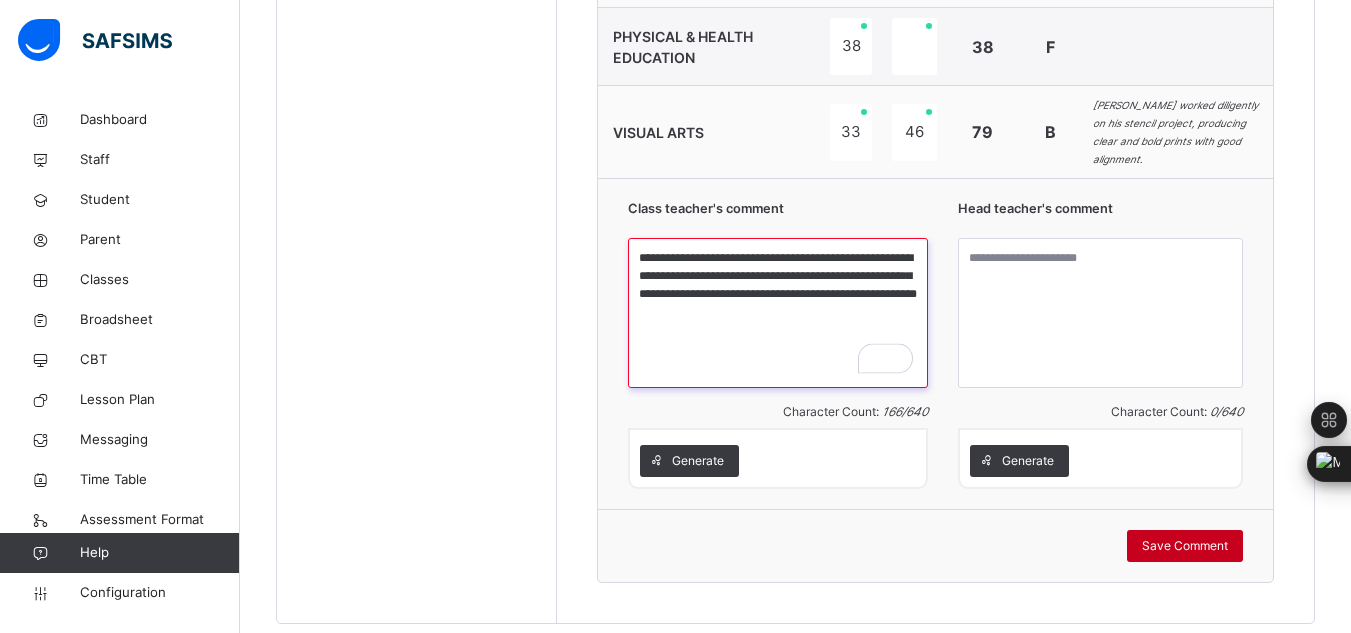 type on "**********" 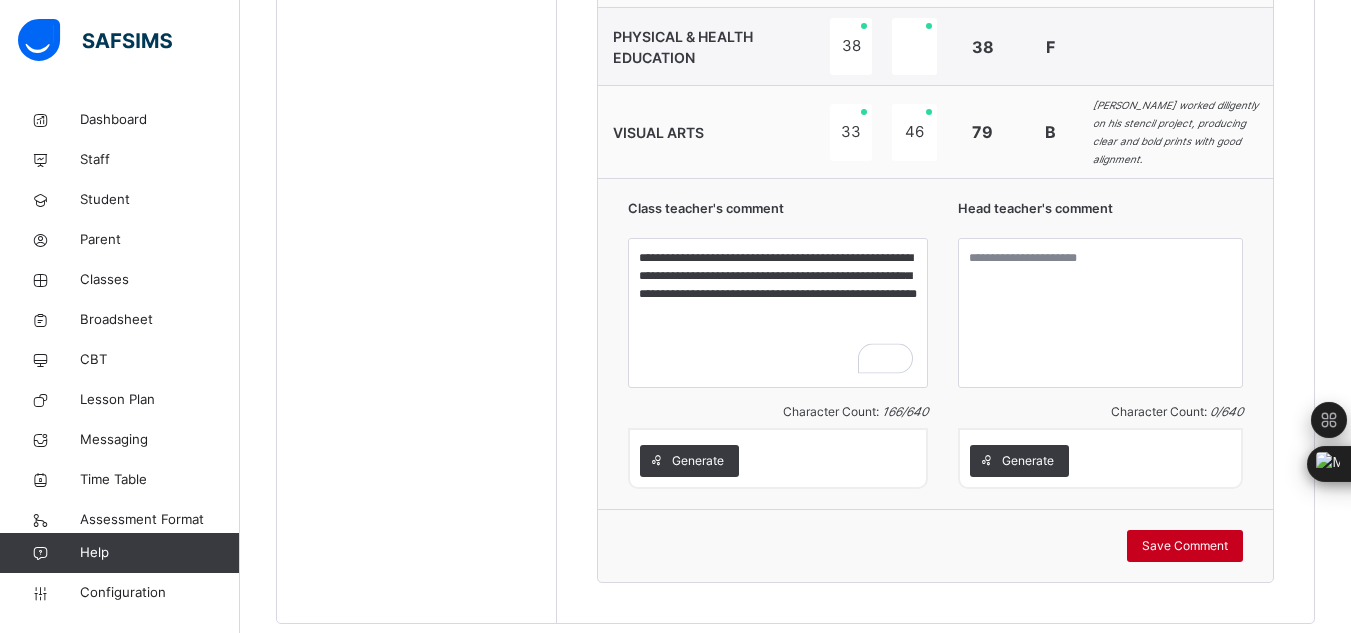 click on "Save Comment" at bounding box center (1185, 546) 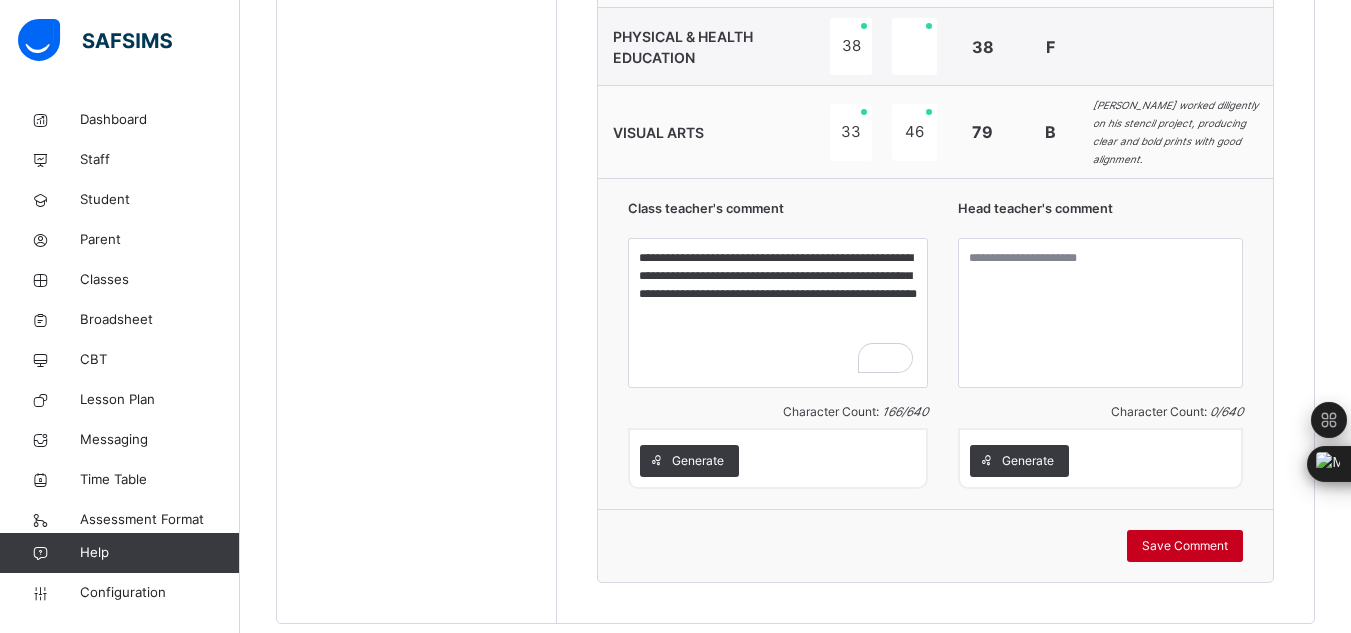 click on "Save Comment" at bounding box center (1185, 546) 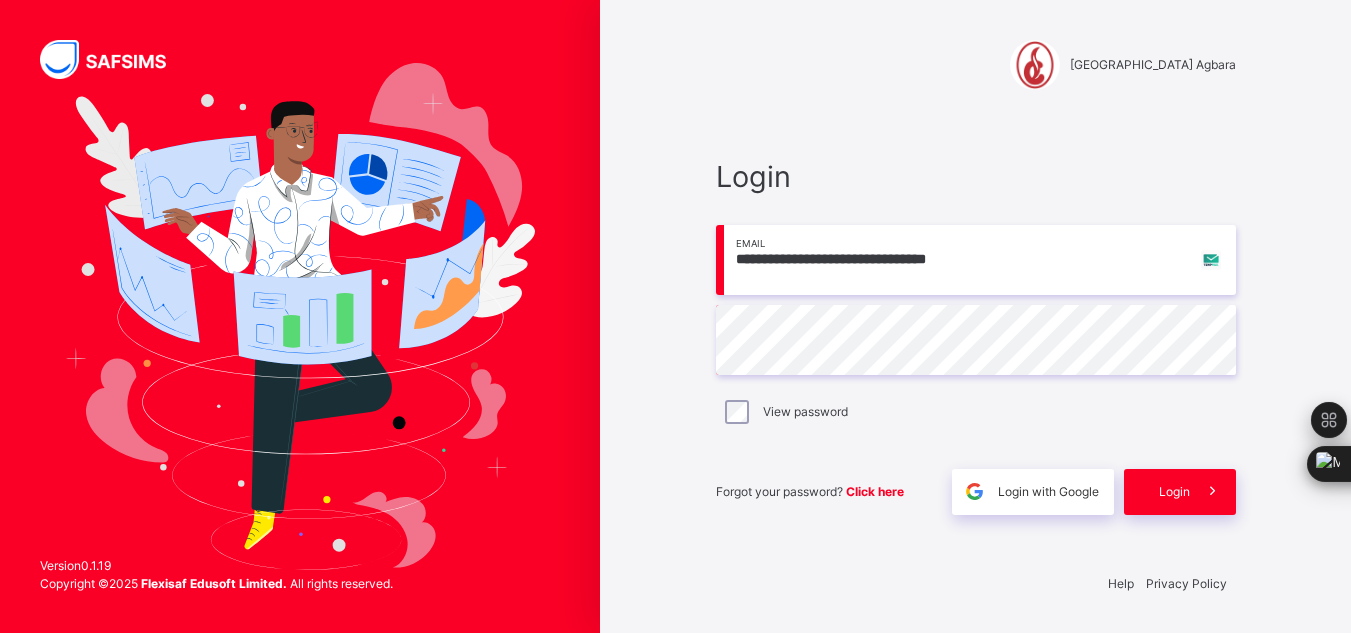 scroll, scrollTop: 0, scrollLeft: 0, axis: both 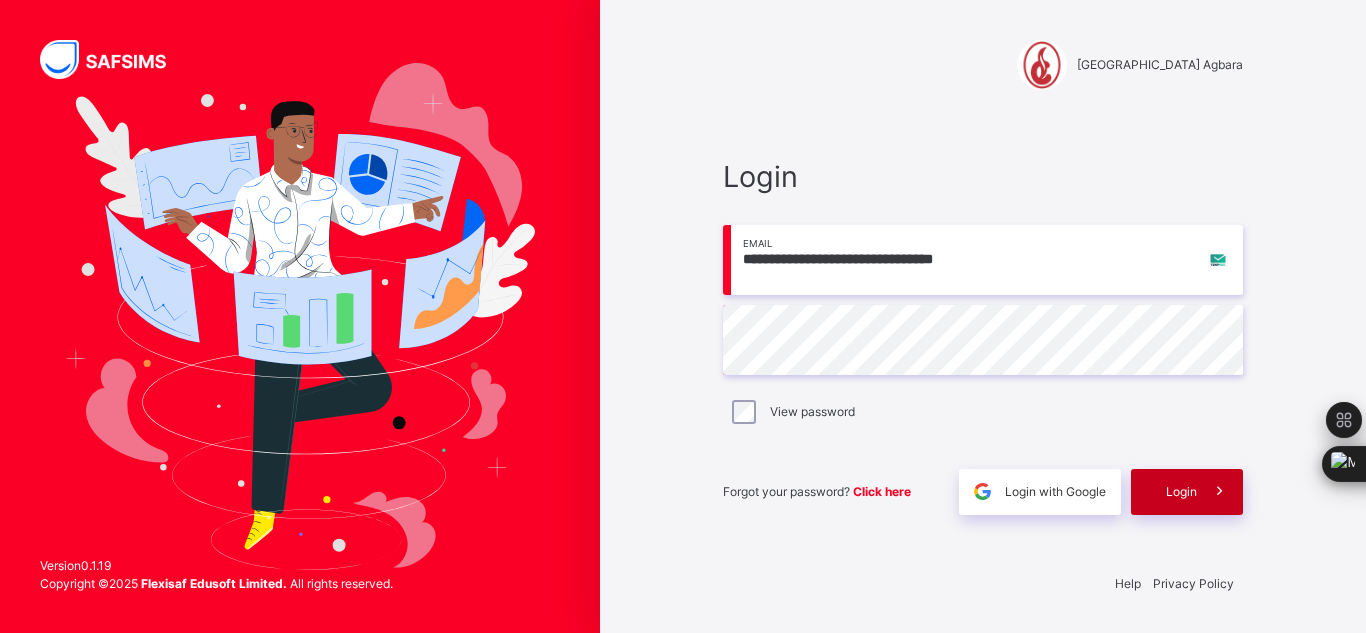 click on "Login" at bounding box center (1181, 492) 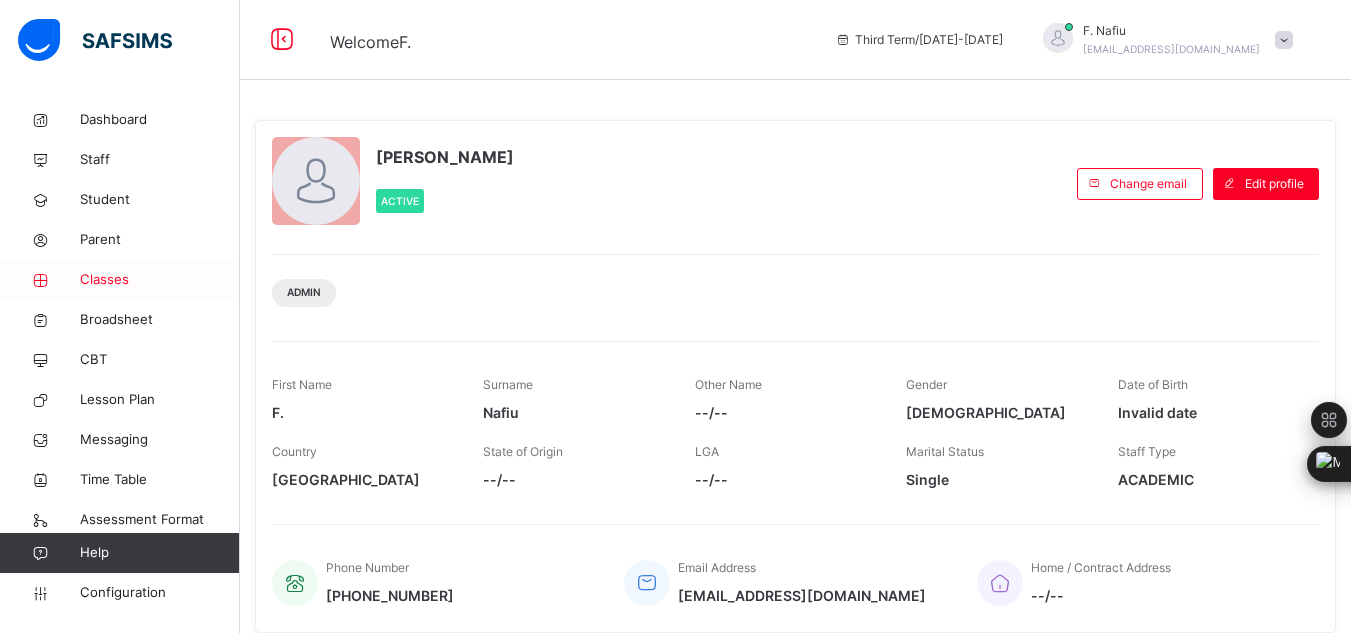 click on "Classes" at bounding box center [160, 280] 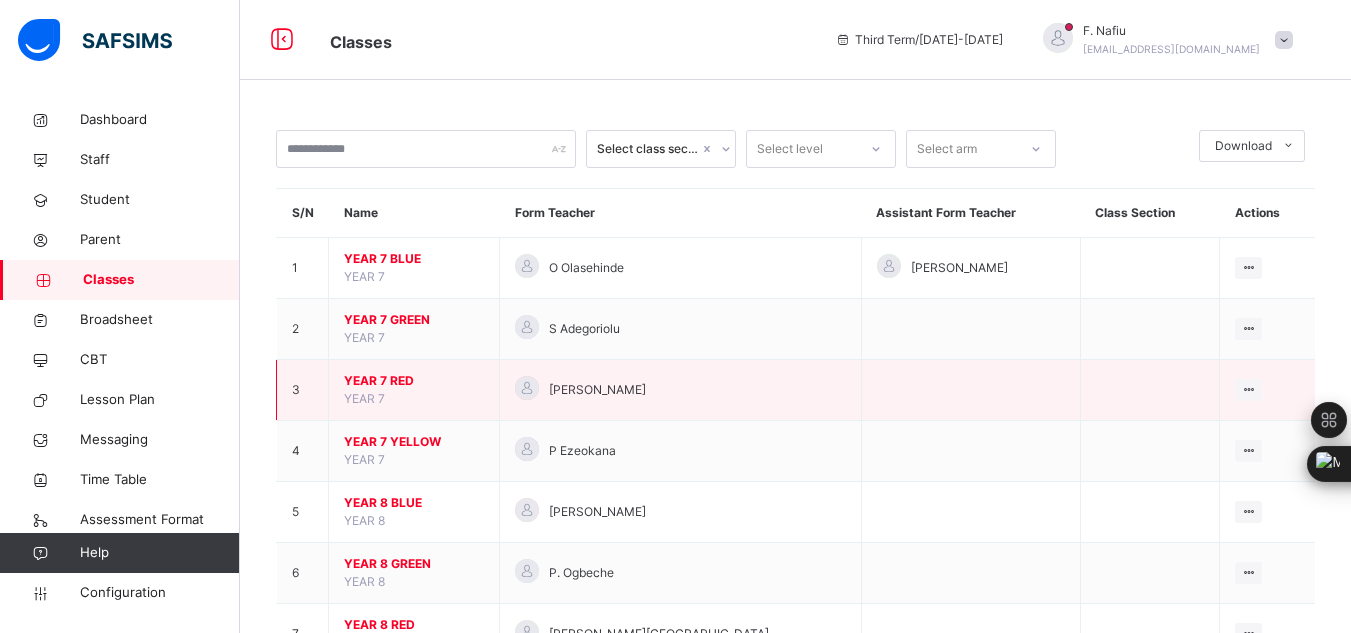 click on "YEAR 7   RED" at bounding box center (414, 381) 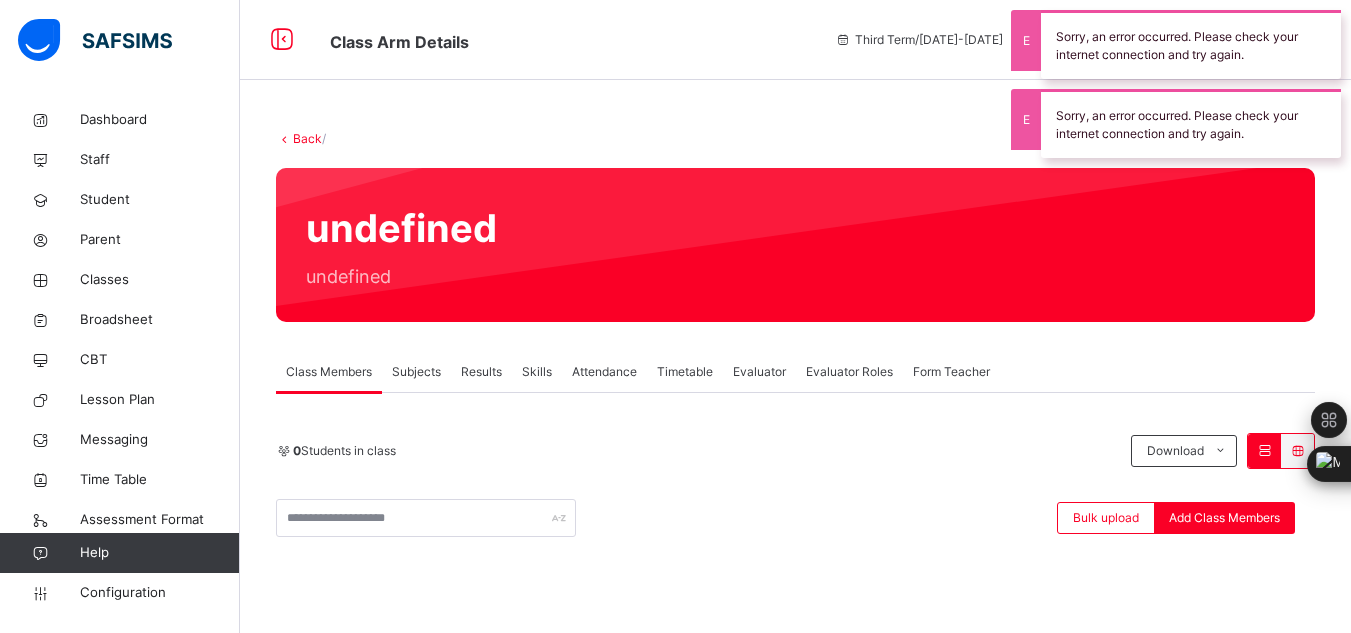 click on "Results" at bounding box center (481, 372) 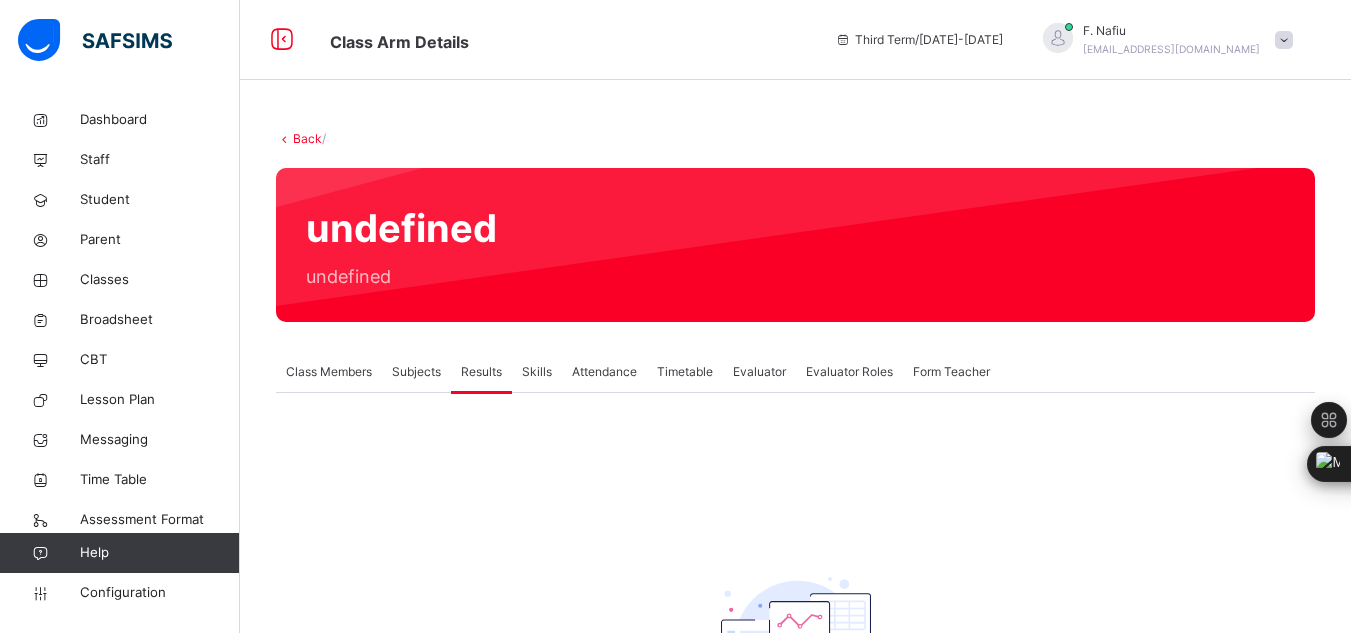 click on "Results" at bounding box center [481, 372] 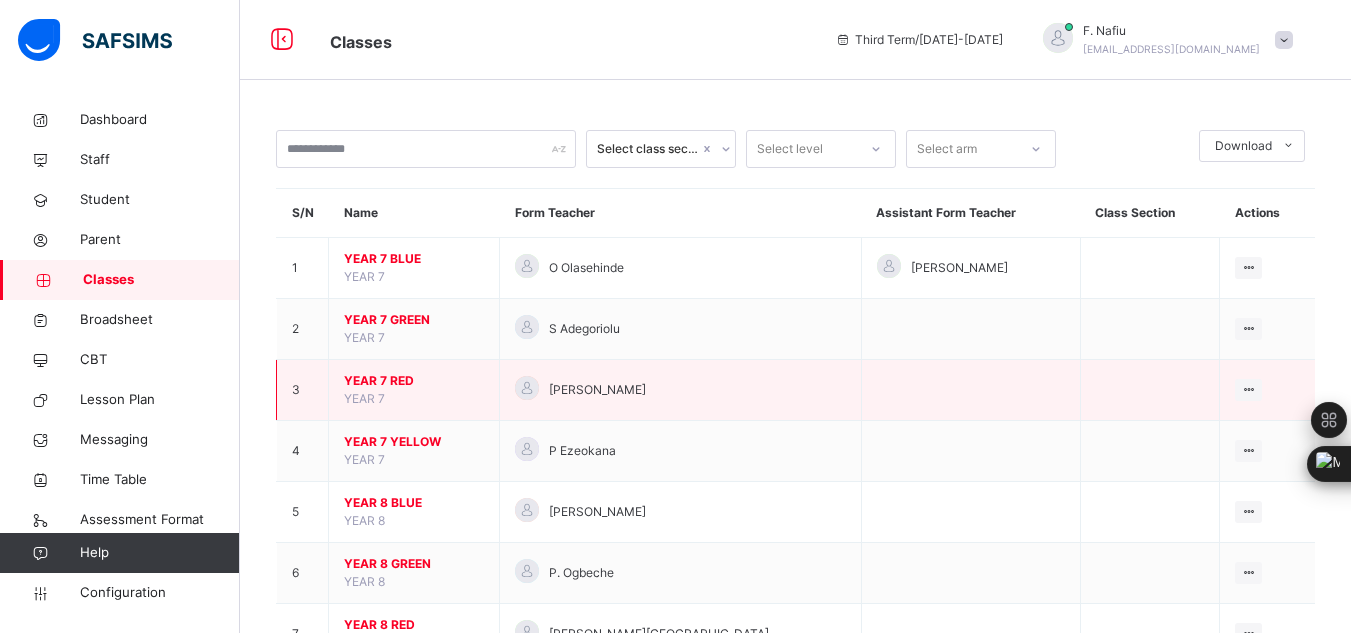 click on "YEAR 7   RED" at bounding box center (414, 381) 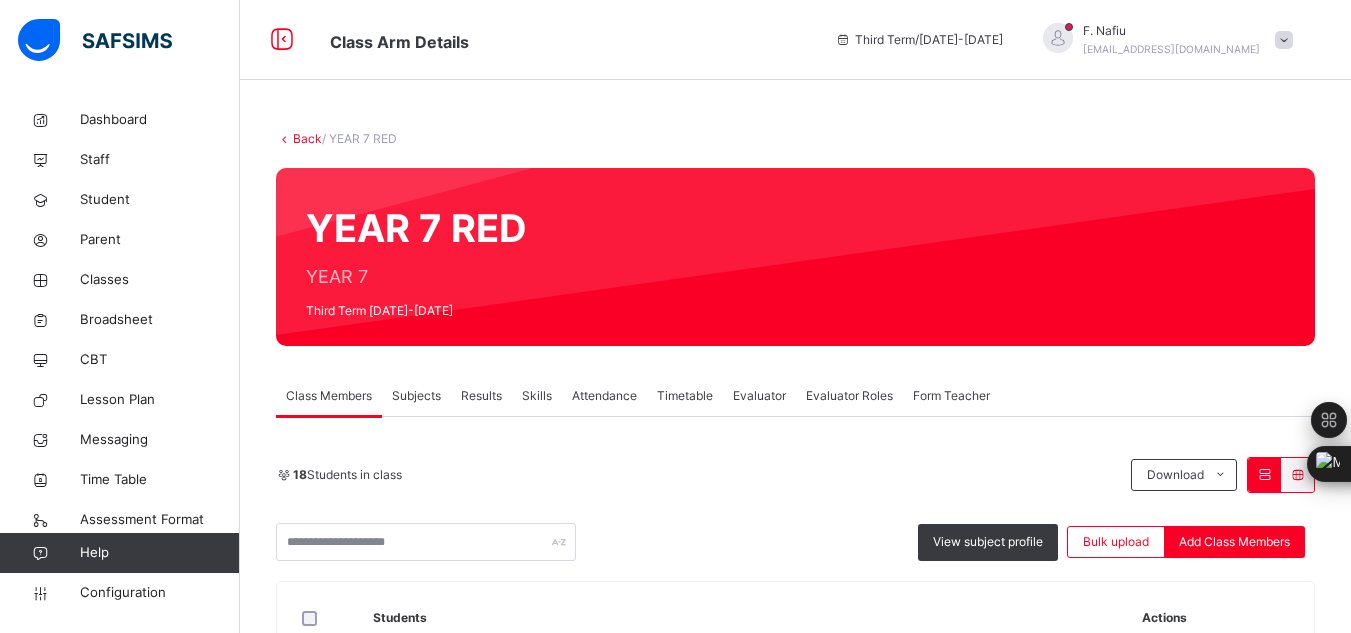 click on "Results" at bounding box center (481, 396) 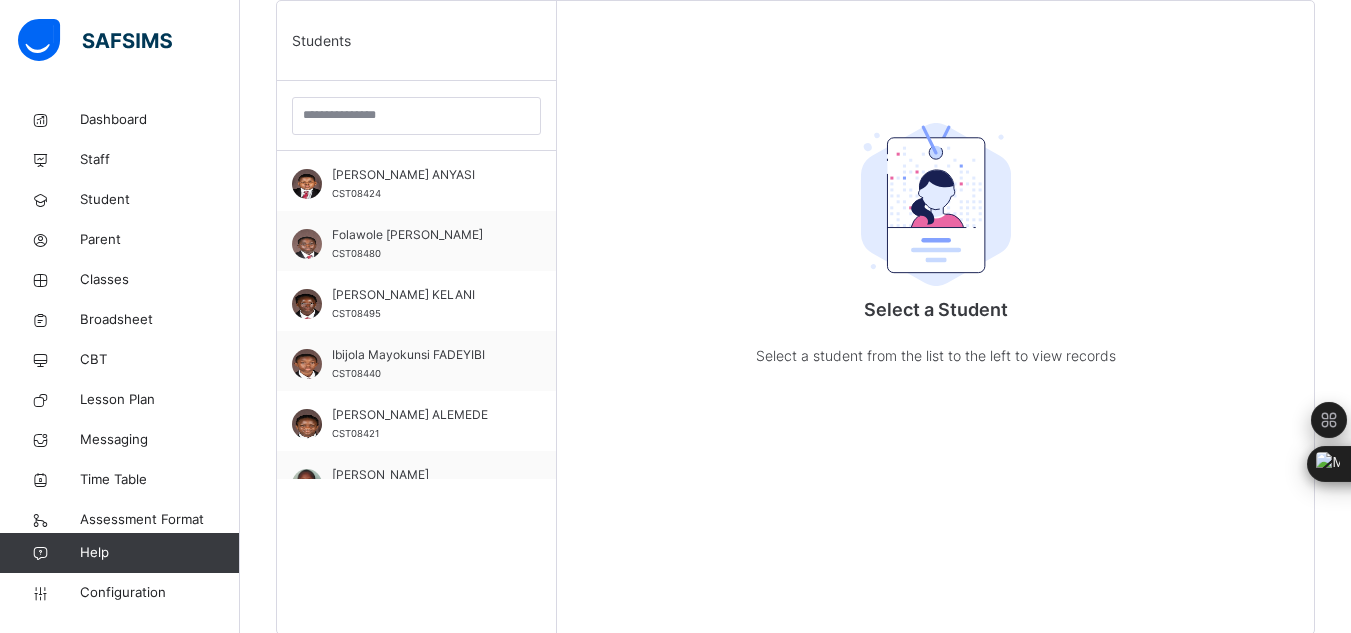 scroll, scrollTop: 520, scrollLeft: 0, axis: vertical 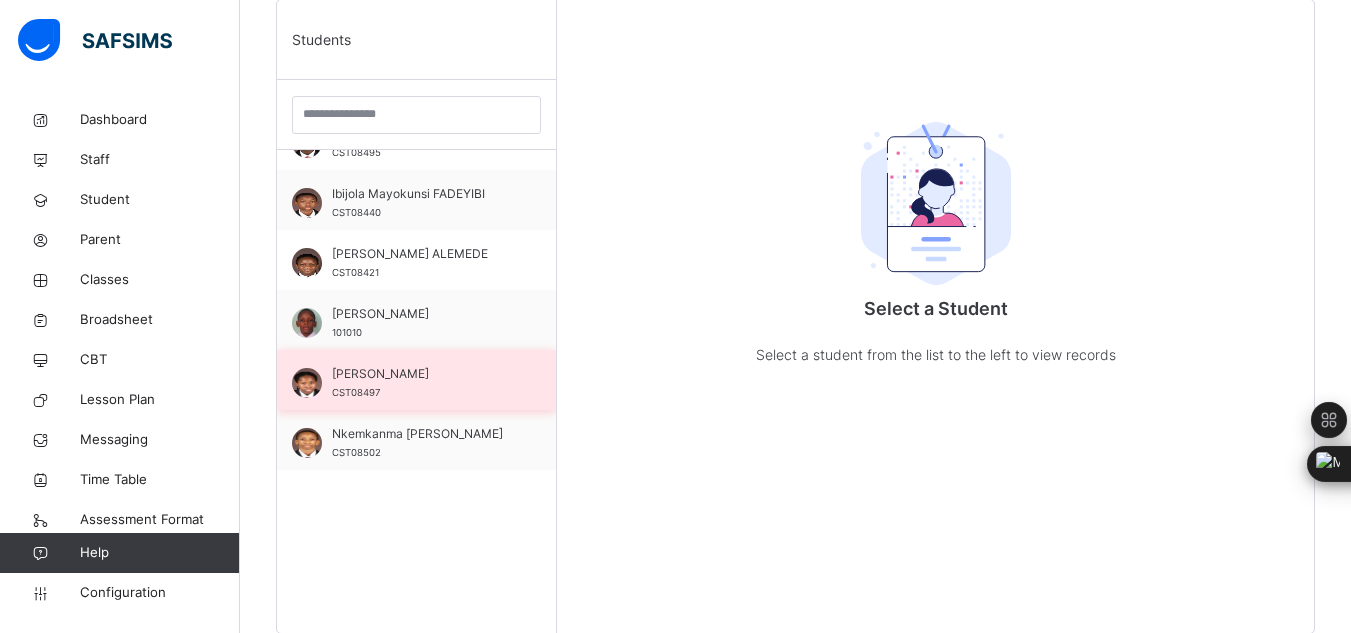 click on "[PERSON_NAME] CST08497" at bounding box center [421, 383] 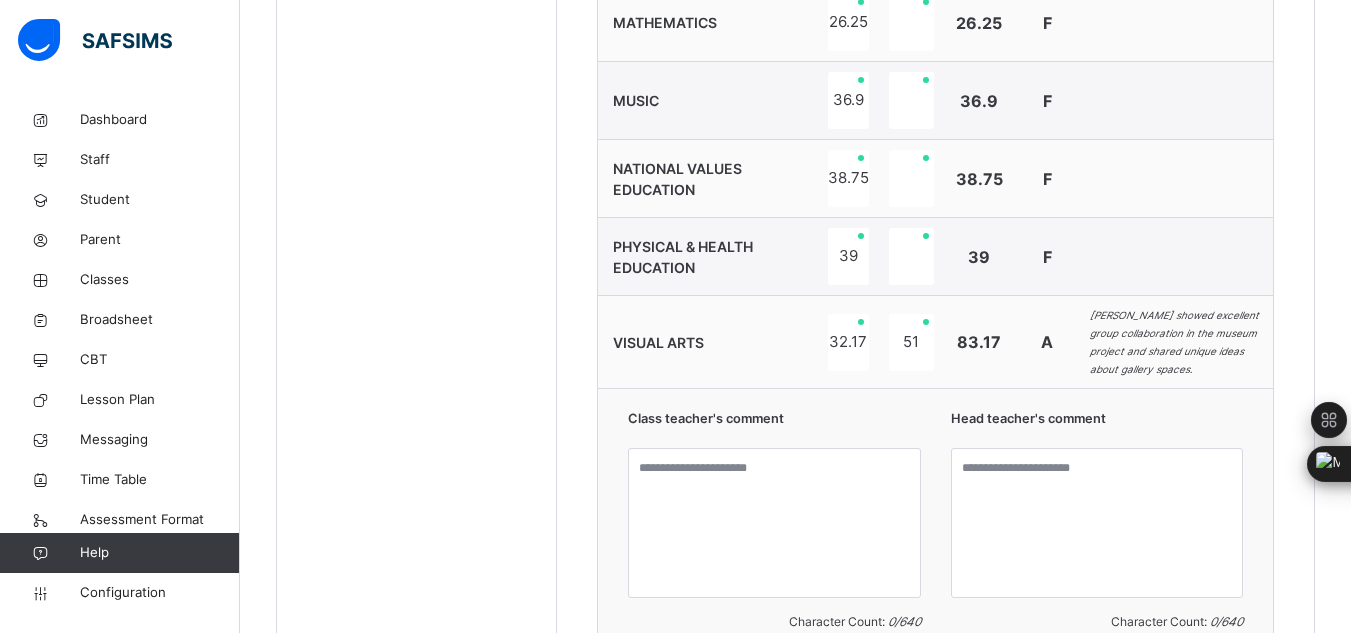 scroll, scrollTop: 1813, scrollLeft: 0, axis: vertical 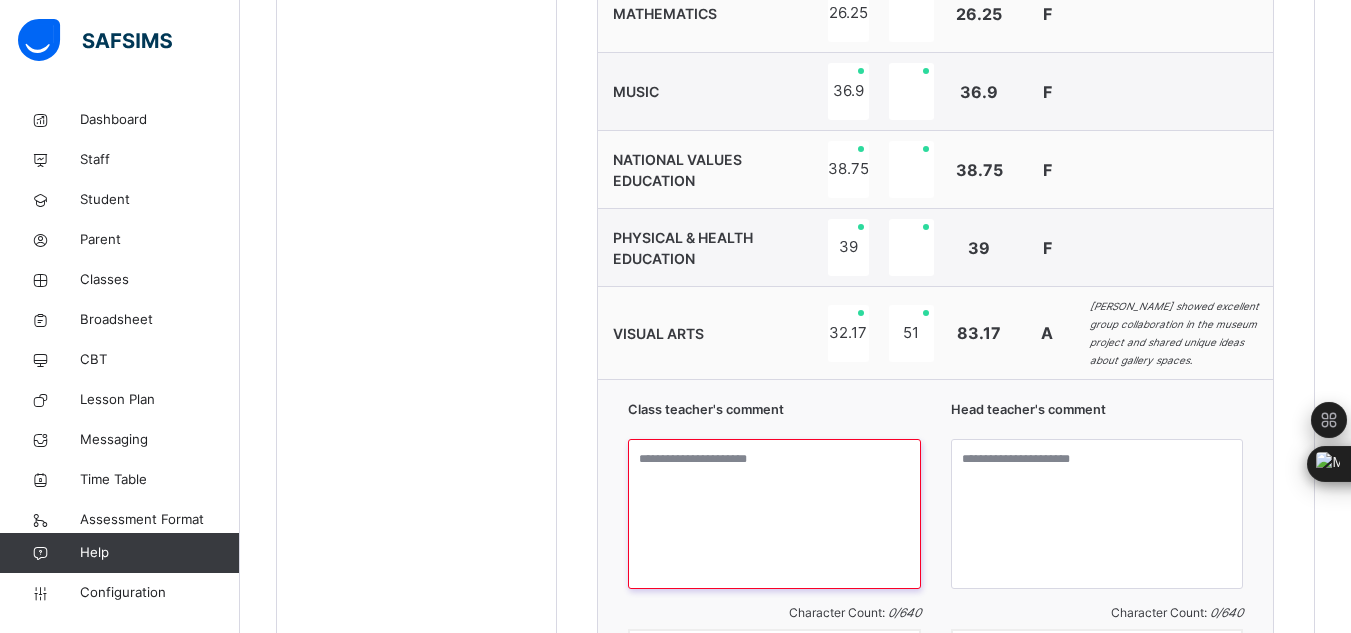 click at bounding box center (774, 514) 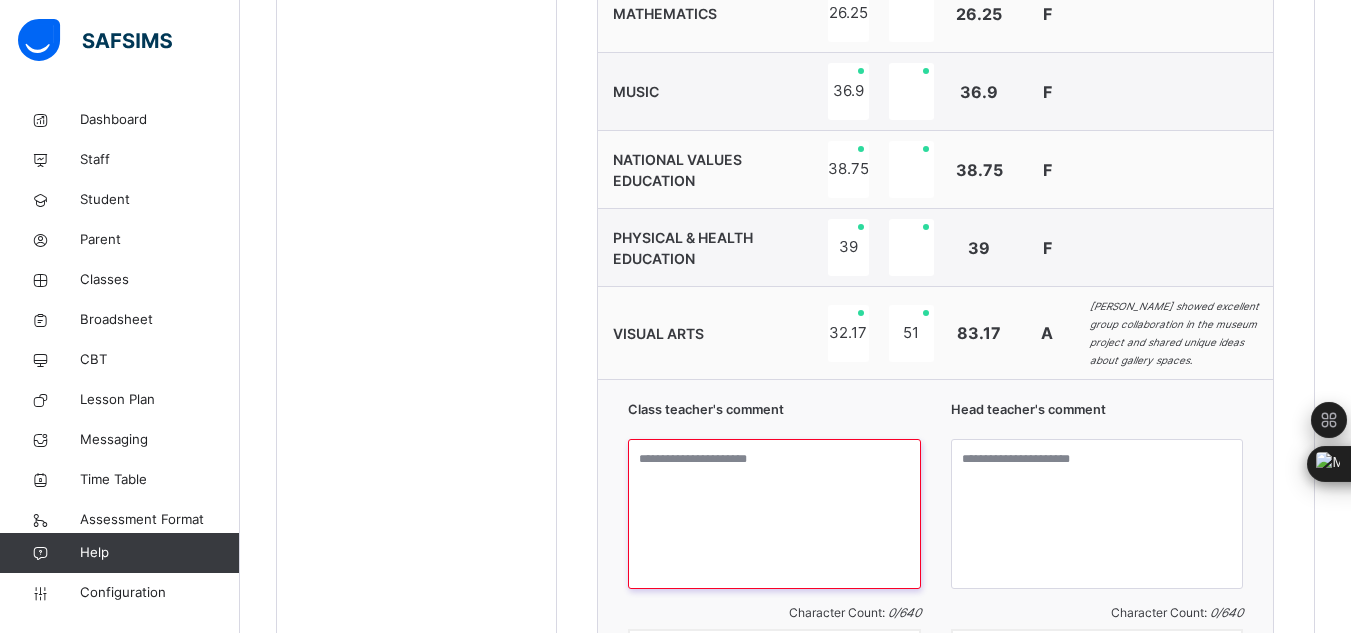 paste on "**********" 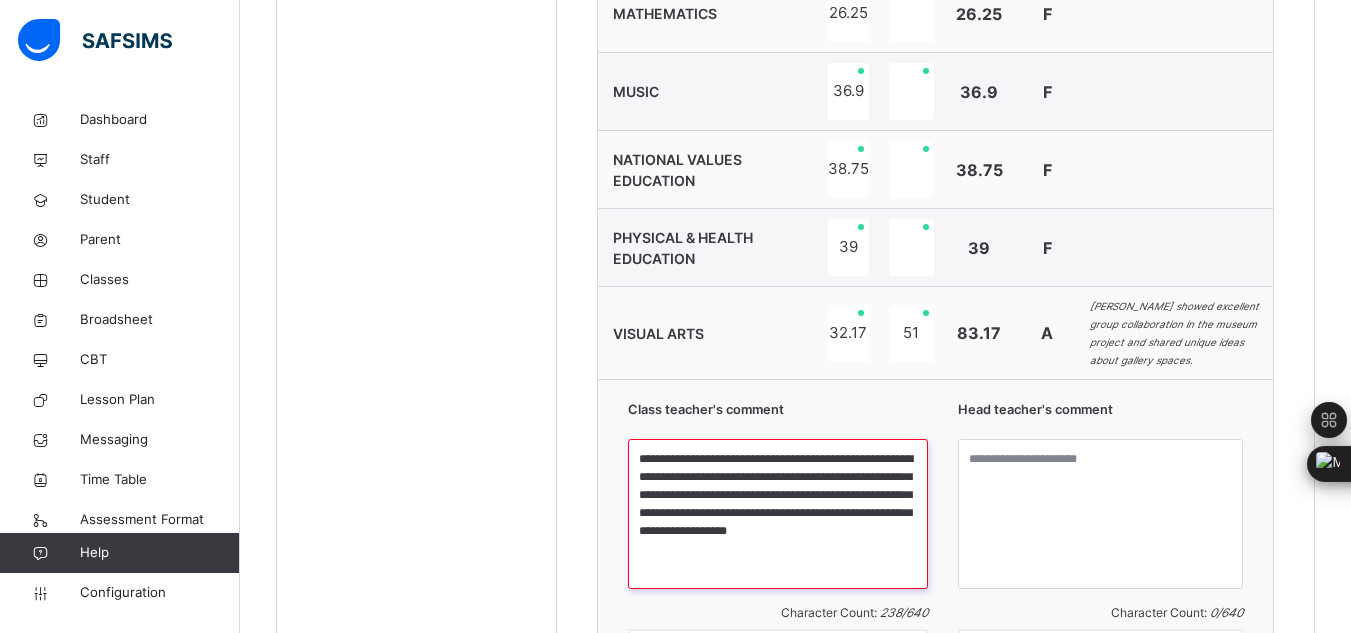 click on "**********" at bounding box center (778, 514) 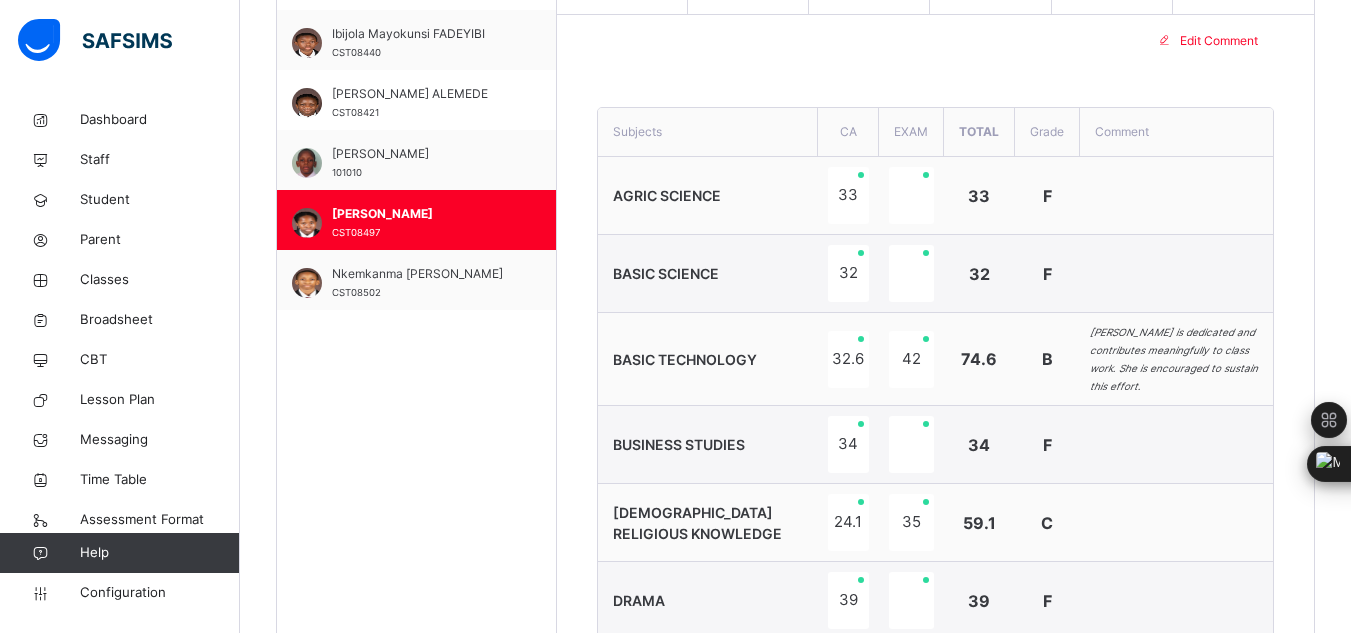 scroll, scrollTop: 653, scrollLeft: 0, axis: vertical 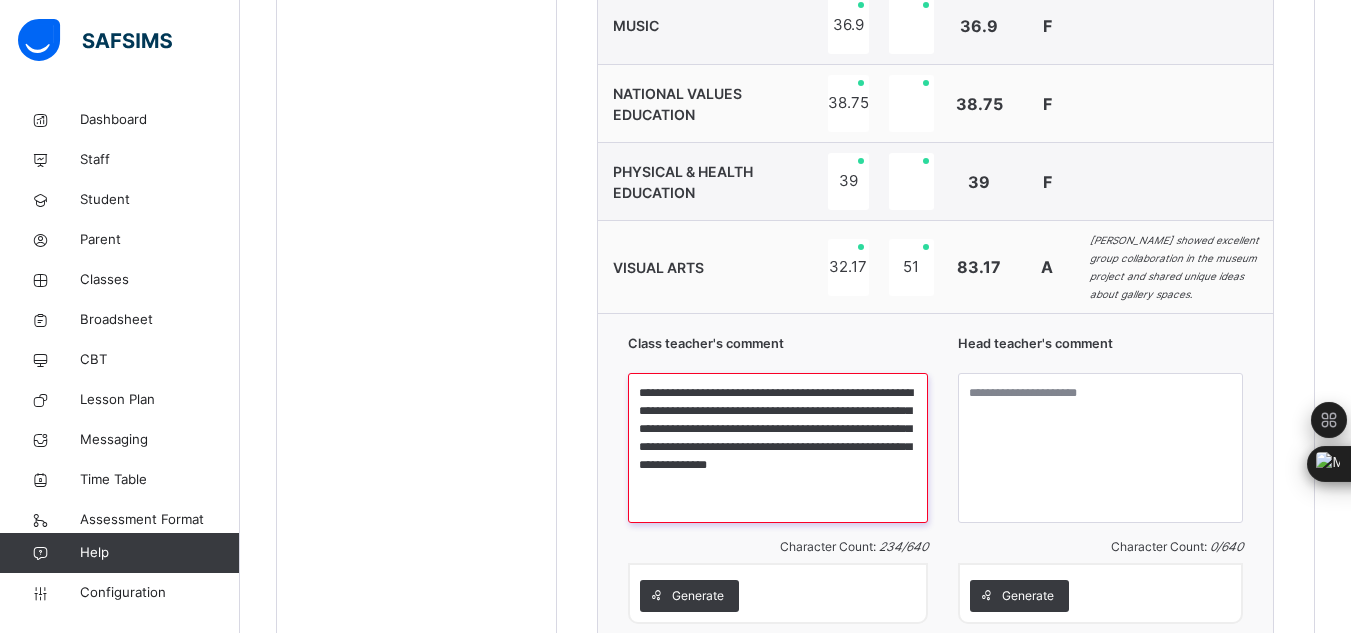 click on "**********" at bounding box center (778, 448) 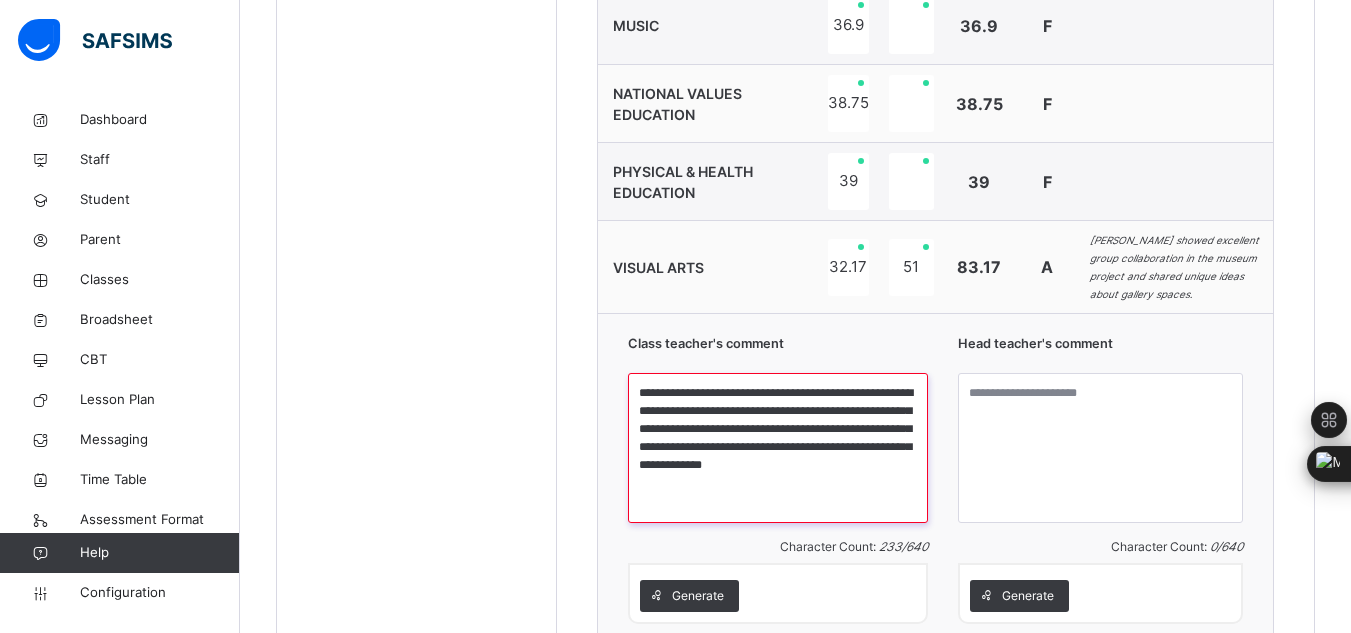 click on "**********" at bounding box center [778, 448] 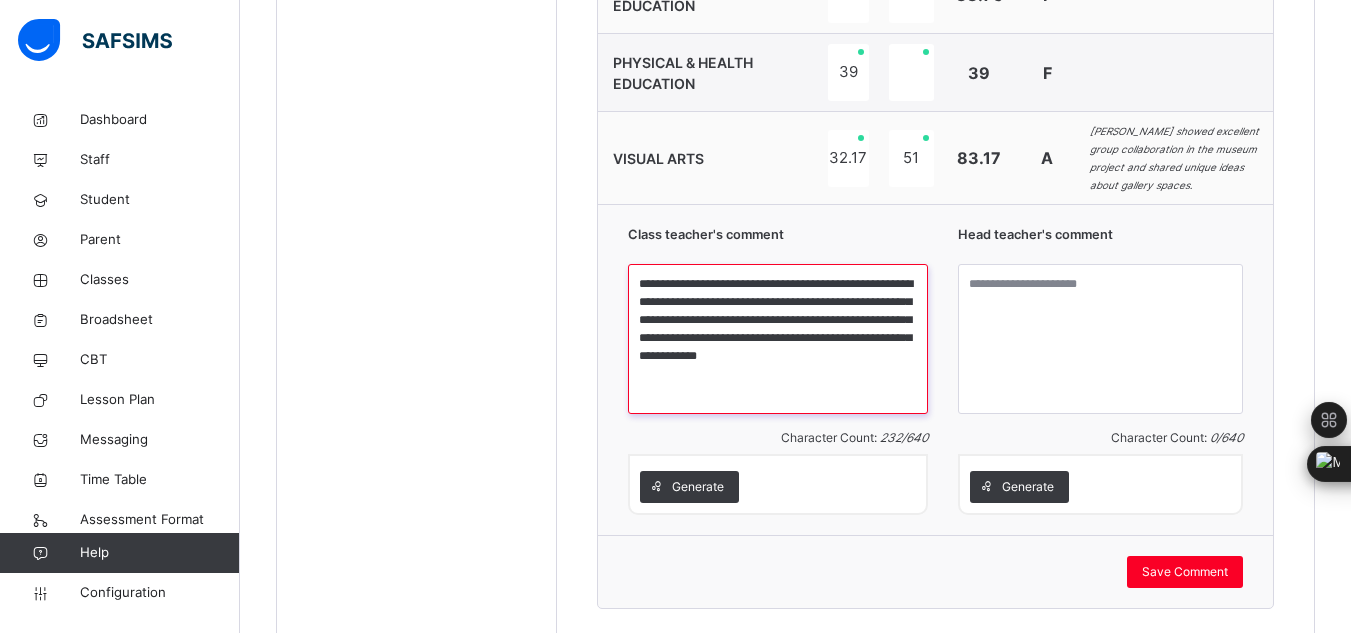scroll, scrollTop: 1999, scrollLeft: 0, axis: vertical 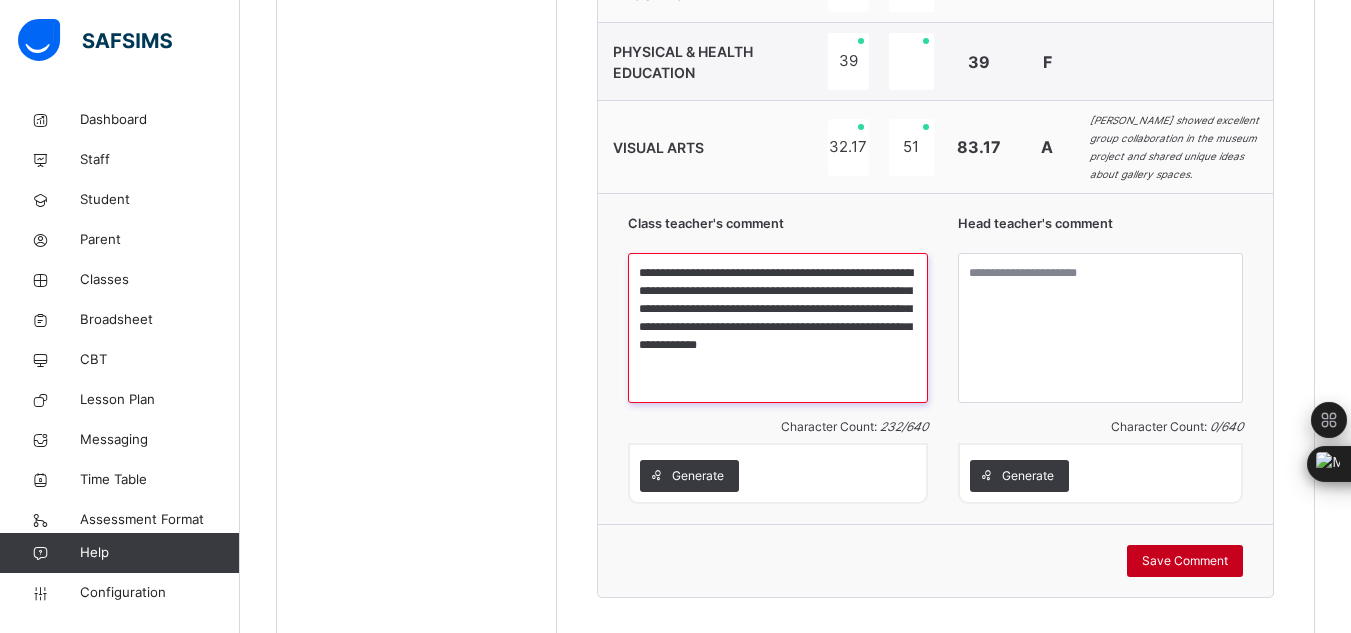 type on "**********" 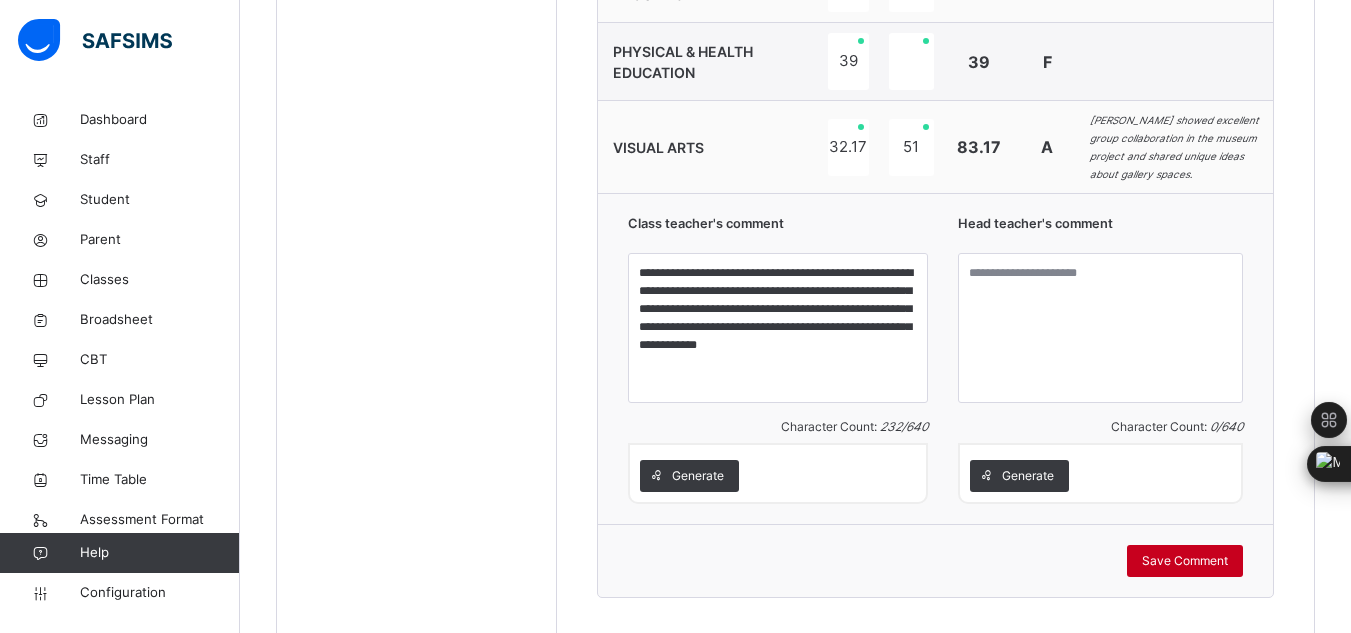 click on "Save Comment" at bounding box center (1185, 561) 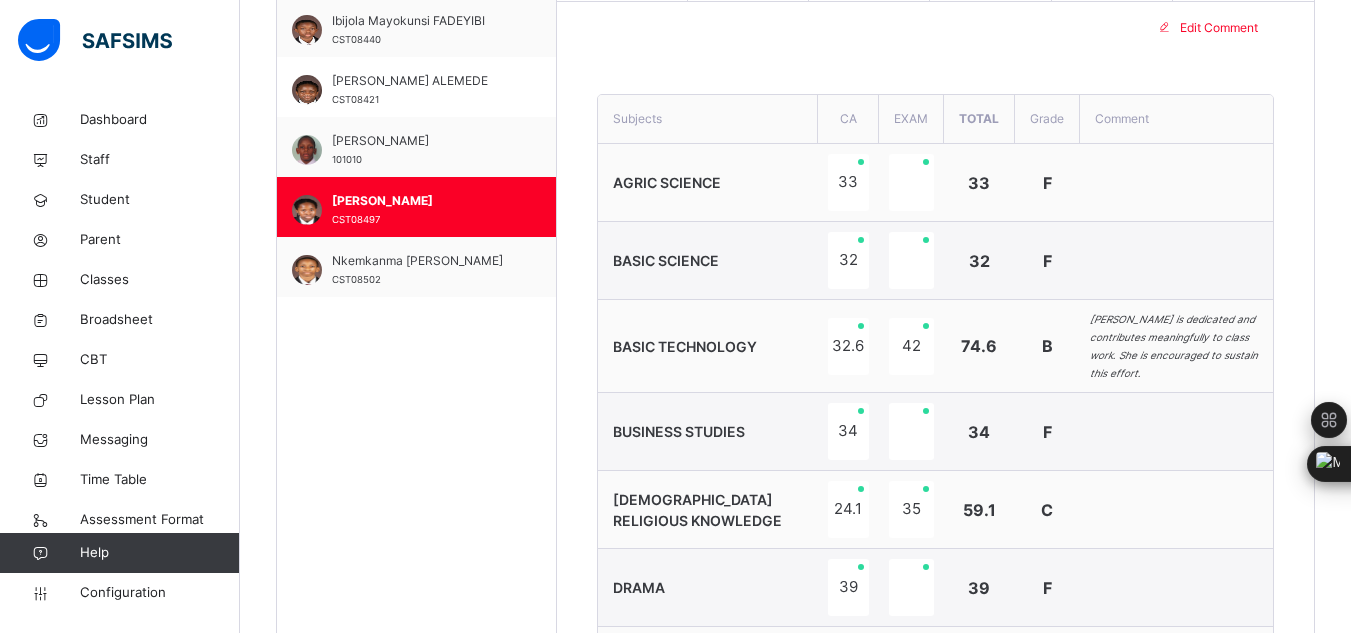 scroll, scrollTop: 666, scrollLeft: 0, axis: vertical 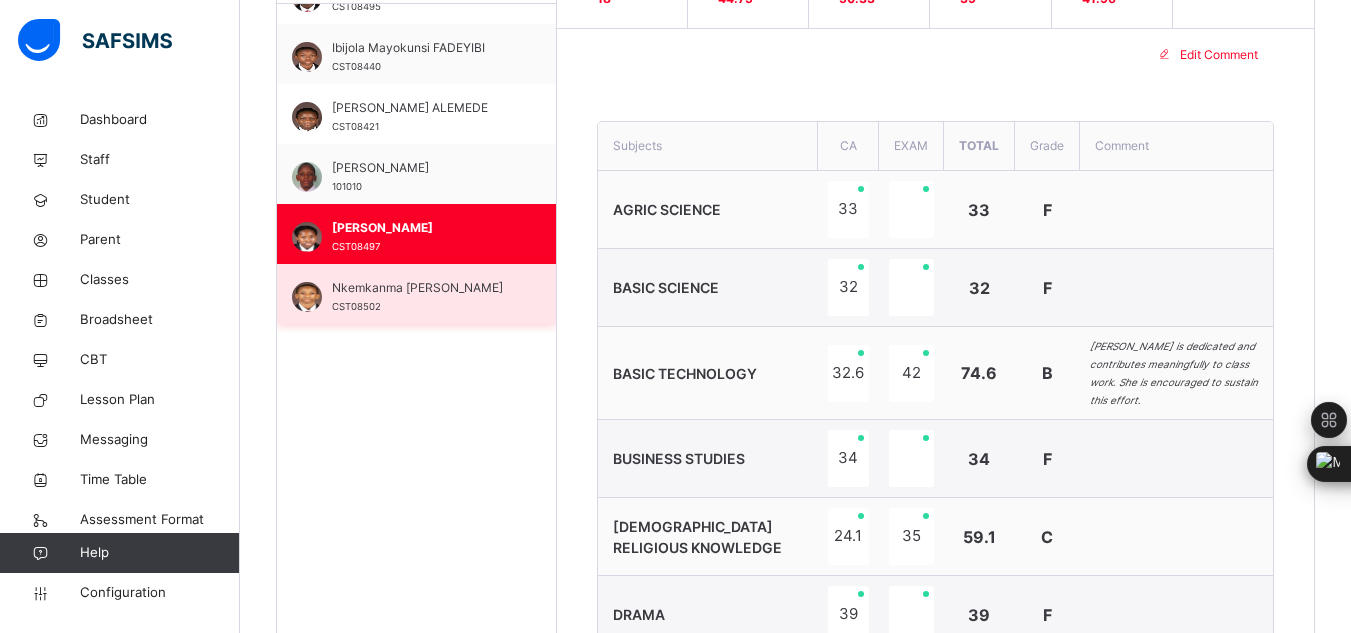 click on "Nkemkanma [PERSON_NAME]" at bounding box center (421, 288) 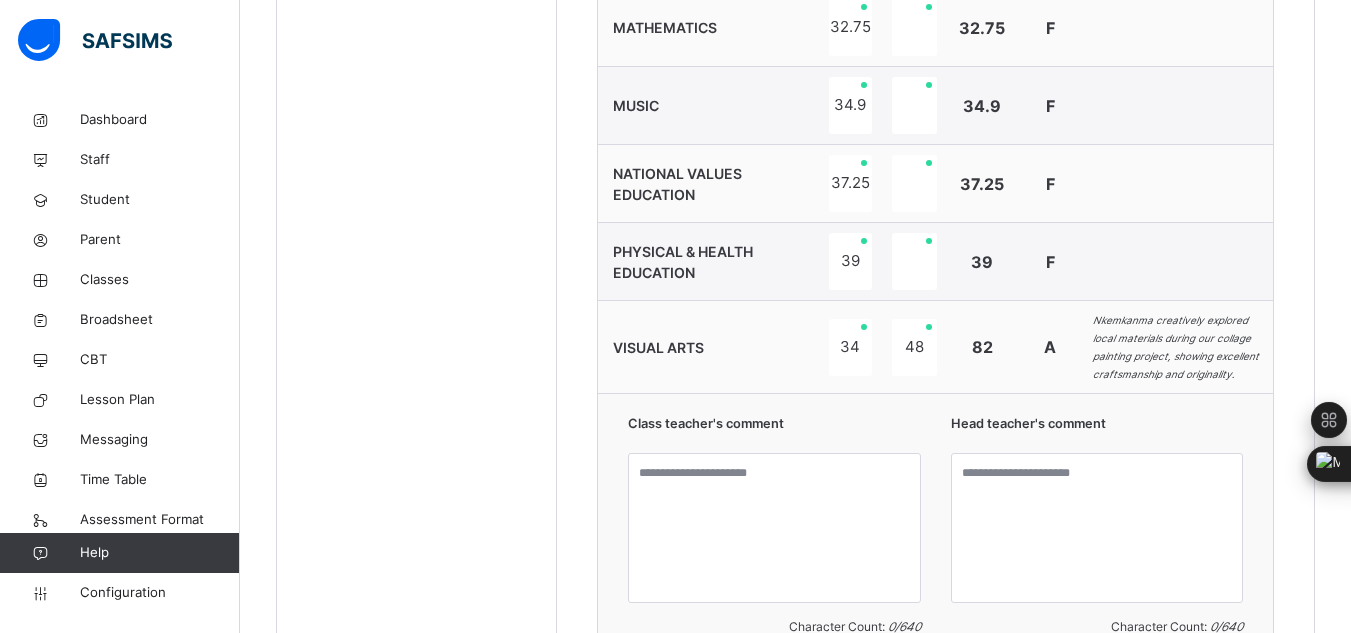 scroll, scrollTop: 1839, scrollLeft: 0, axis: vertical 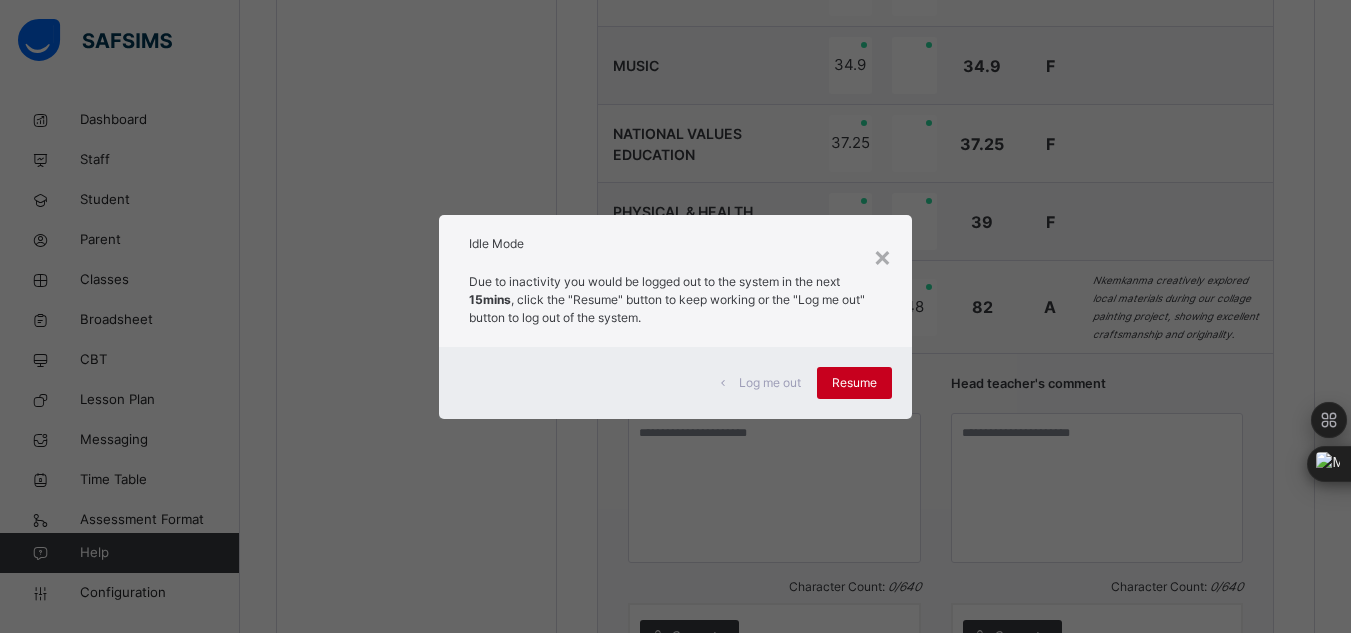click on "Resume" at bounding box center [854, 383] 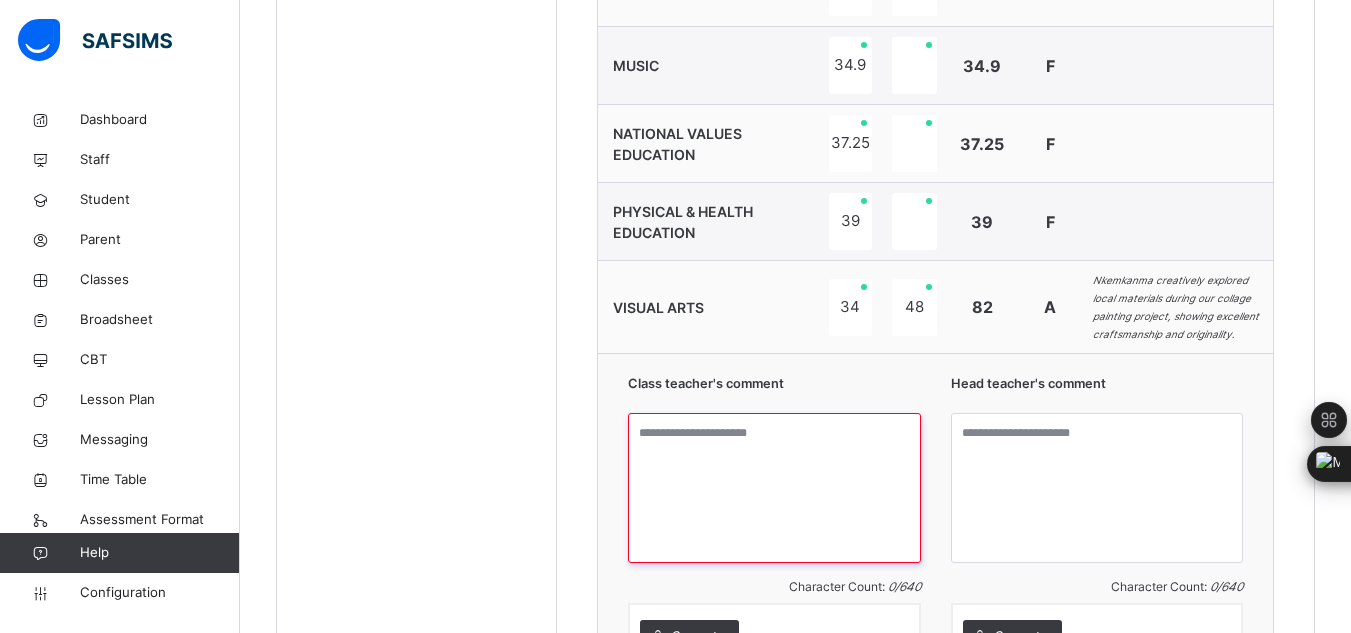 click at bounding box center (774, 488) 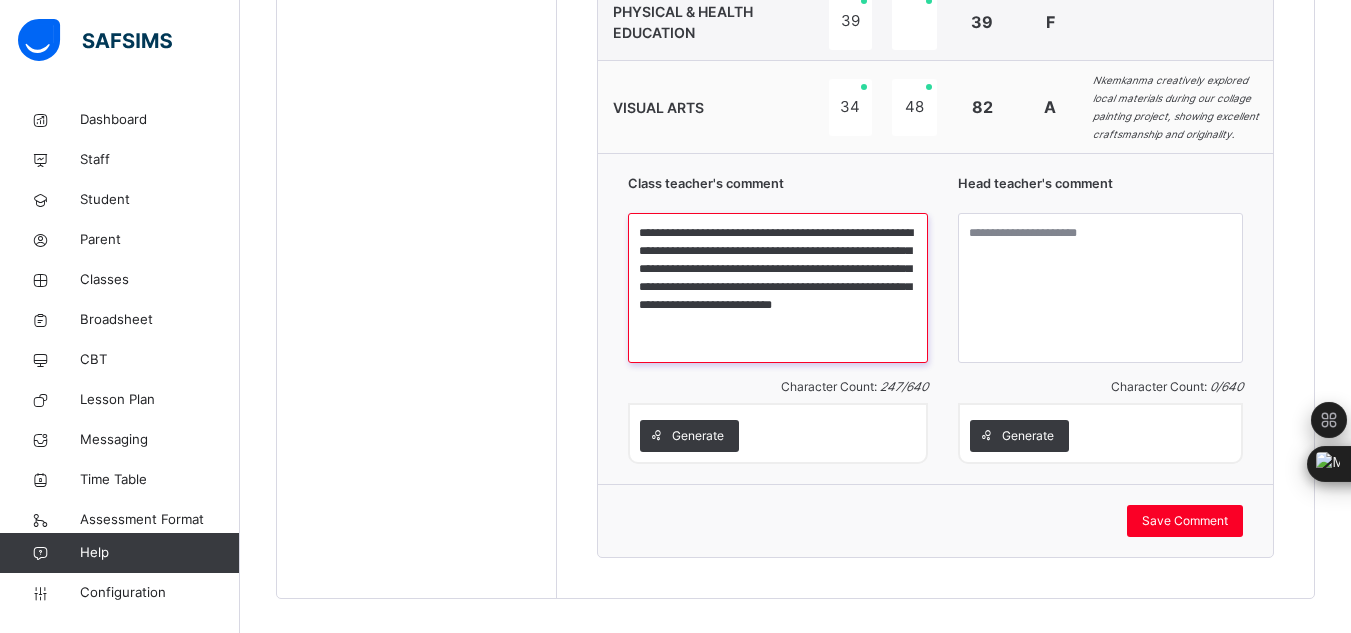 scroll, scrollTop: 2041, scrollLeft: 0, axis: vertical 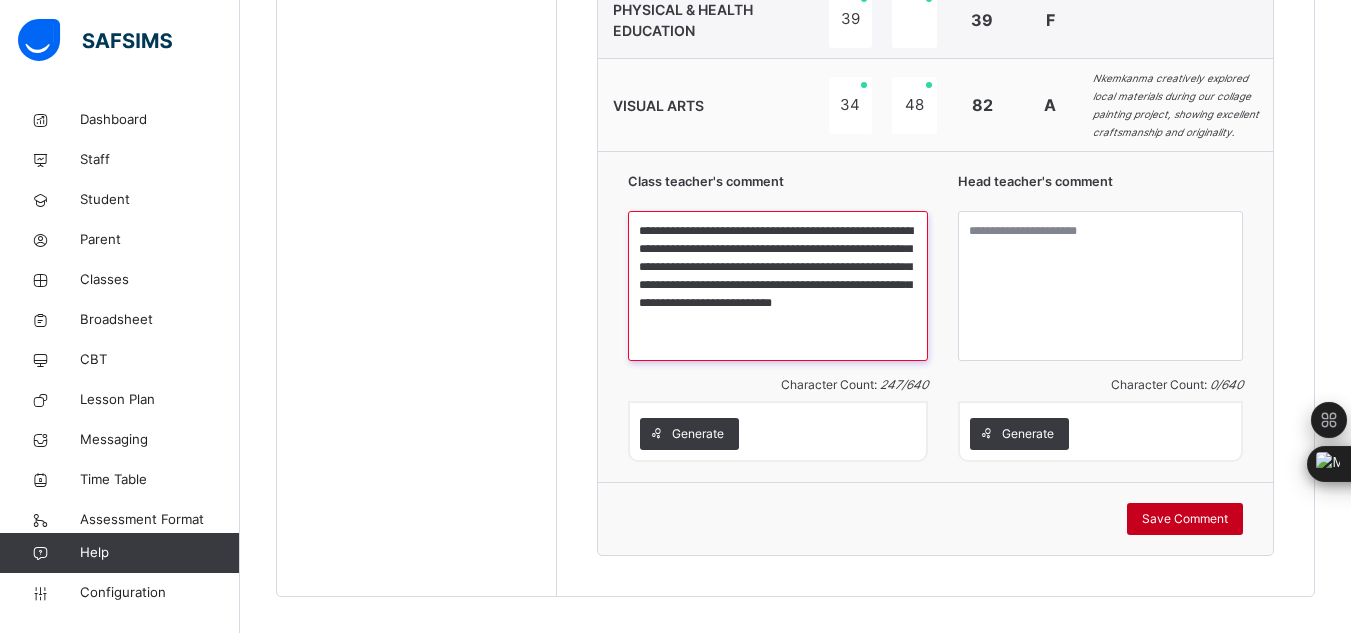 type on "**********" 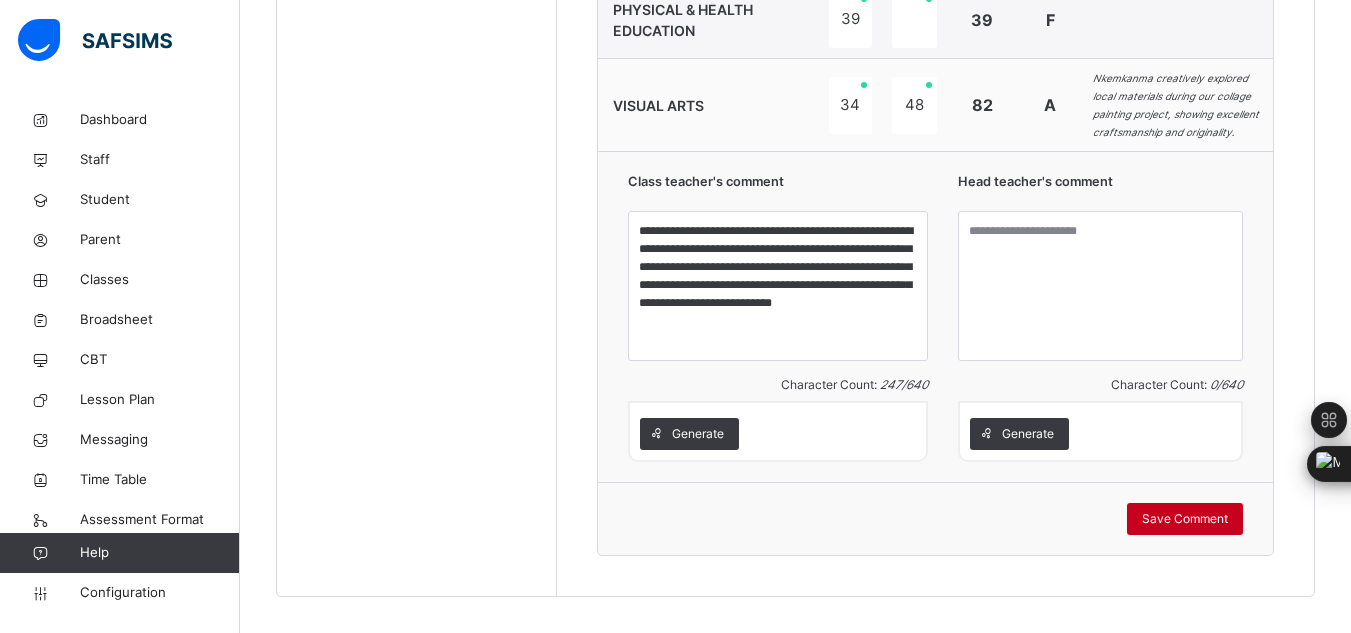 click on "Save Comment" at bounding box center (1185, 519) 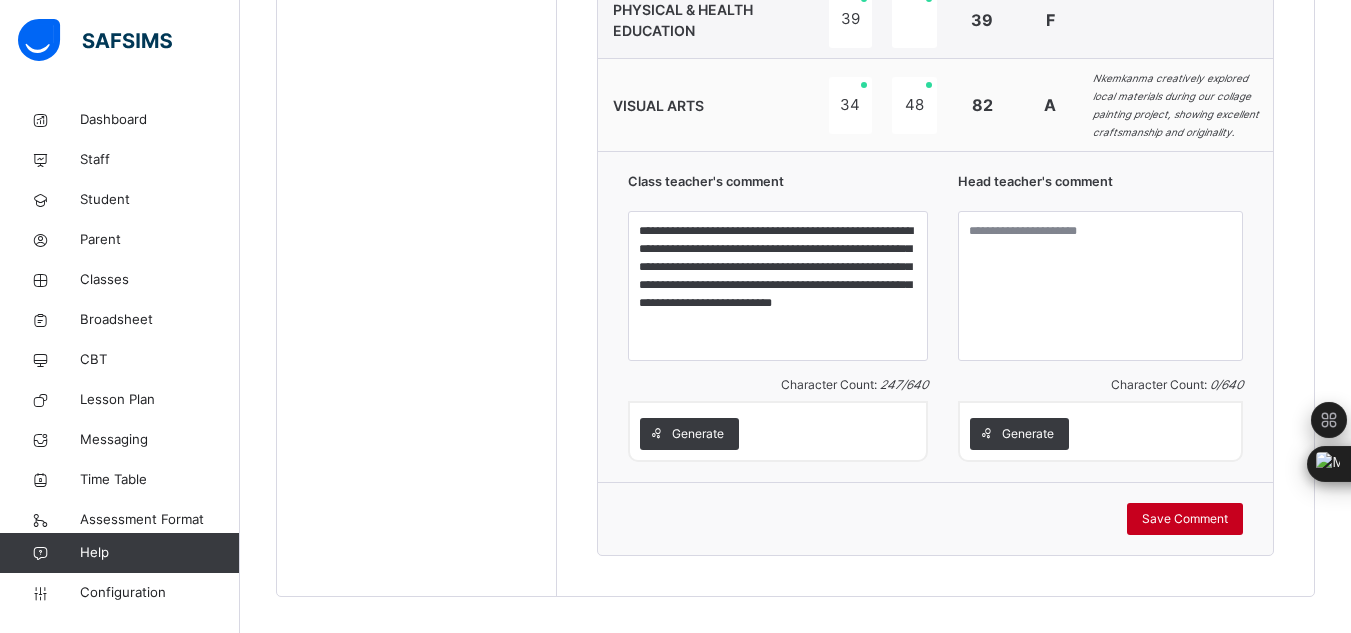 click on "Save Comment" at bounding box center [1185, 519] 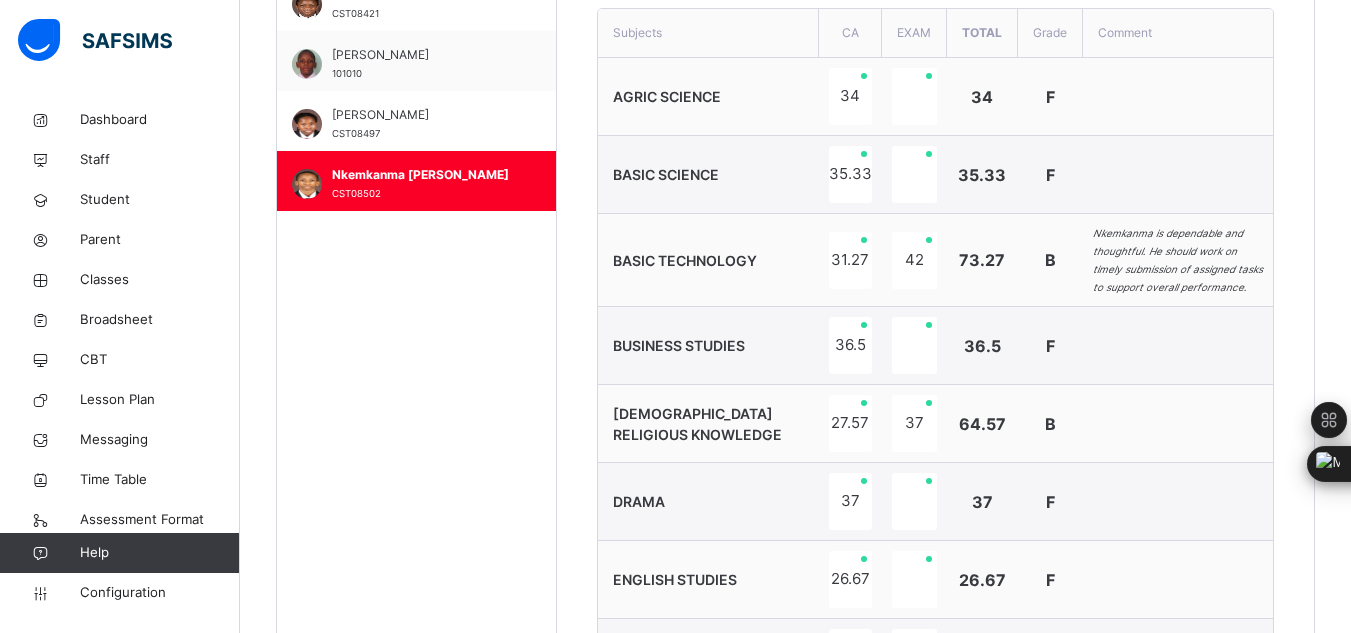 scroll, scrollTop: 703, scrollLeft: 0, axis: vertical 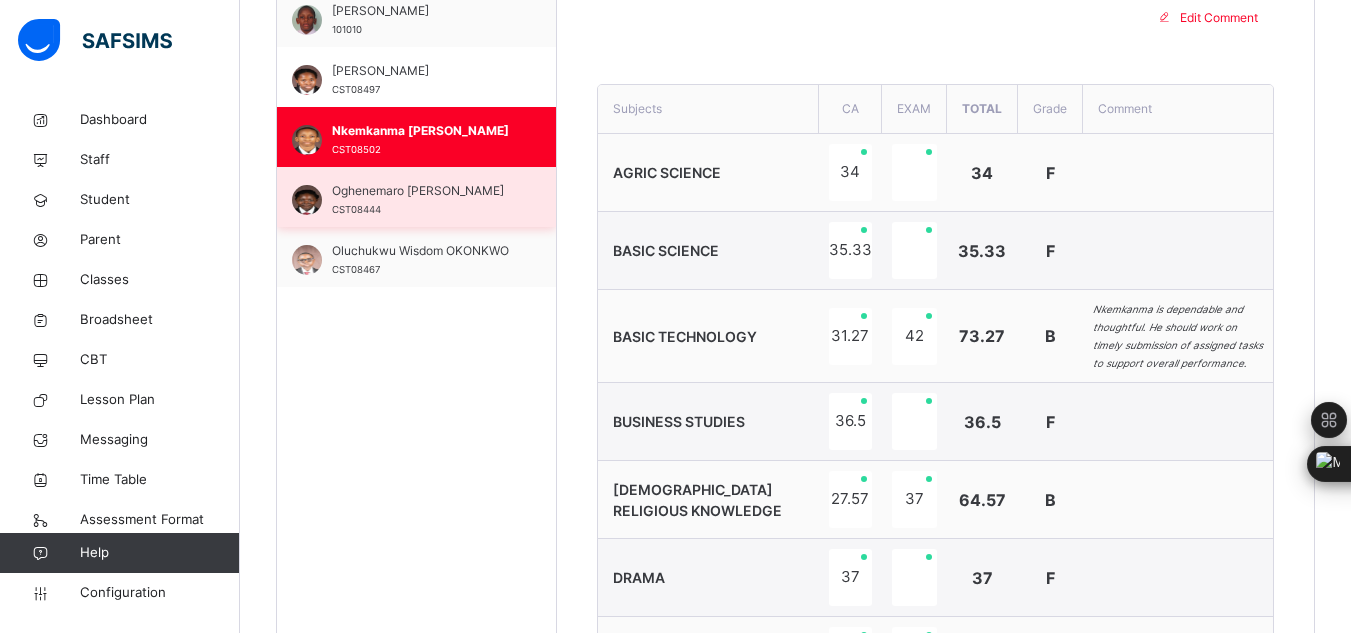 click on "Oghenemaro [PERSON_NAME]" at bounding box center [421, 191] 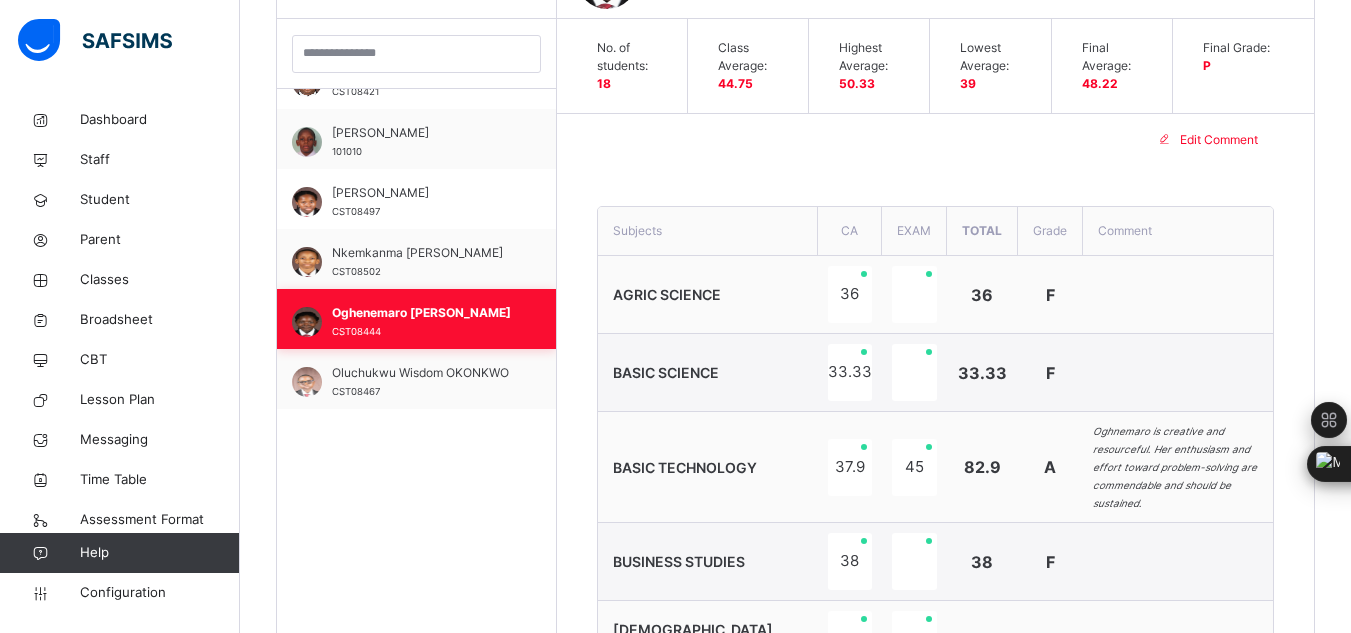 scroll, scrollTop: 703, scrollLeft: 0, axis: vertical 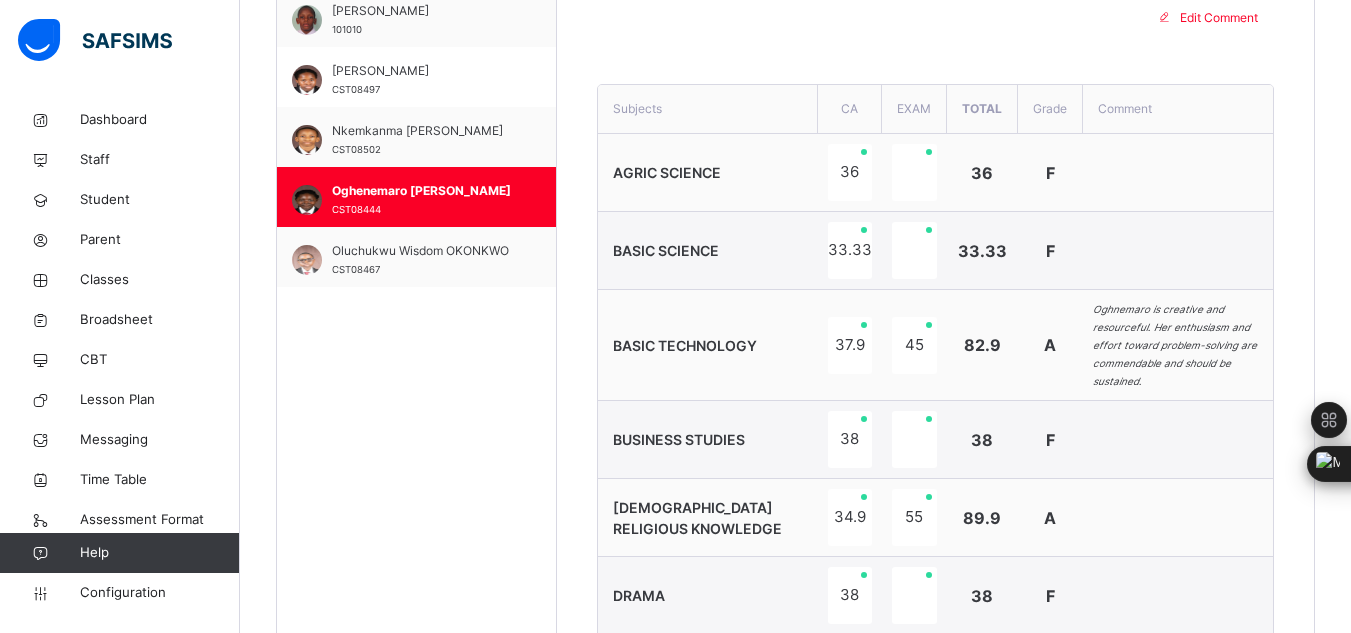 click on "Oghnemaro is creative and resourceful. Her enthusiasm and effort toward problem-solving are commendable and should be sustained." at bounding box center (1178, 345) 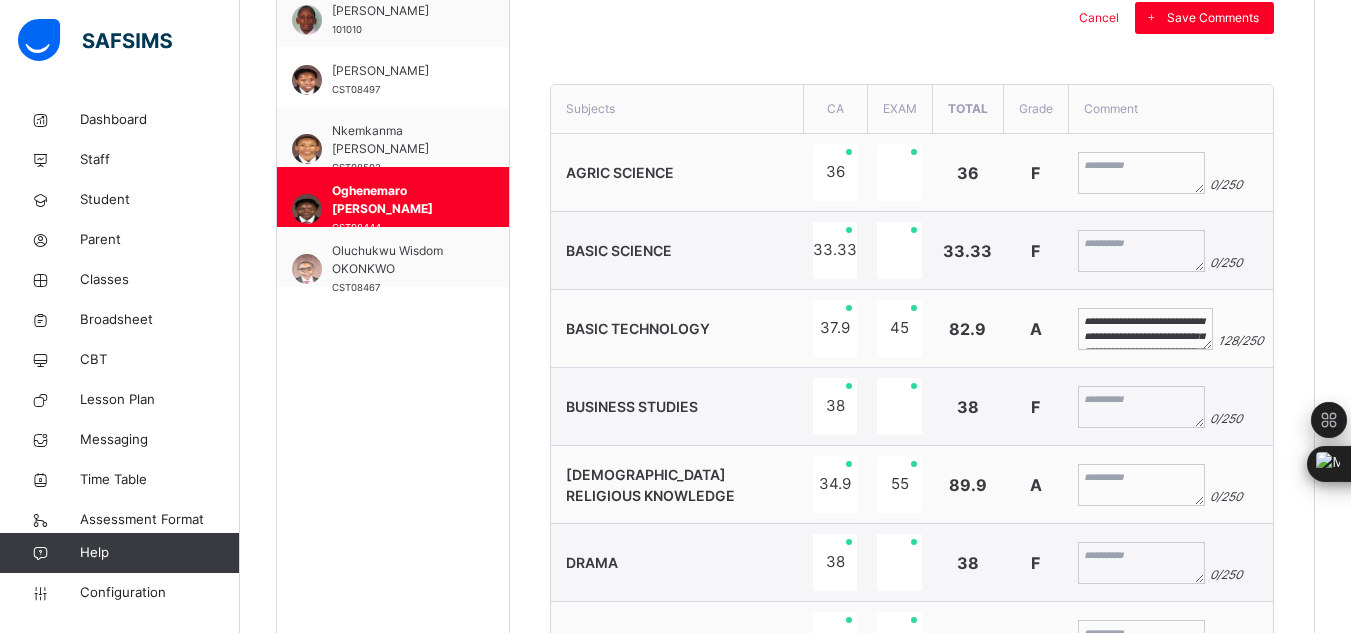 click on "**********" at bounding box center (1145, 329) 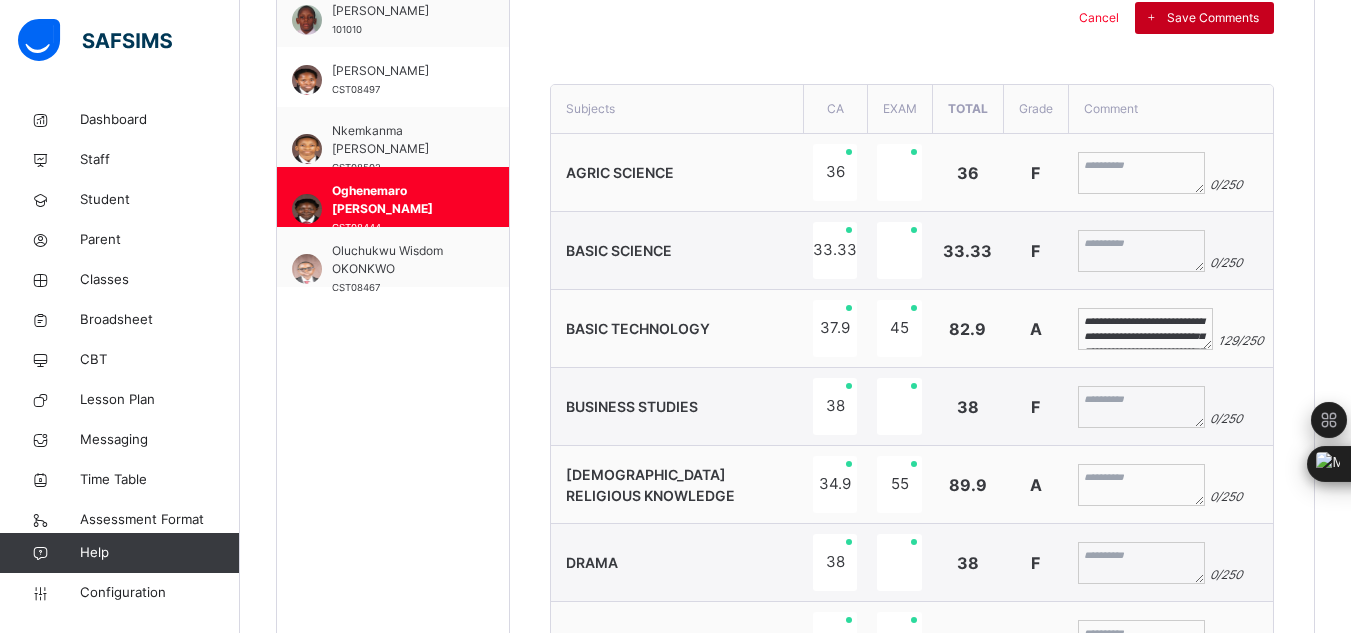 type on "**********" 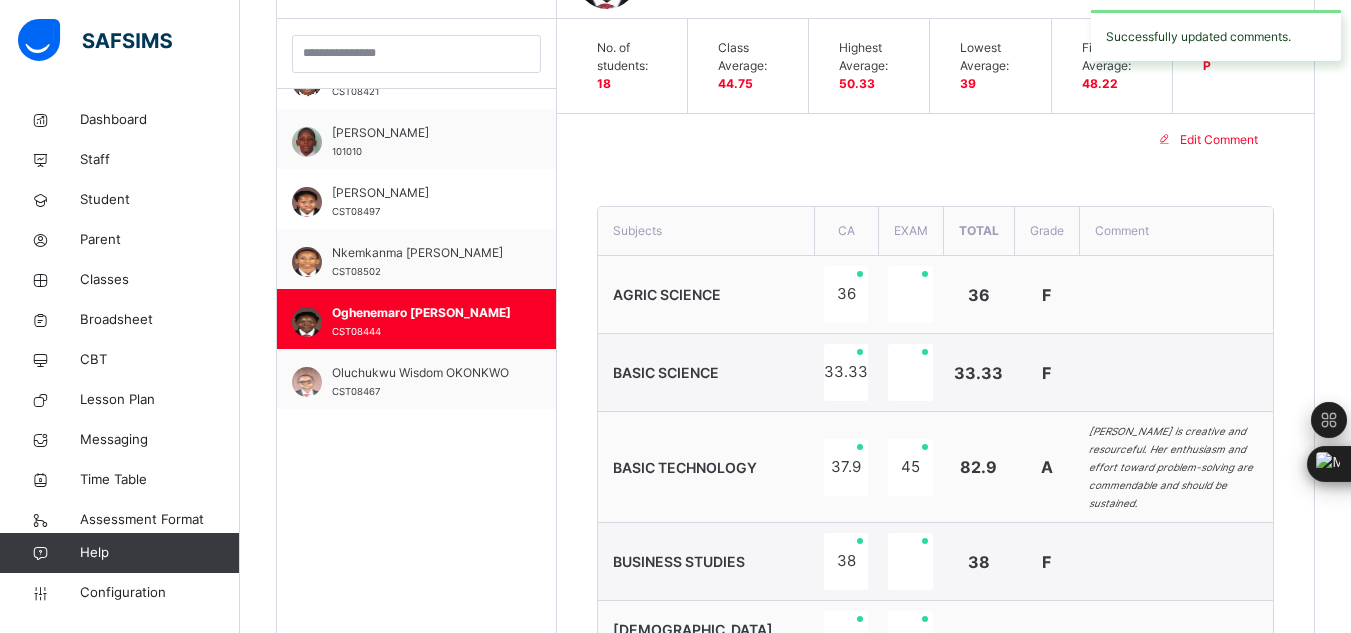 scroll, scrollTop: 703, scrollLeft: 0, axis: vertical 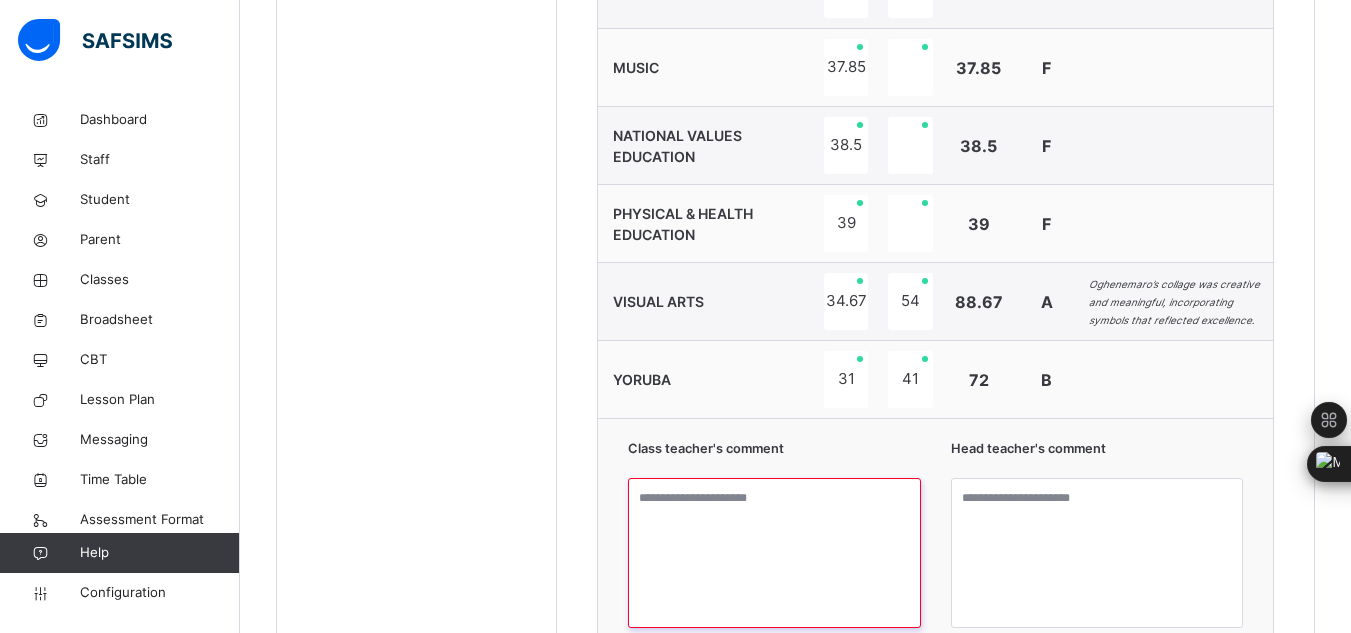 click at bounding box center (774, 553) 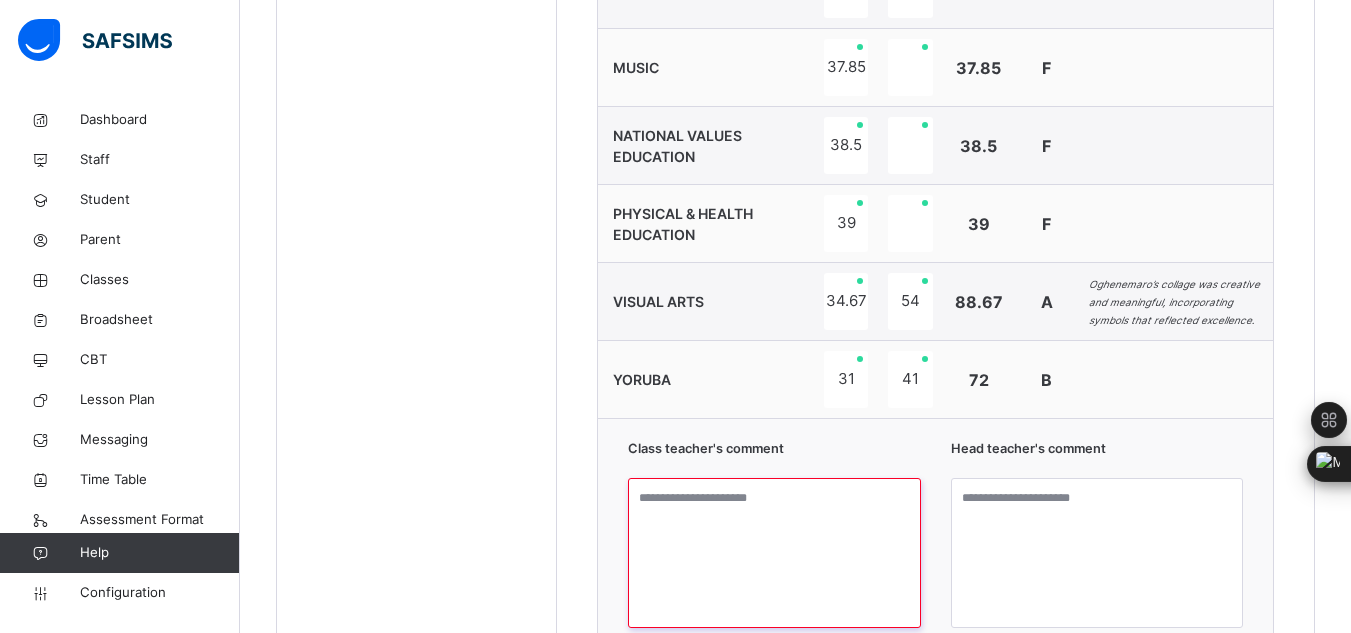 click at bounding box center [774, 553] 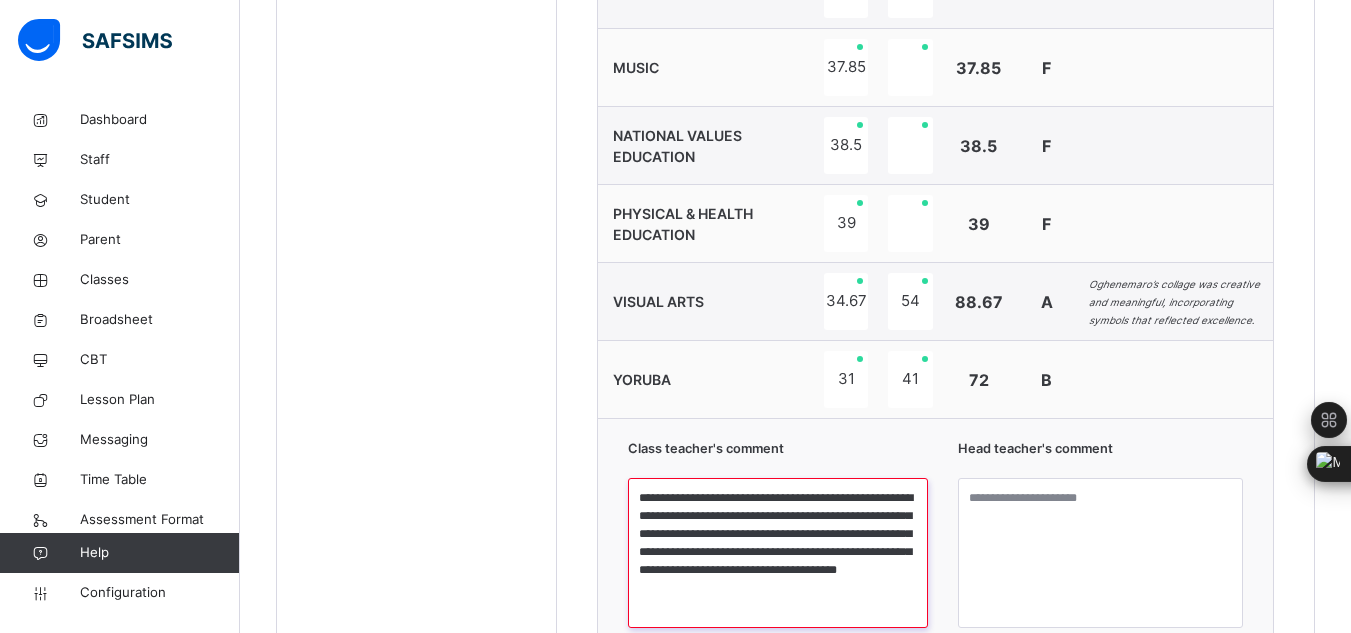 click on "**********" at bounding box center [778, 553] 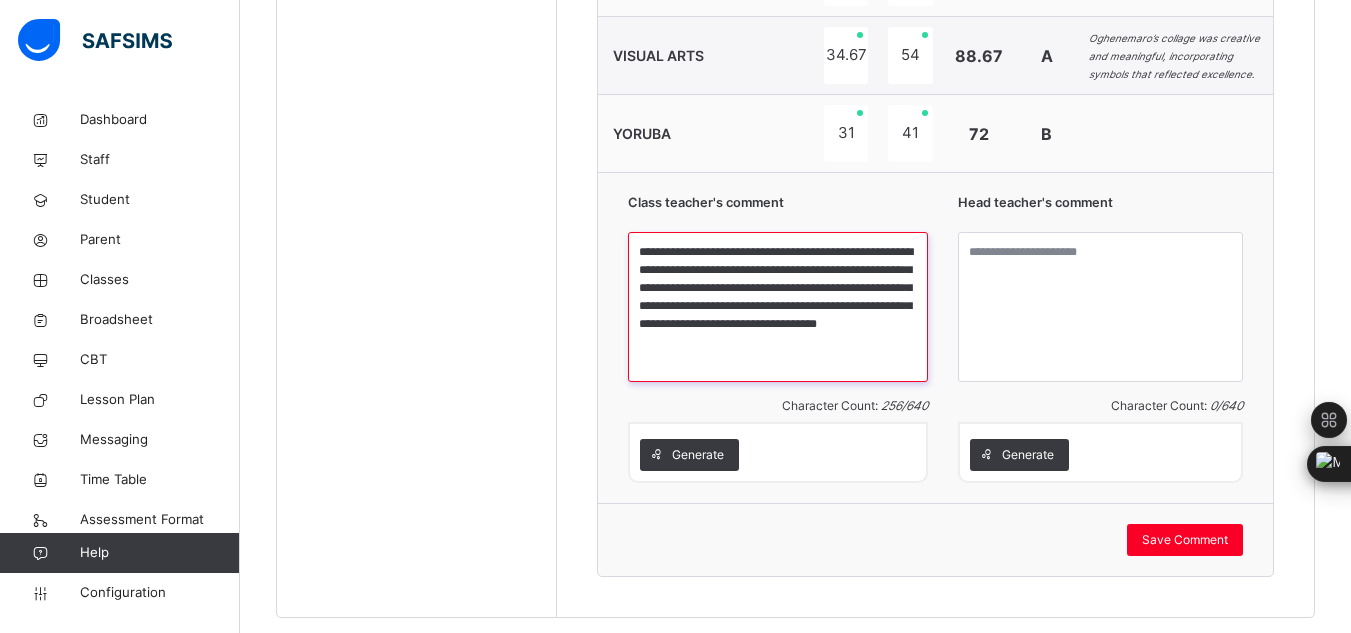 scroll, scrollTop: 2041, scrollLeft: 0, axis: vertical 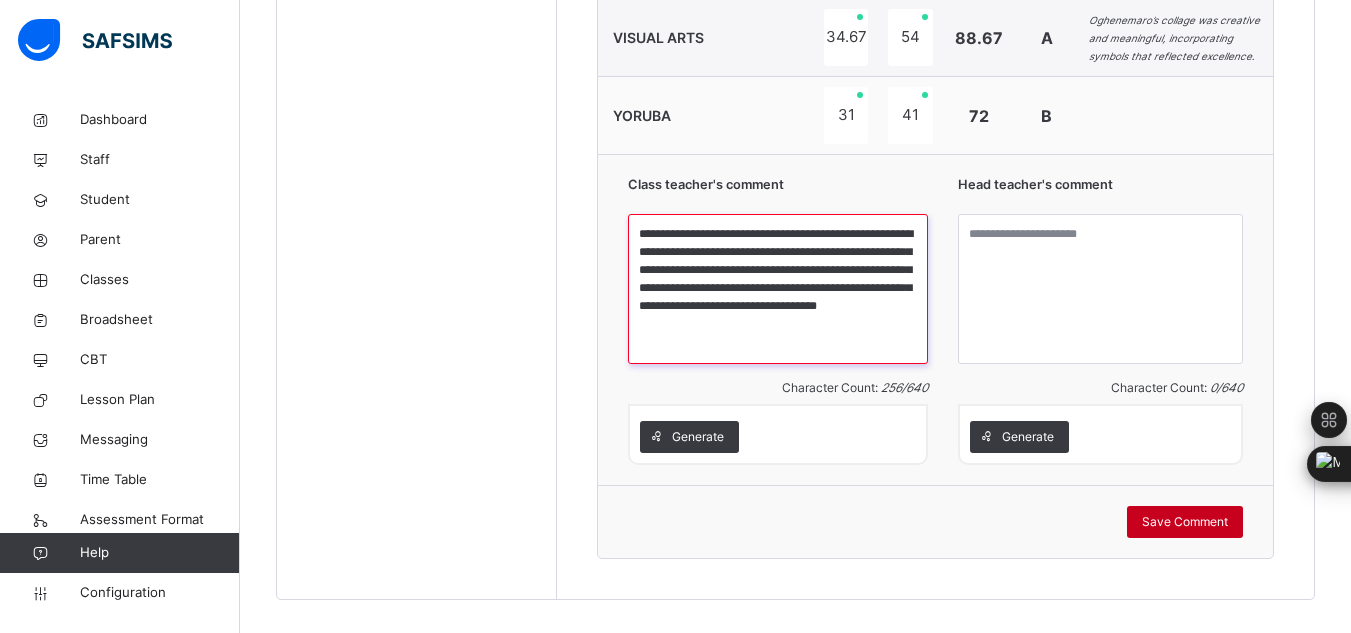 type on "**********" 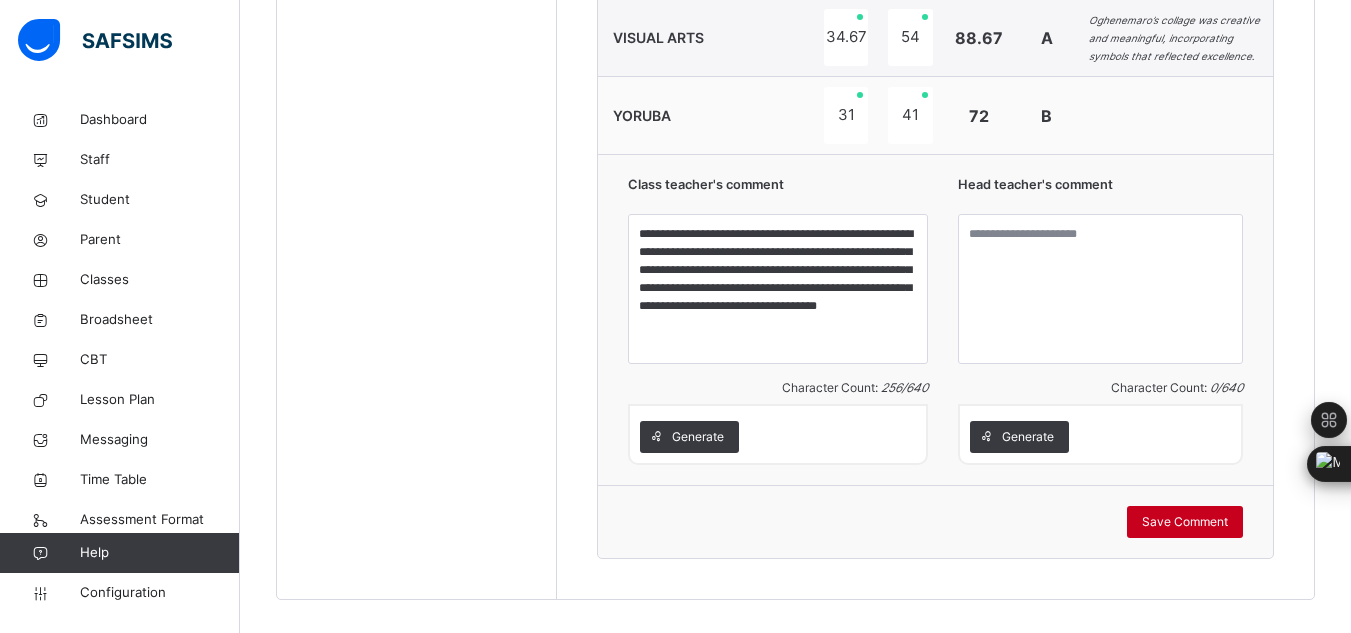 click on "Save Comment" at bounding box center (1185, 522) 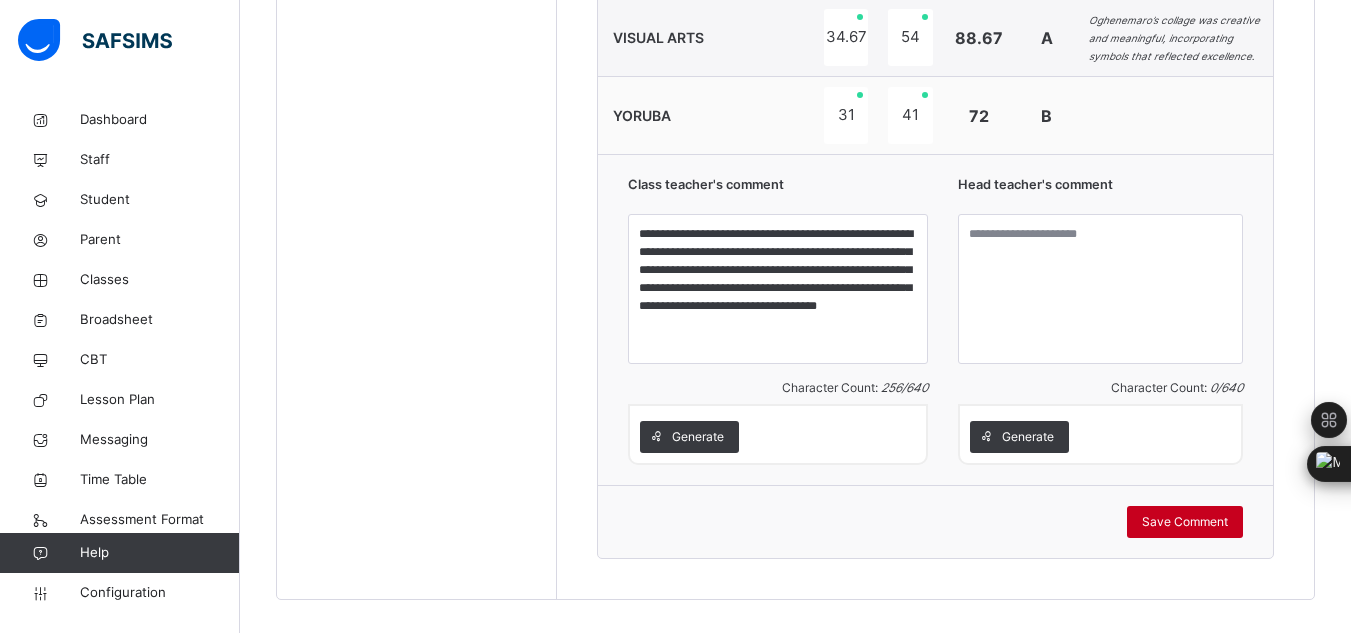 click on "Save Comment" at bounding box center (1185, 522) 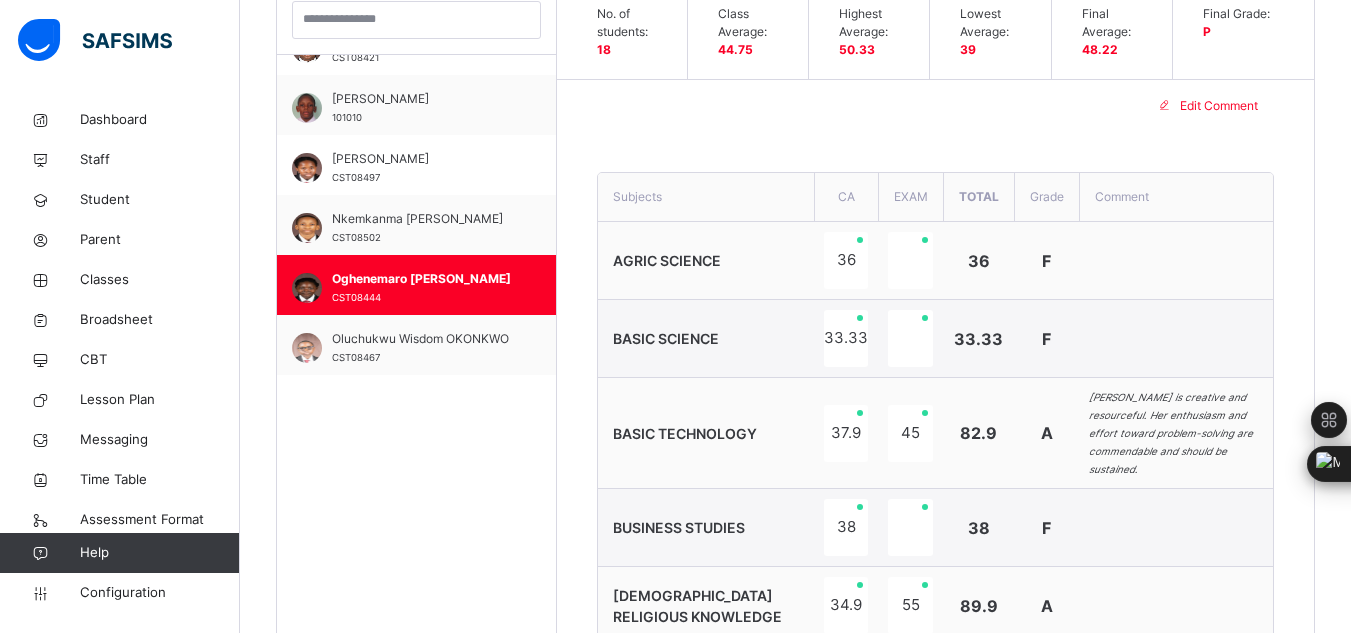 scroll, scrollTop: 588, scrollLeft: 0, axis: vertical 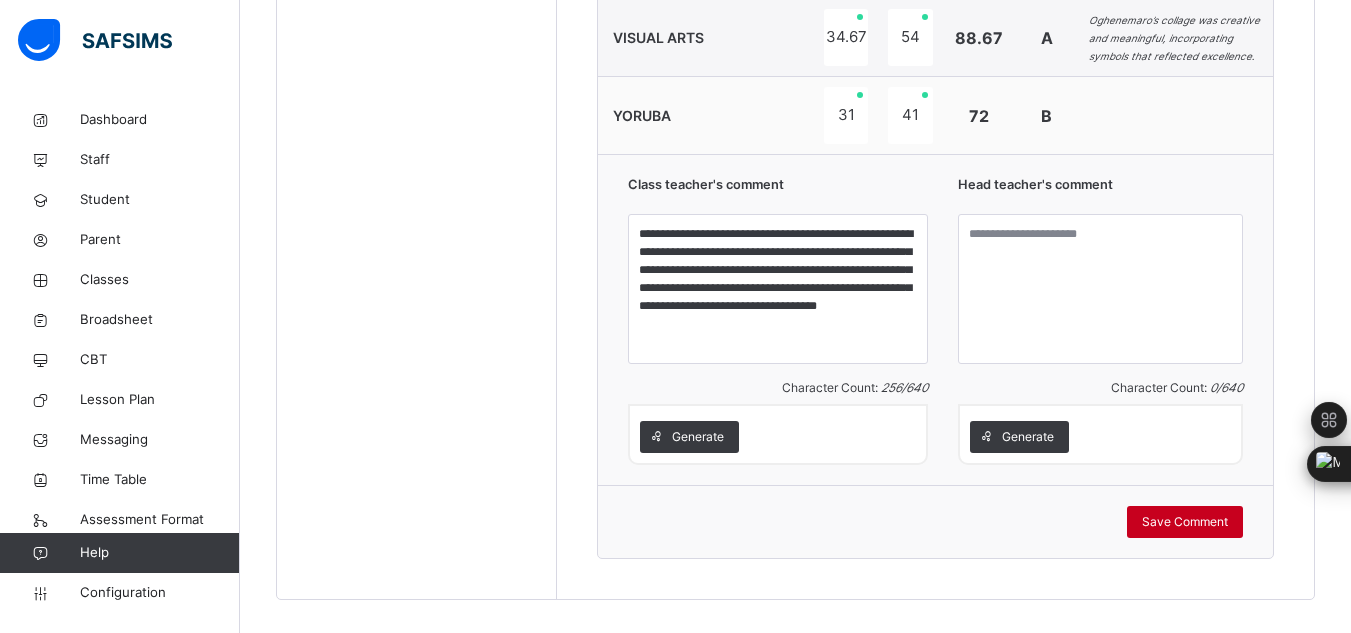 click on "Save Comment" at bounding box center (1185, 522) 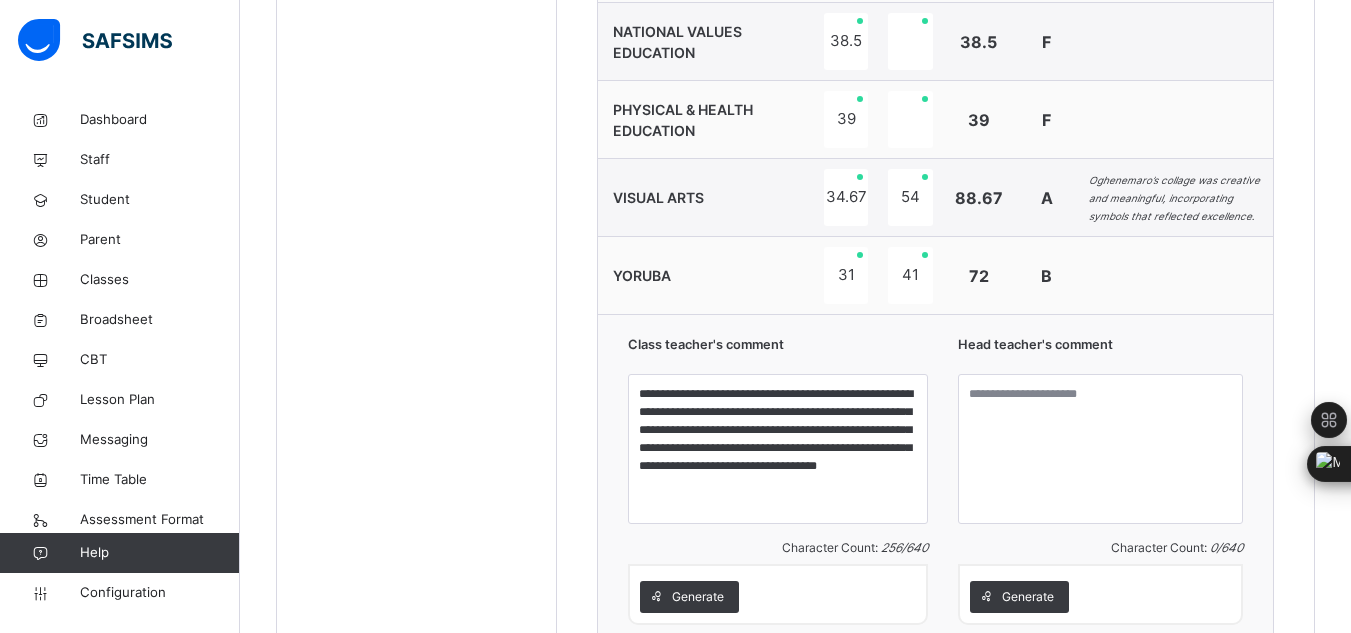 scroll, scrollTop: 1868, scrollLeft: 0, axis: vertical 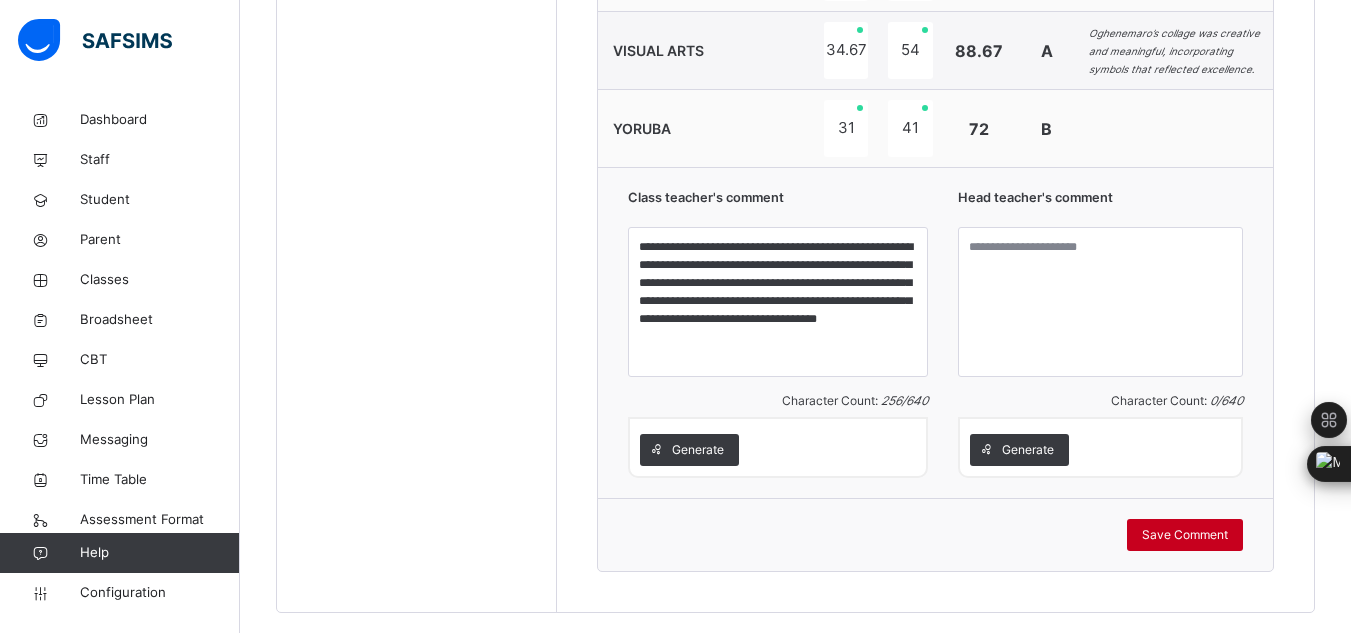 click on "Save Comment" at bounding box center [1185, 535] 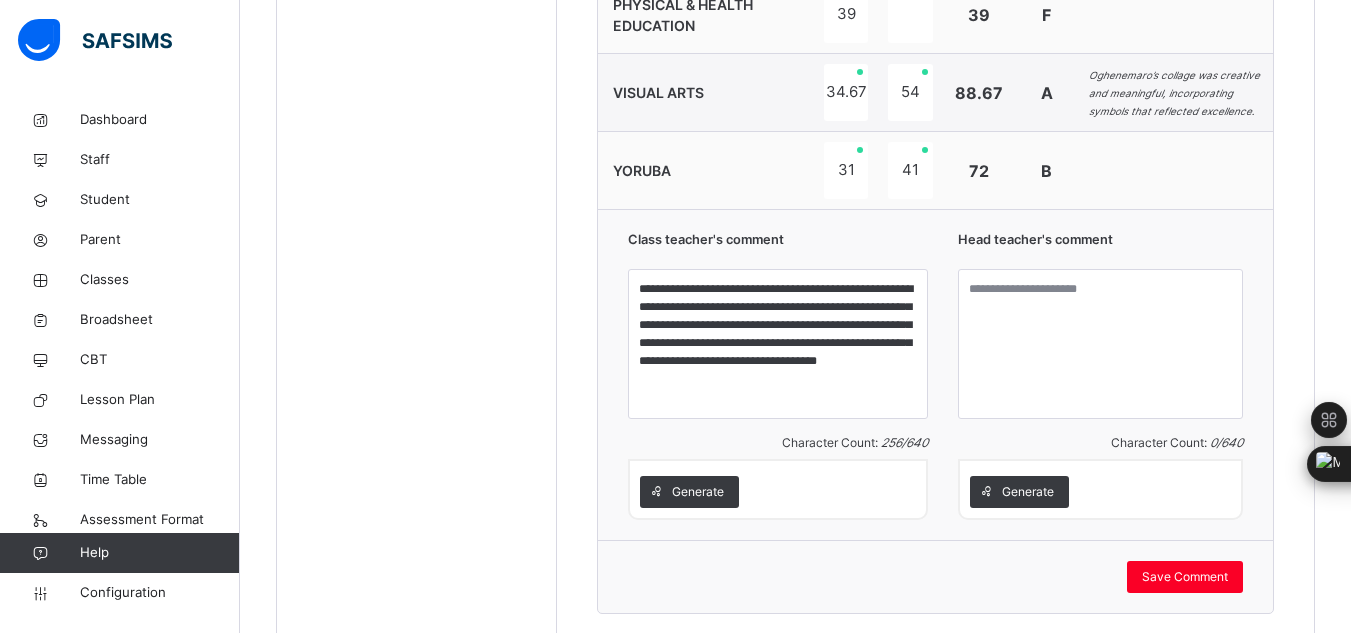 scroll, scrollTop: 1948, scrollLeft: 0, axis: vertical 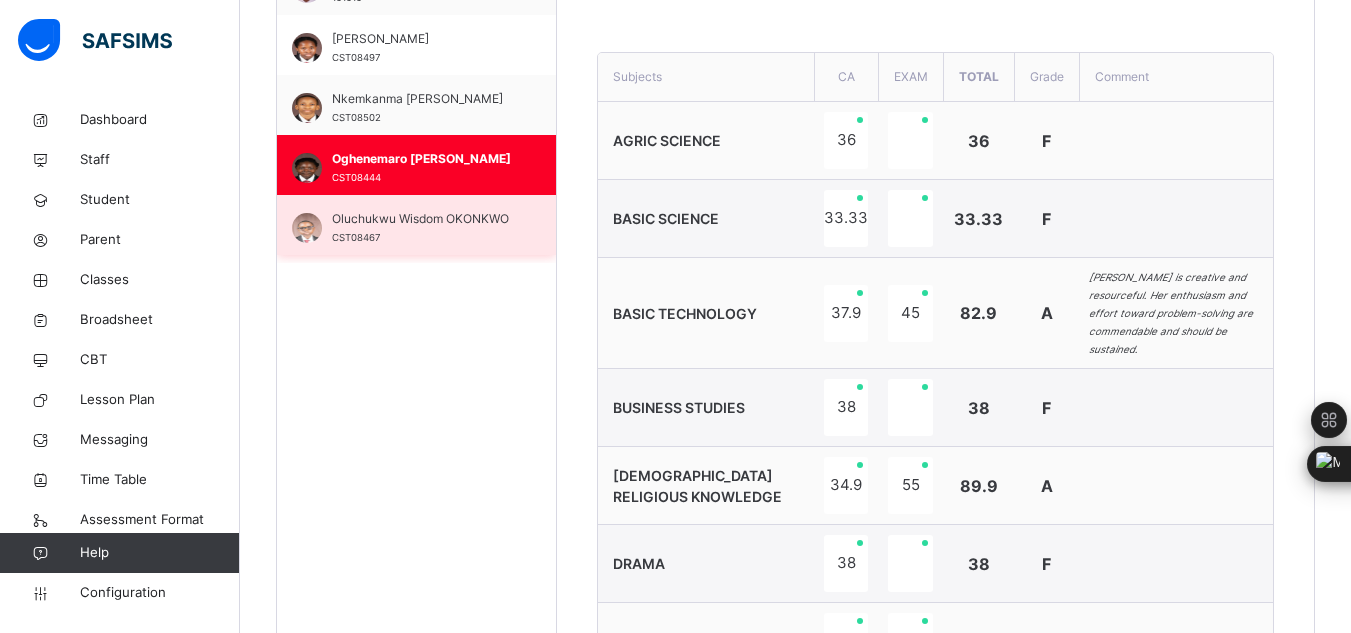 click on "Oluchukwu Wisdom OKONKWO" at bounding box center [421, 219] 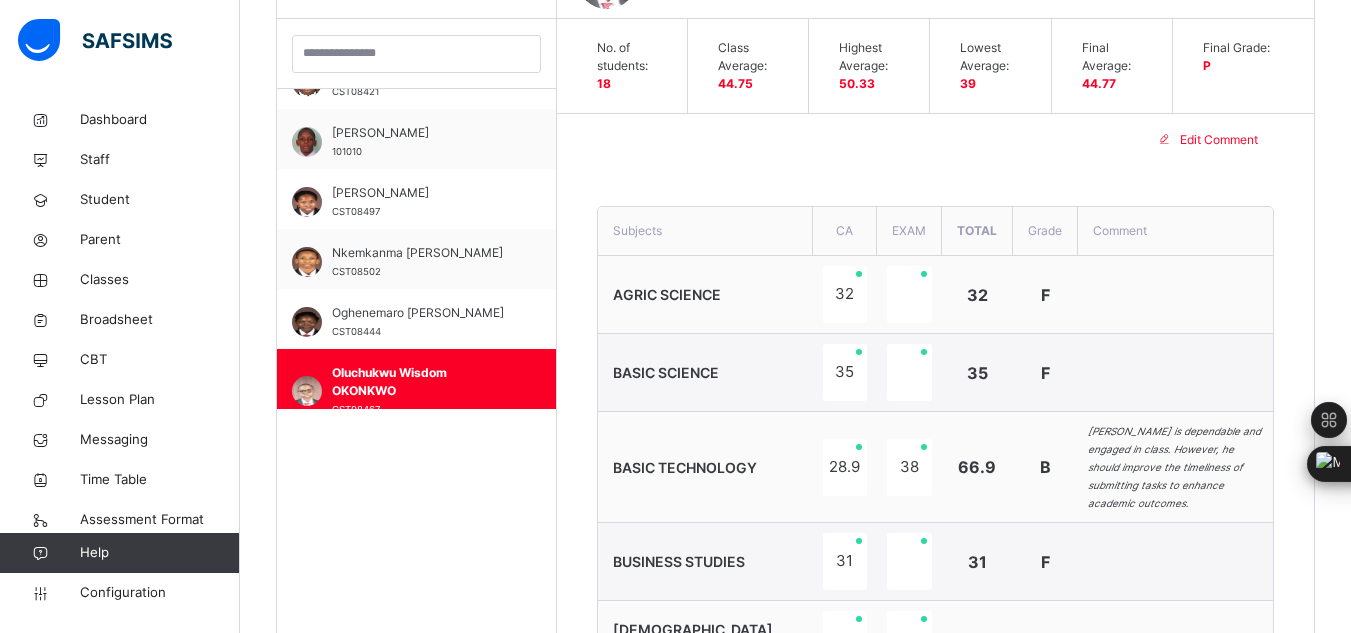 scroll, scrollTop: 735, scrollLeft: 0, axis: vertical 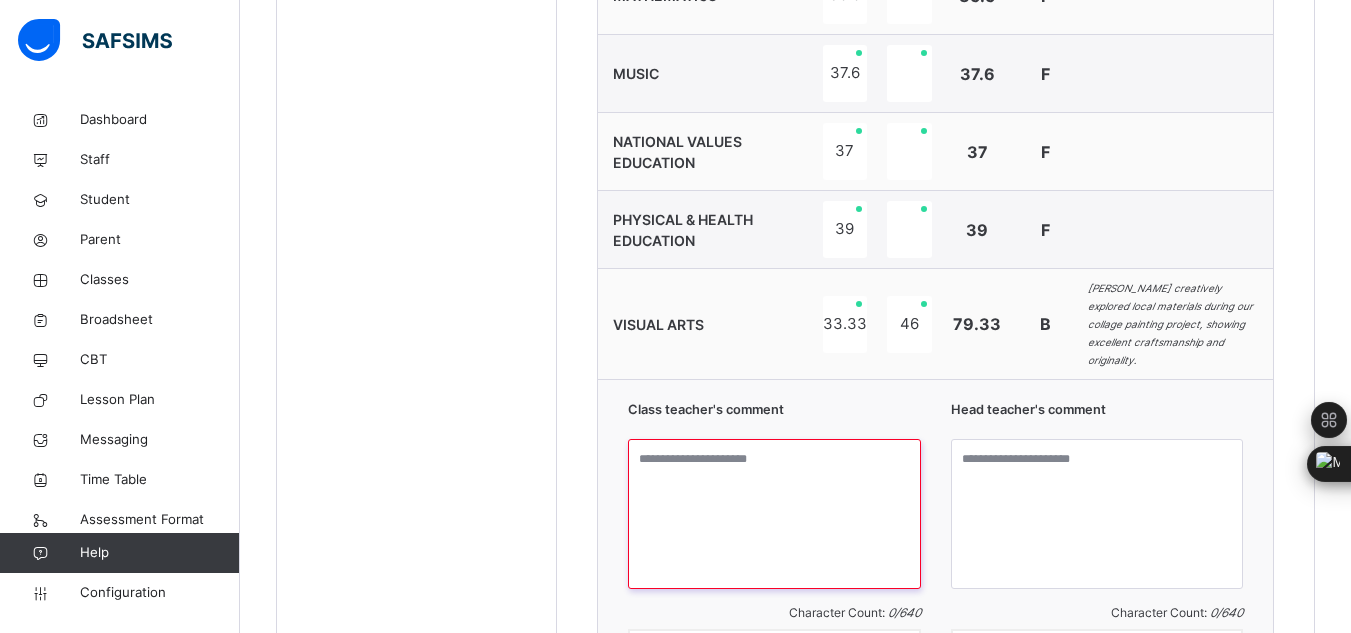 click at bounding box center [774, 514] 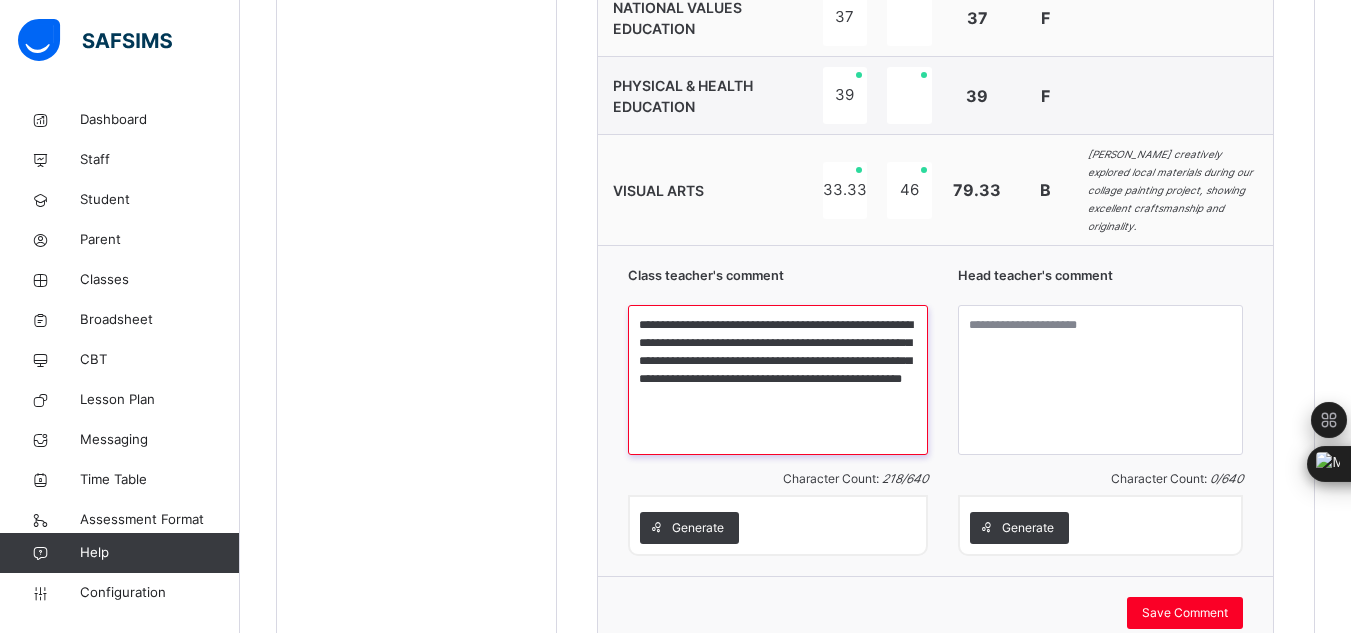 scroll, scrollTop: 2036, scrollLeft: 0, axis: vertical 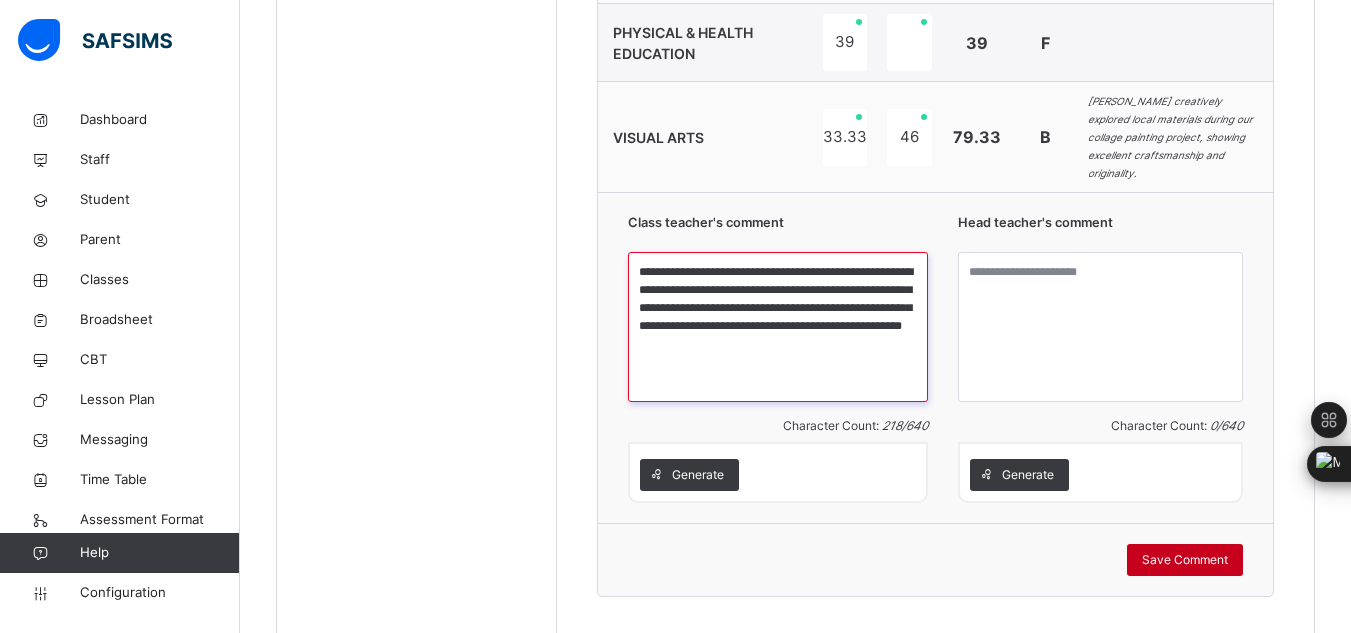 type on "**********" 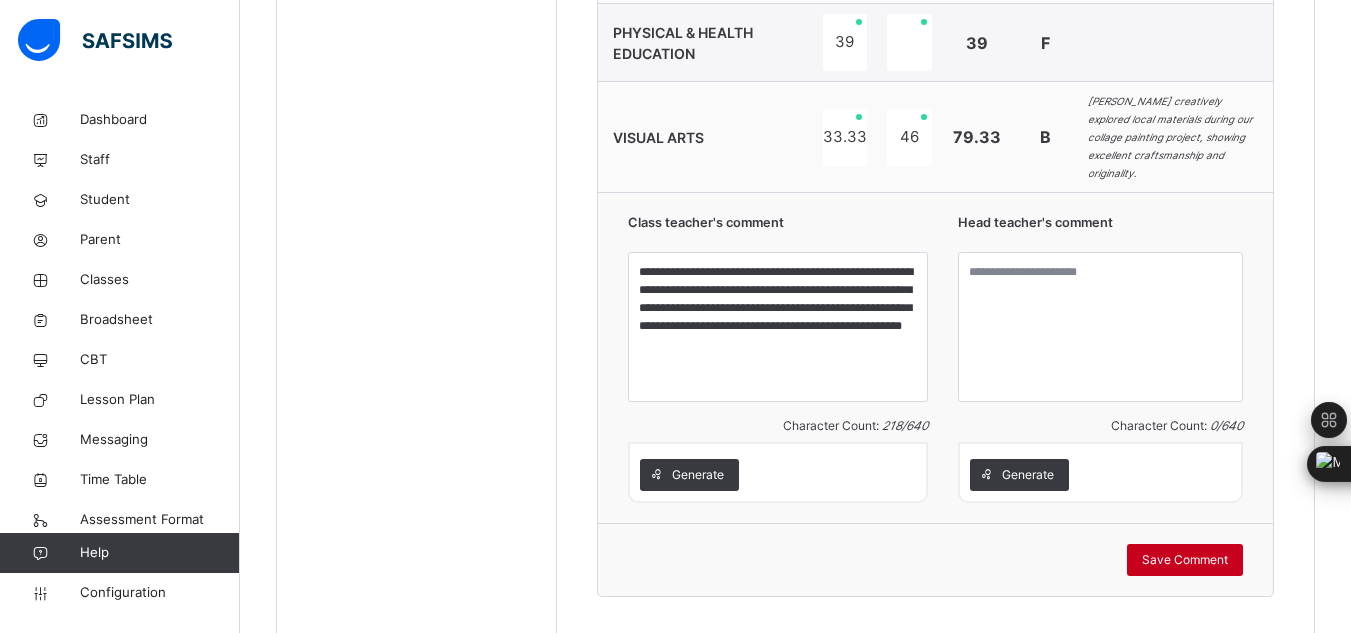 click on "Save Comment" at bounding box center (1185, 560) 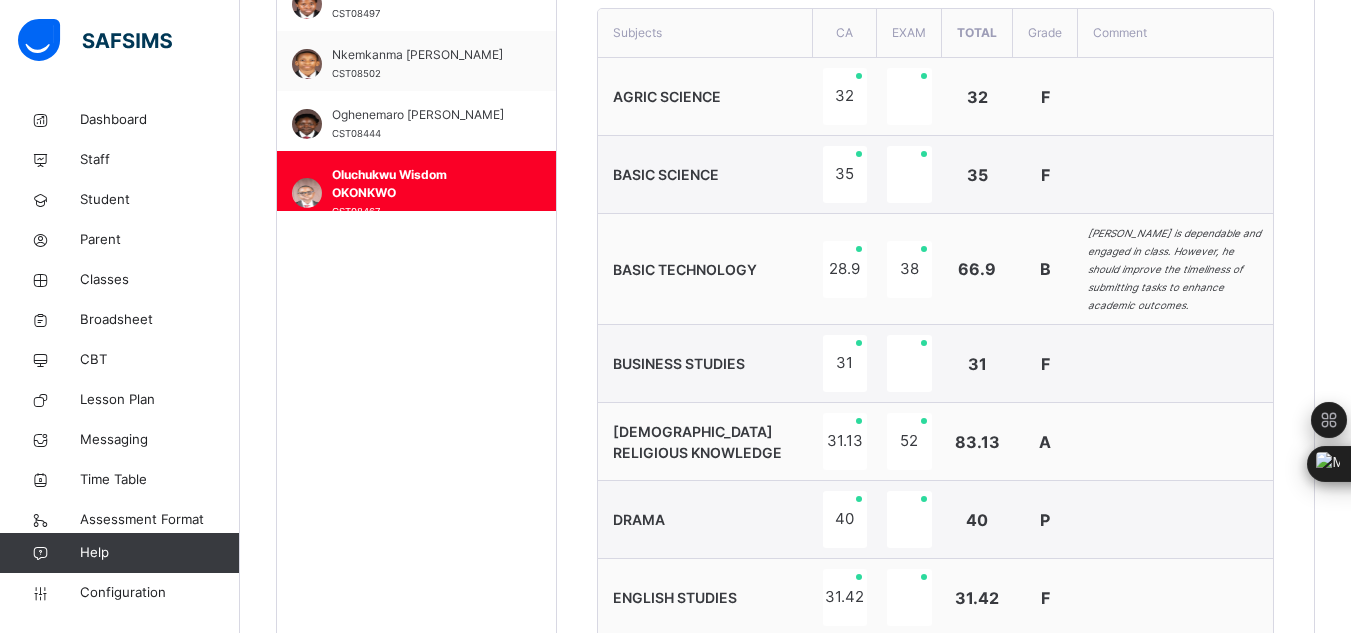 scroll, scrollTop: 756, scrollLeft: 0, axis: vertical 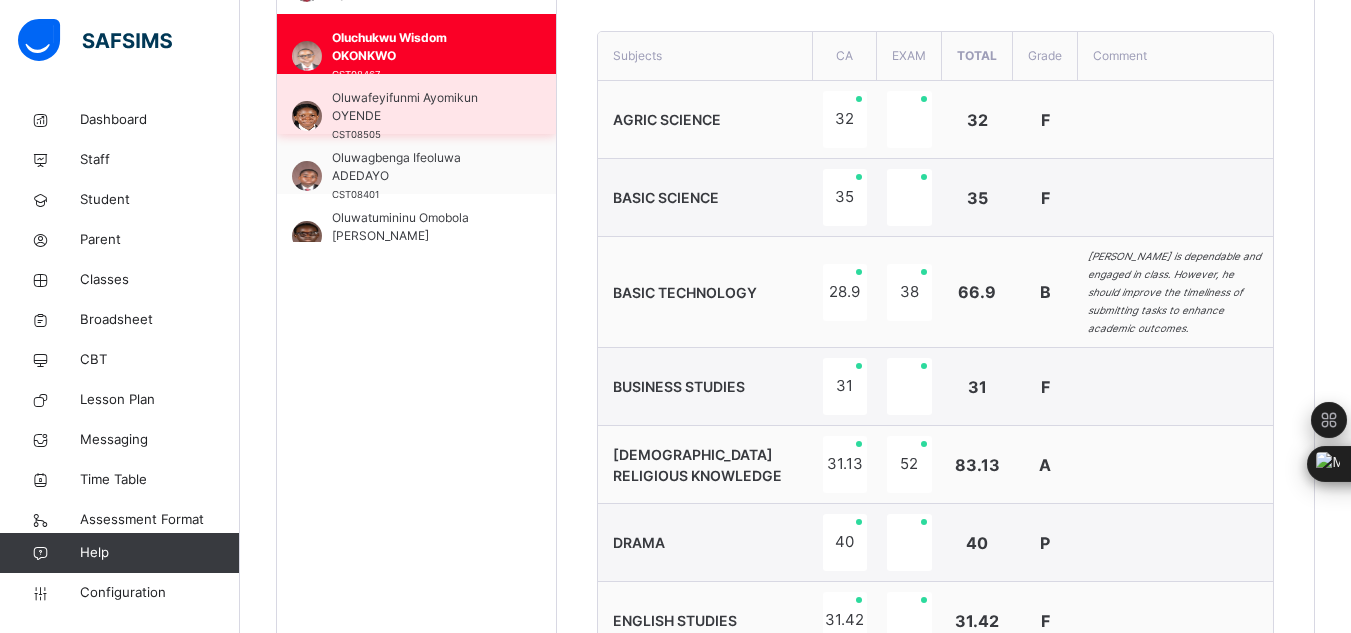 click on "Oluwafeyifunmi Ayomikun OYENDE" at bounding box center (421, 107) 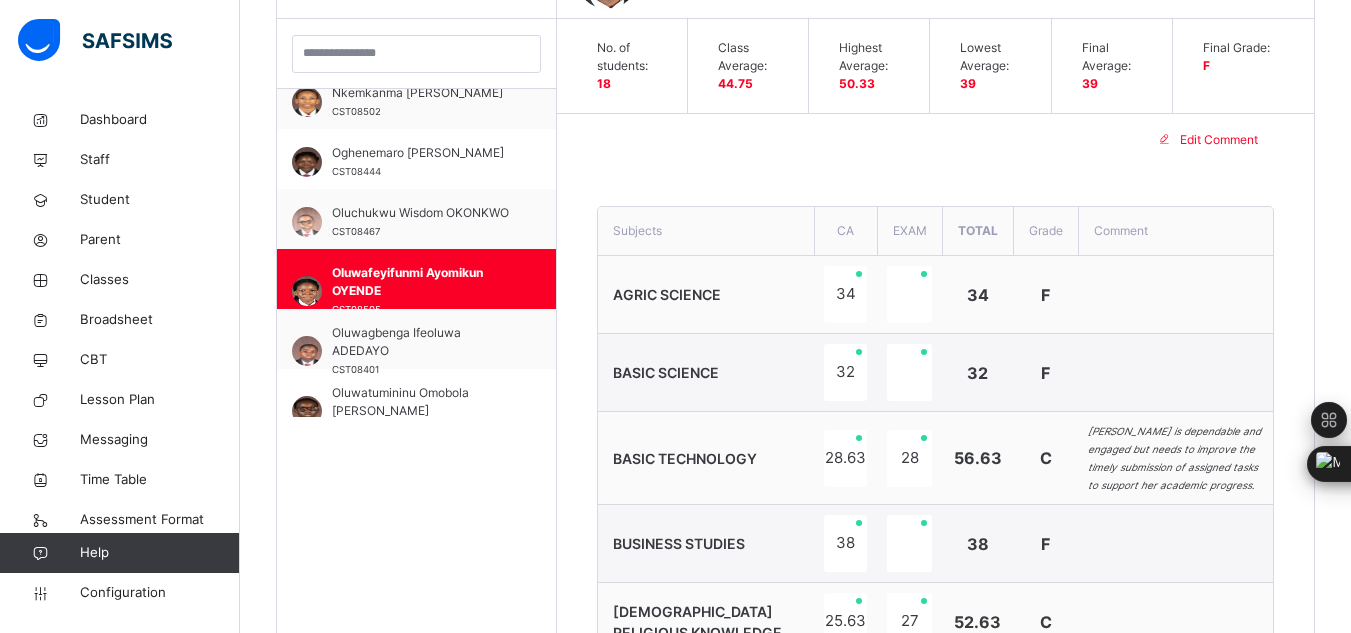 scroll, scrollTop: 756, scrollLeft: 0, axis: vertical 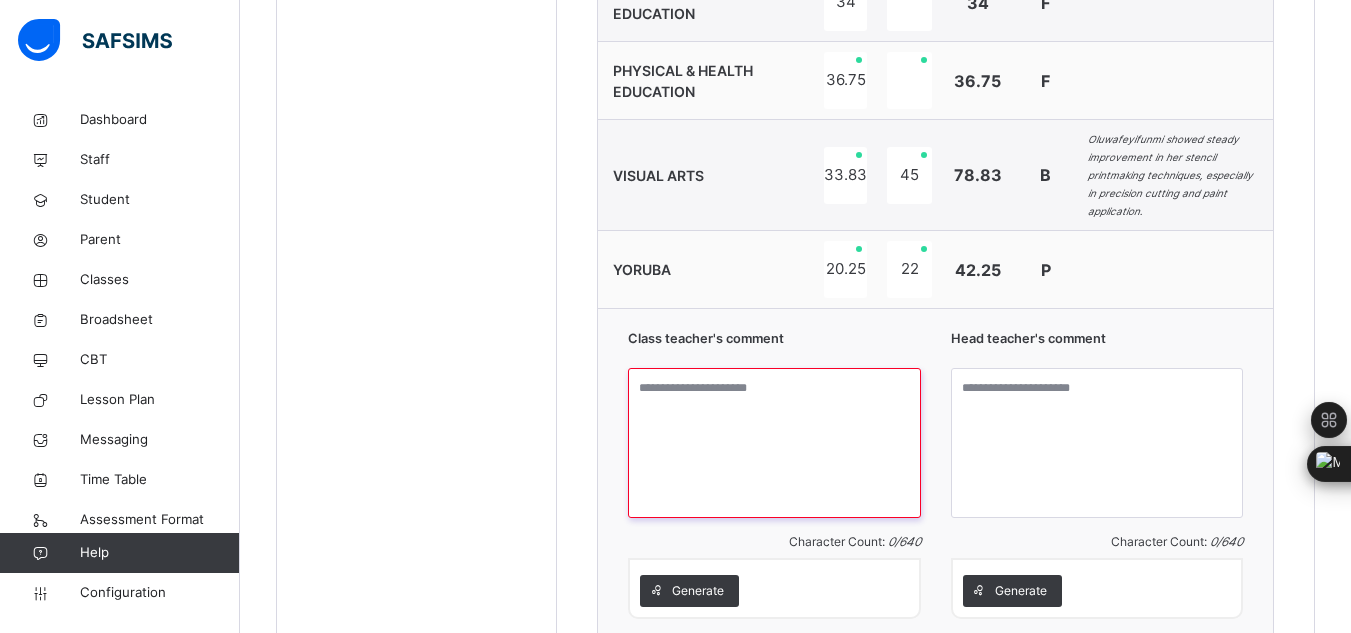 click at bounding box center (774, 443) 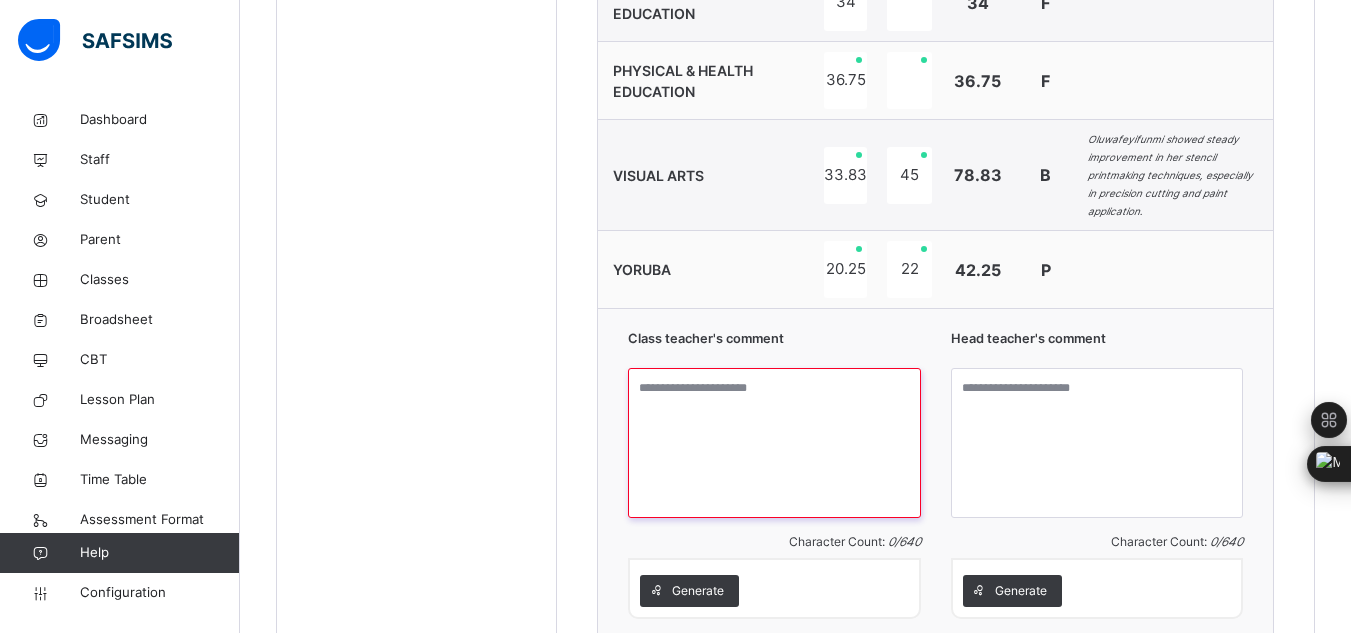 paste on "**********" 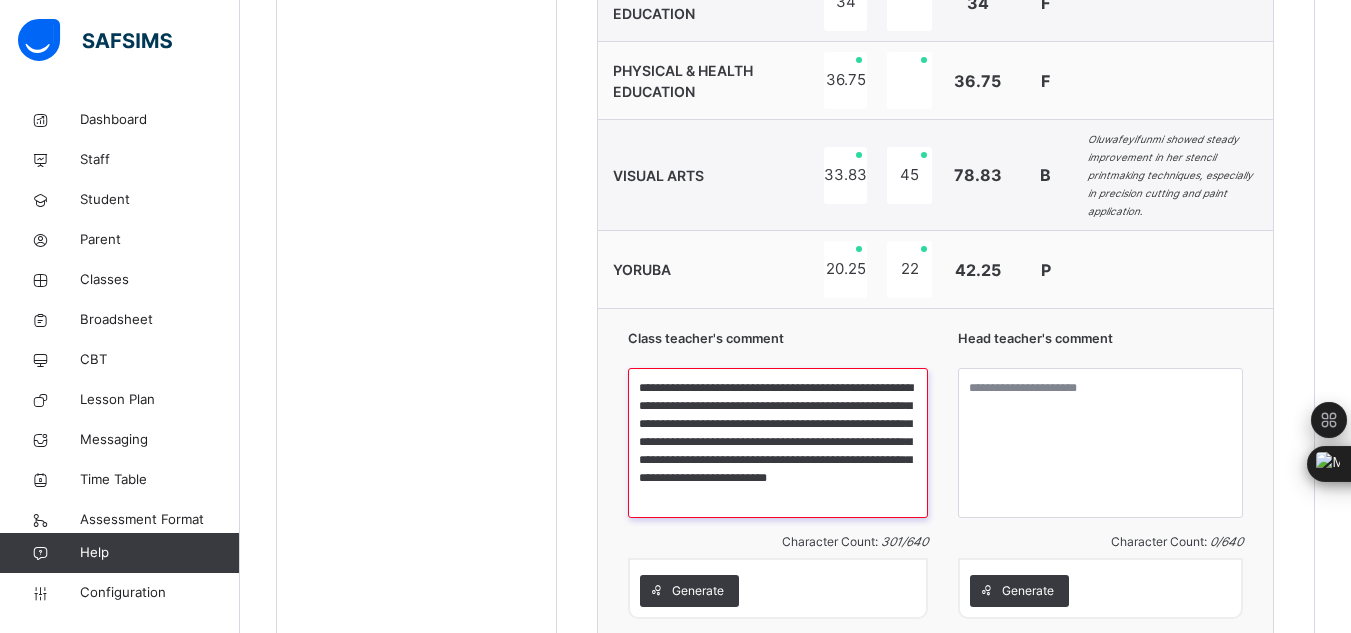 click on "**********" at bounding box center (778, 443) 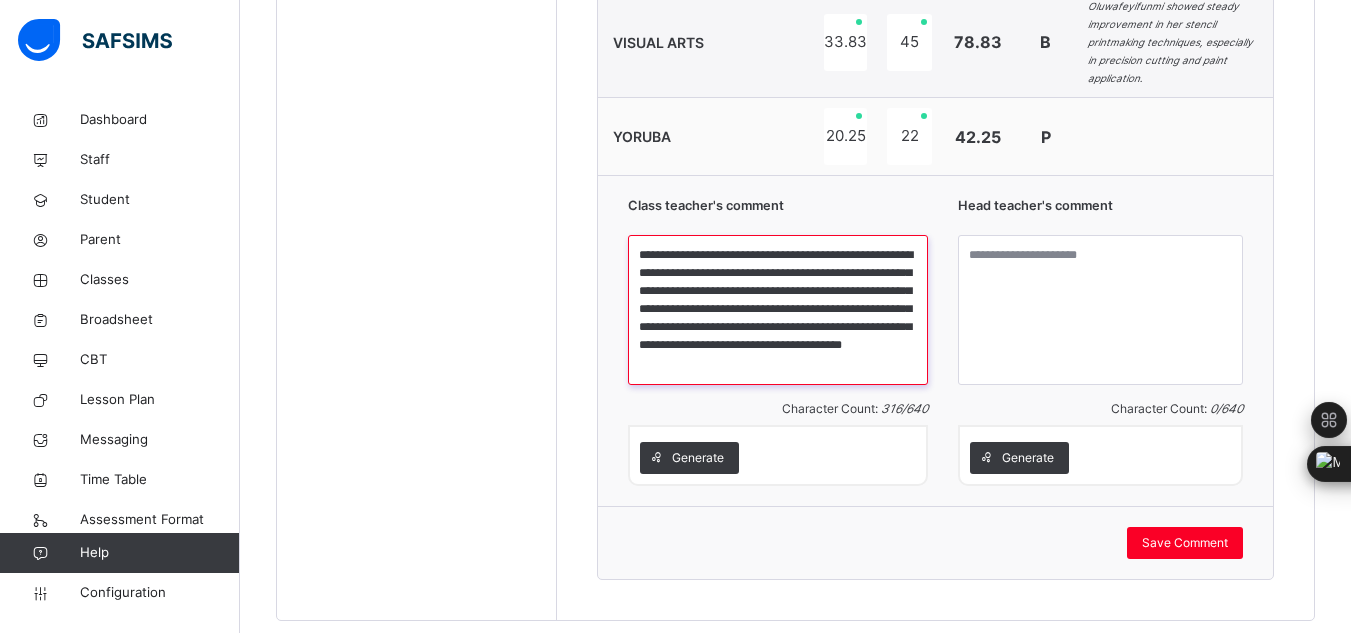 scroll, scrollTop: 2056, scrollLeft: 0, axis: vertical 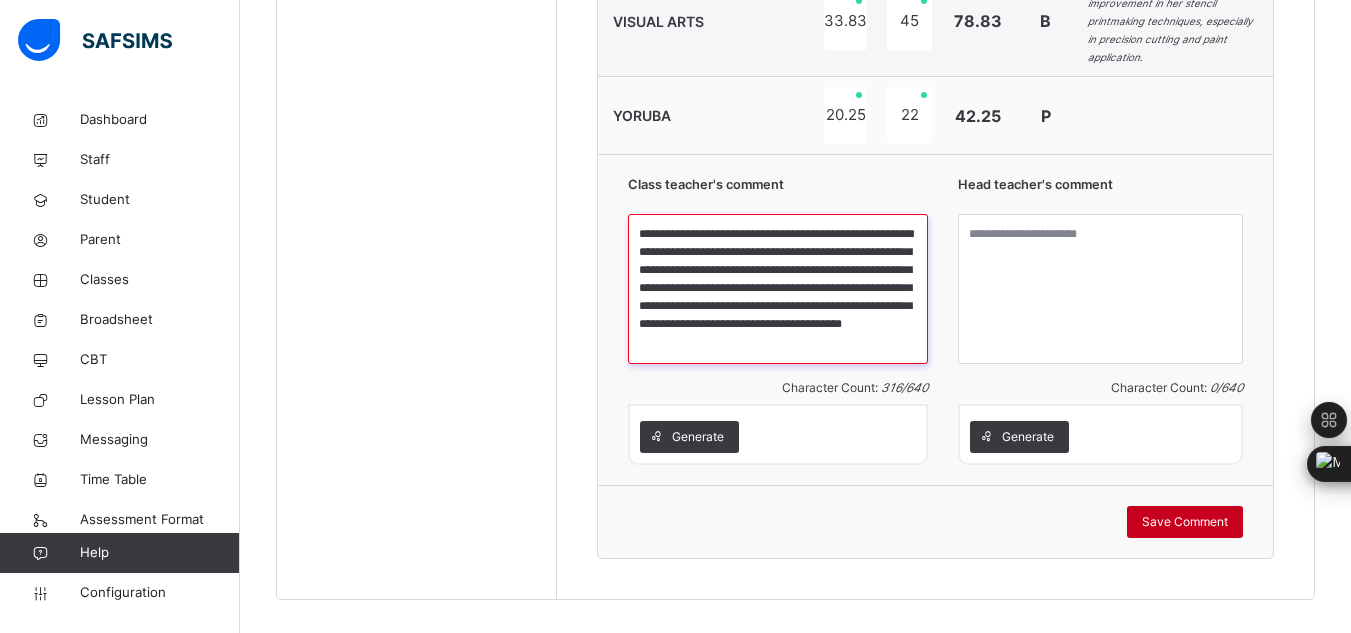 type on "**********" 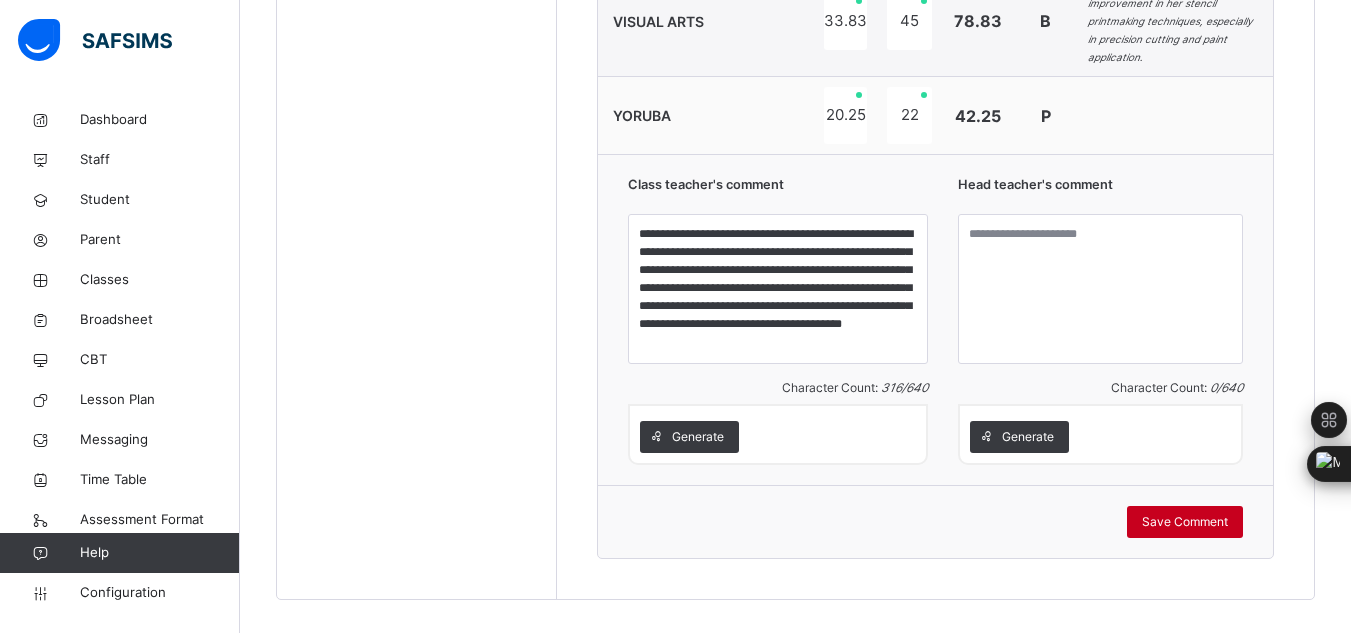 click on "Save Comment" at bounding box center [1185, 522] 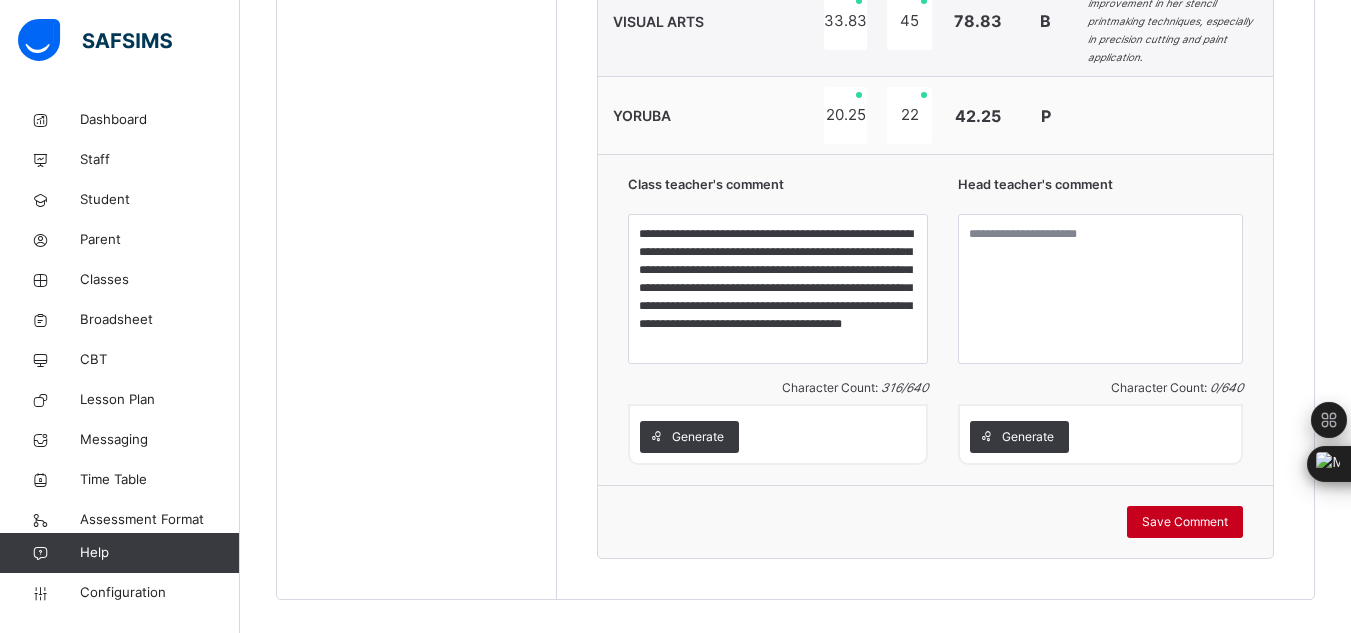 click on "Save Comment" at bounding box center [1185, 522] 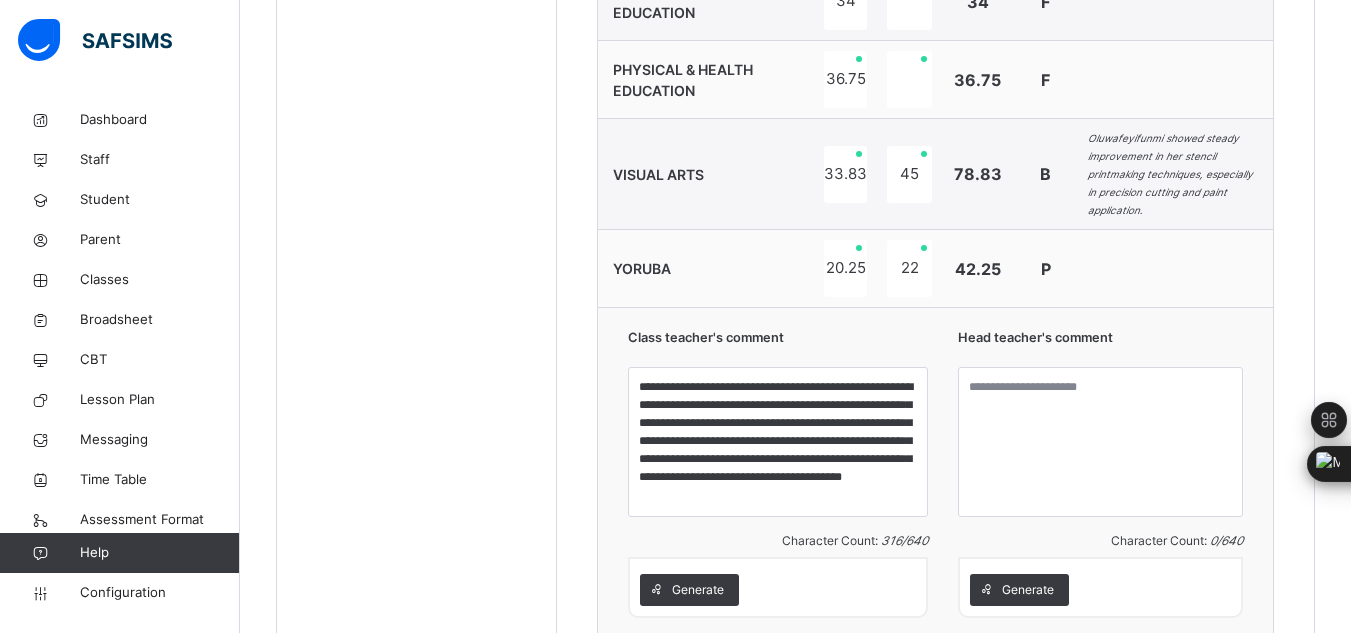 scroll, scrollTop: 1934, scrollLeft: 0, axis: vertical 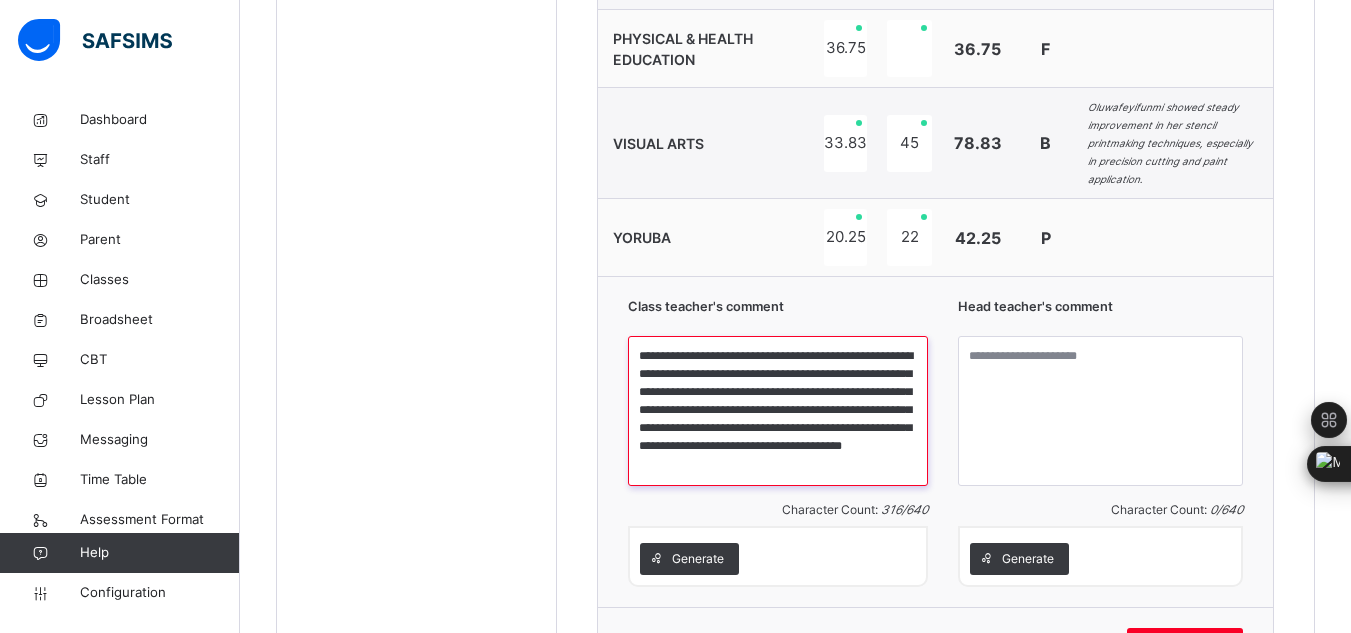 drag, startPoint x: 854, startPoint y: 438, endPoint x: 634, endPoint y: 332, distance: 244.20483 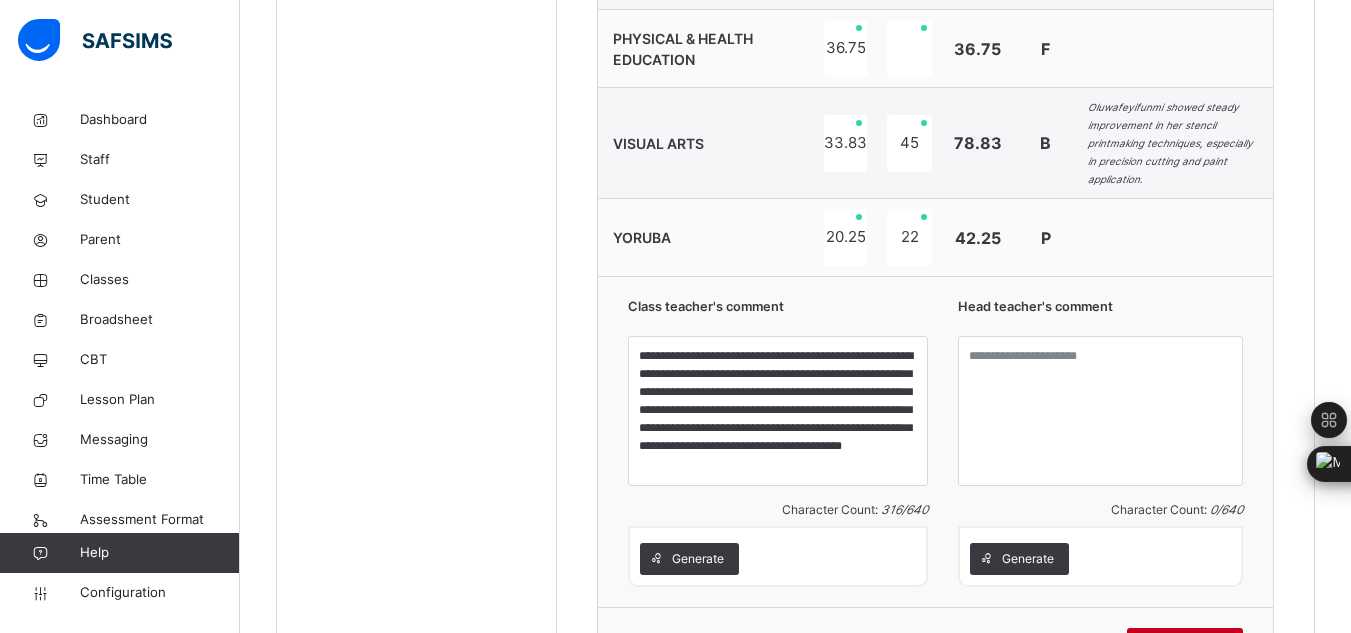 click on "Save Comment" at bounding box center [1185, 644] 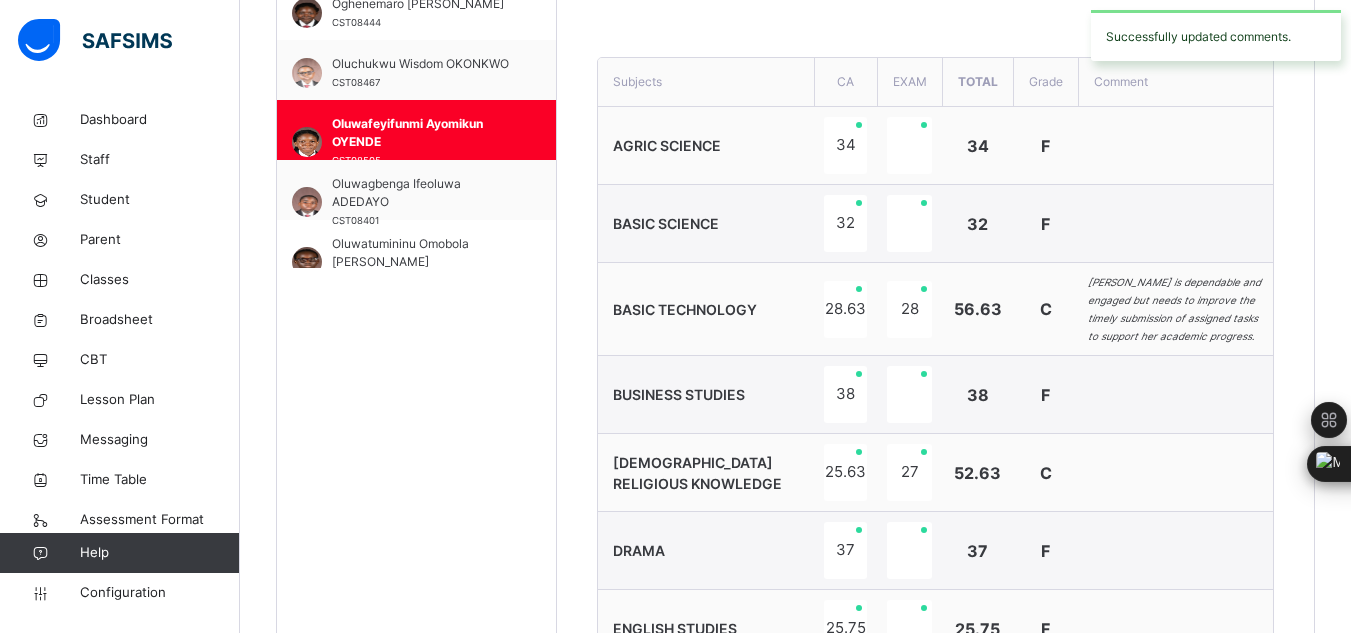 scroll, scrollTop: 699, scrollLeft: 0, axis: vertical 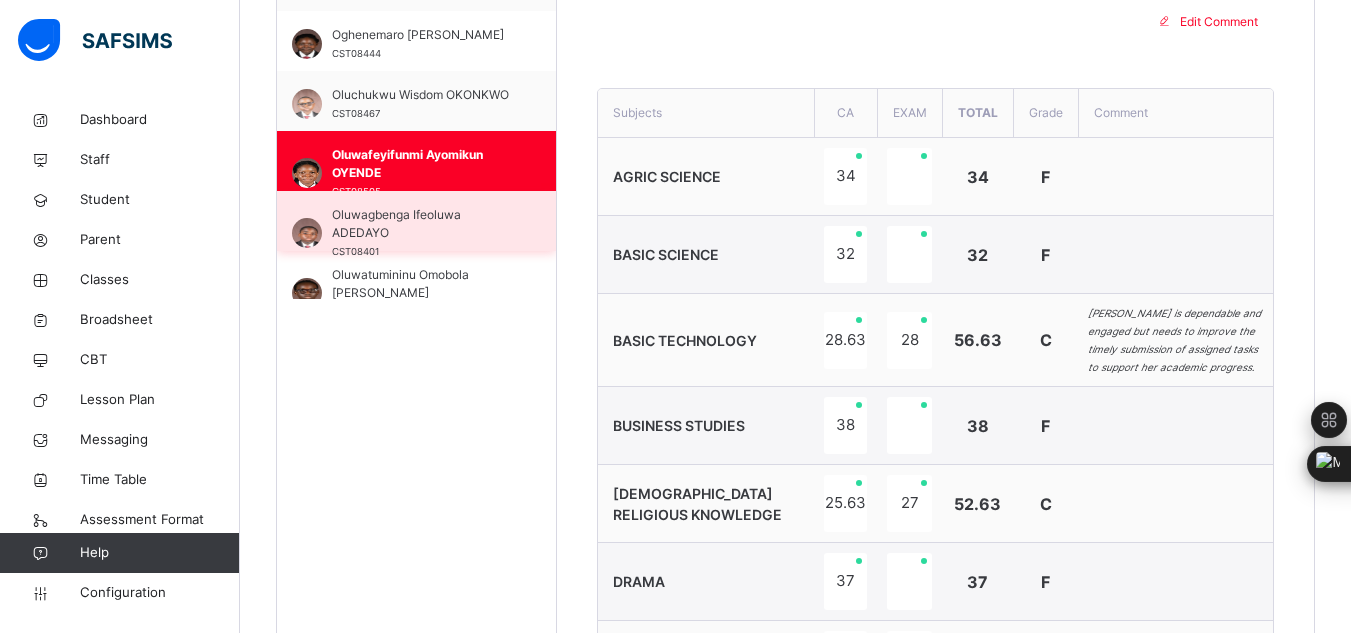 click on "Oluwagbenga Ifeoluwa ADEDAYO" at bounding box center (421, 224) 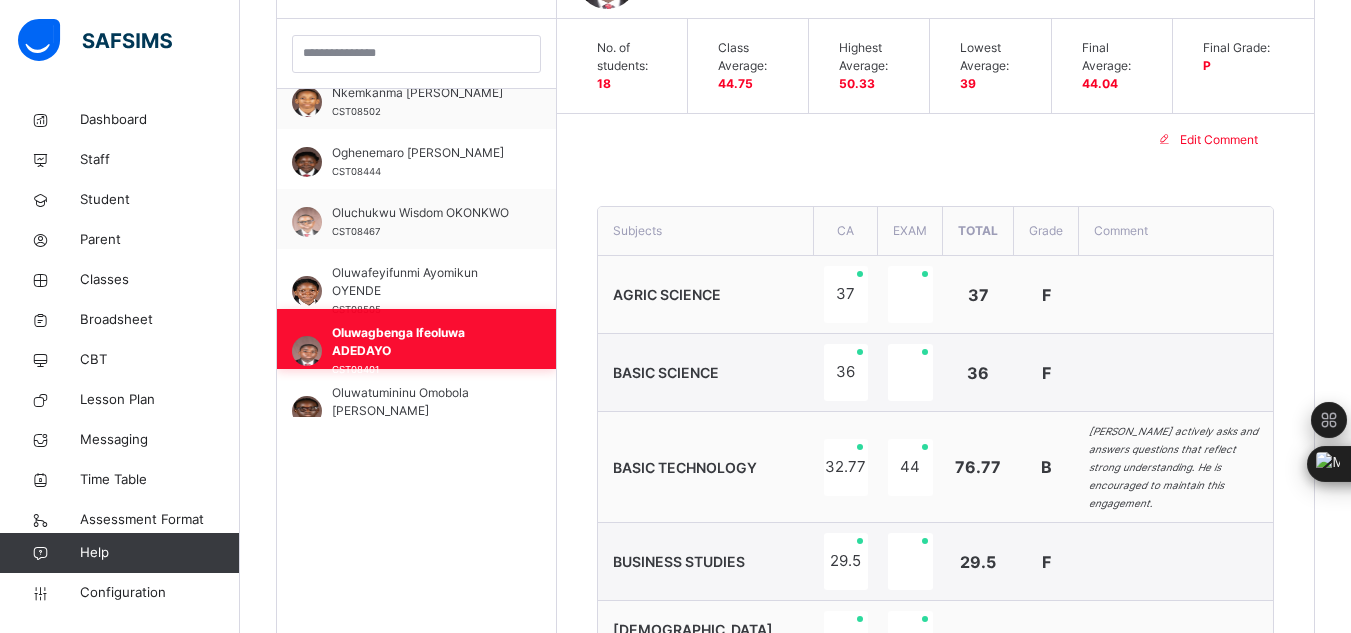 scroll, scrollTop: 699, scrollLeft: 0, axis: vertical 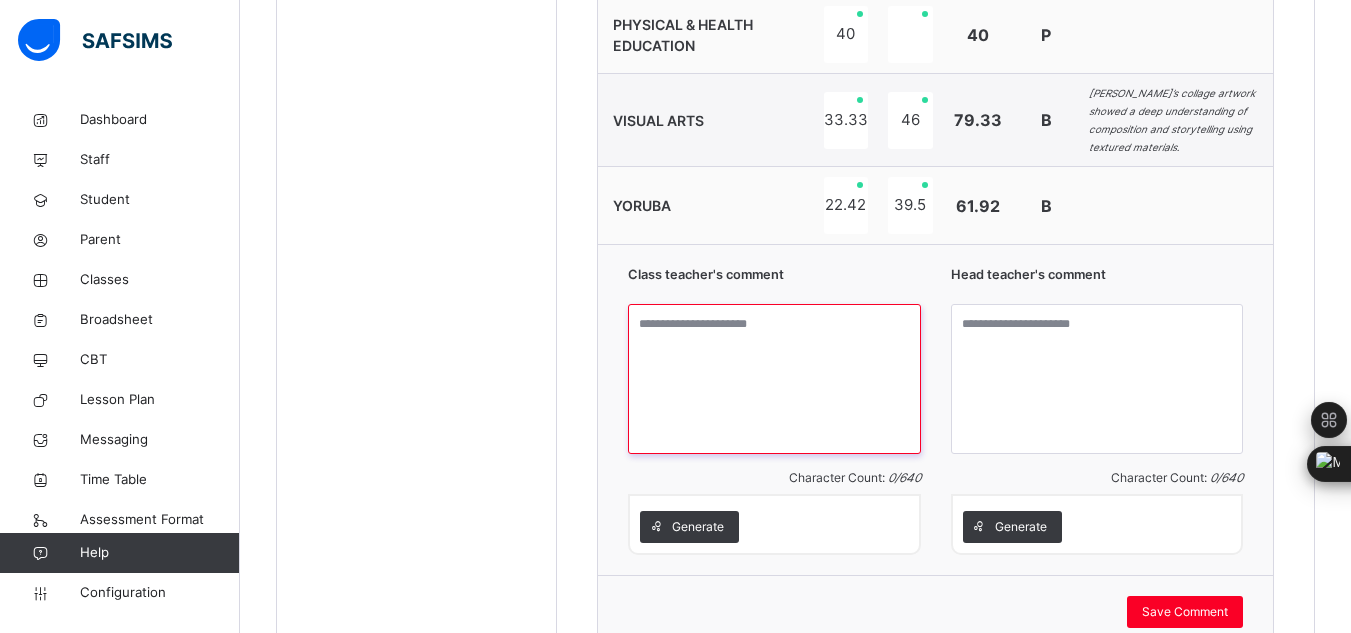 click at bounding box center [774, 379] 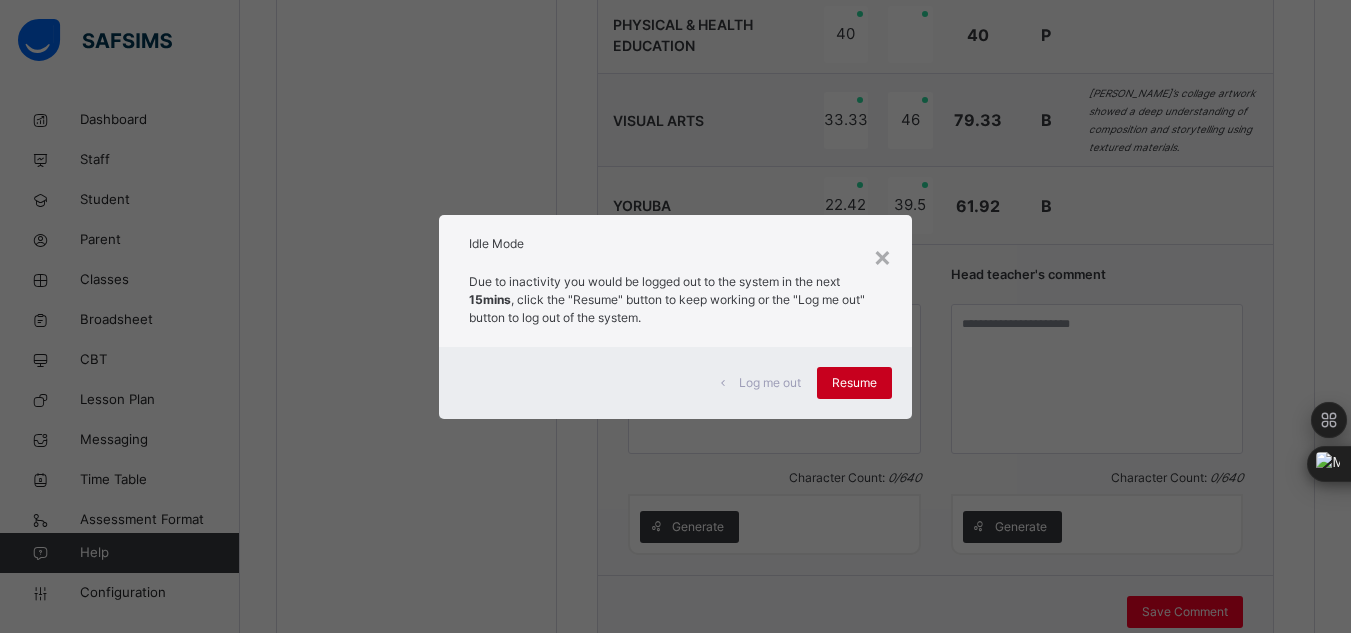 click on "Resume" at bounding box center [854, 383] 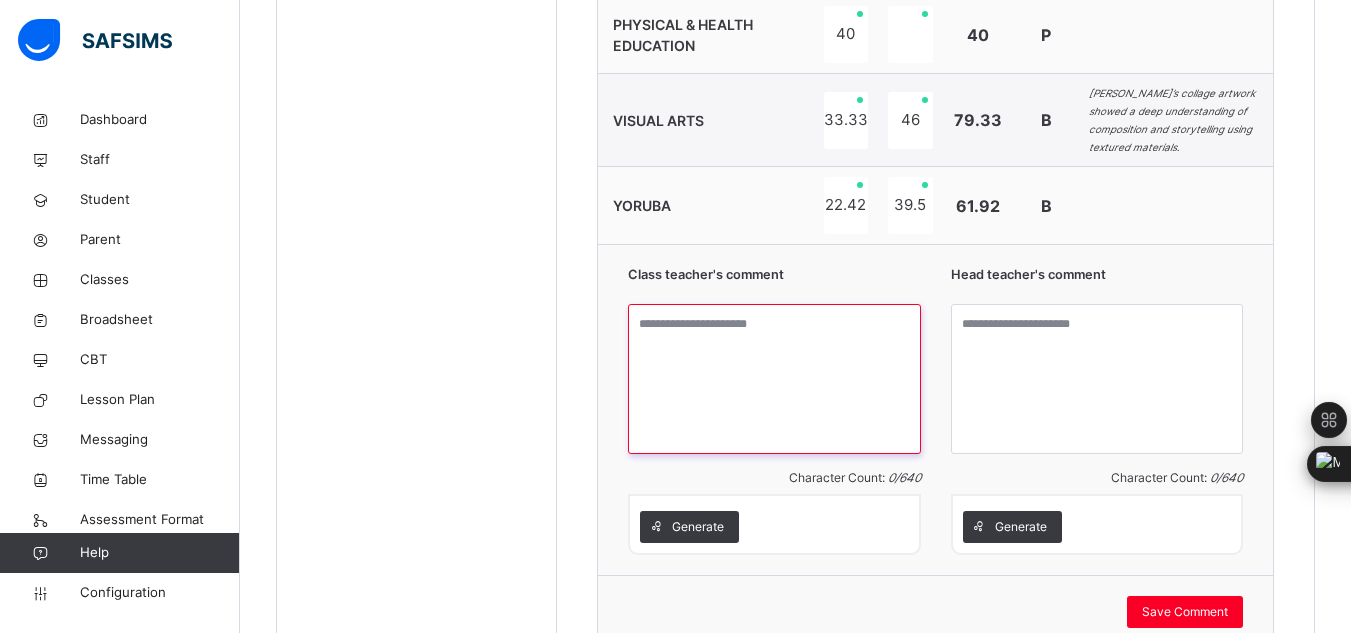 click at bounding box center (774, 379) 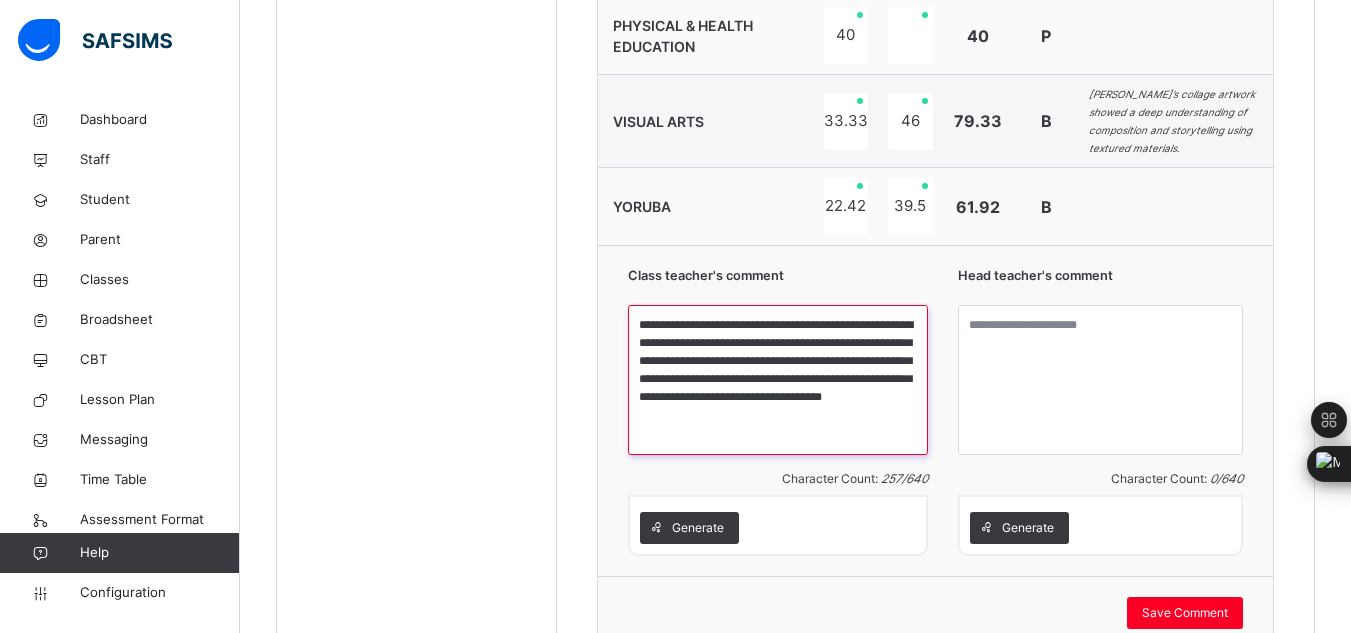 scroll, scrollTop: 1992, scrollLeft: 0, axis: vertical 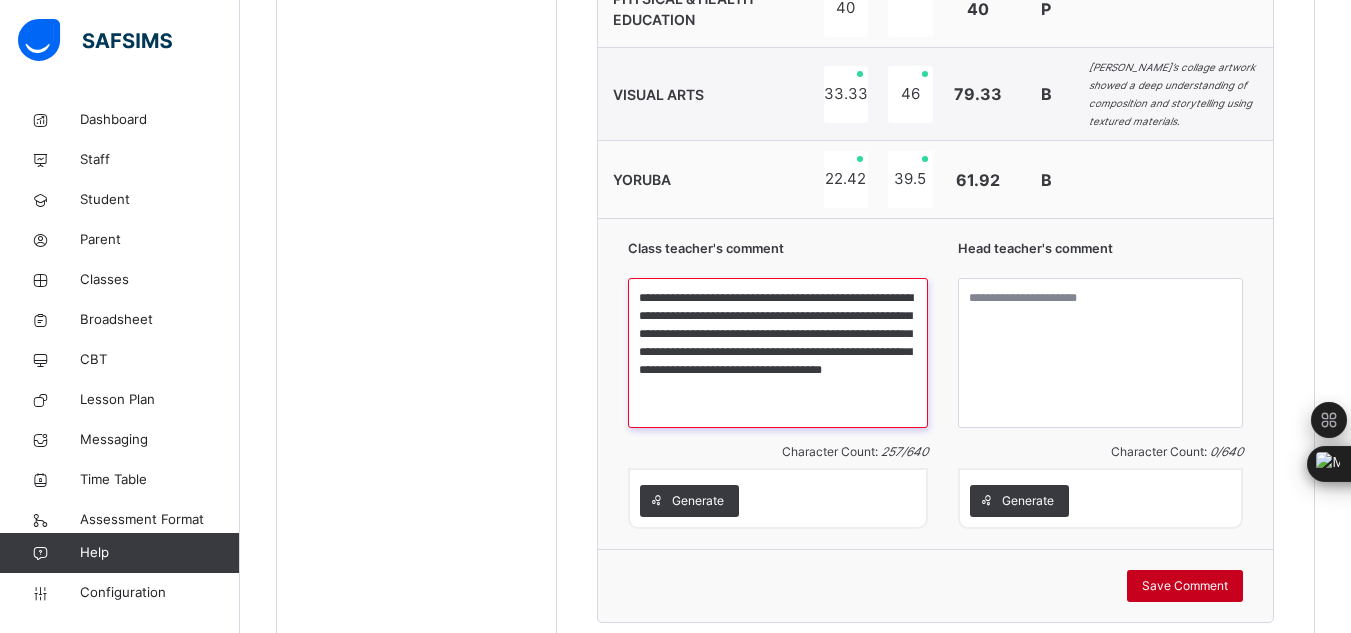 type on "**********" 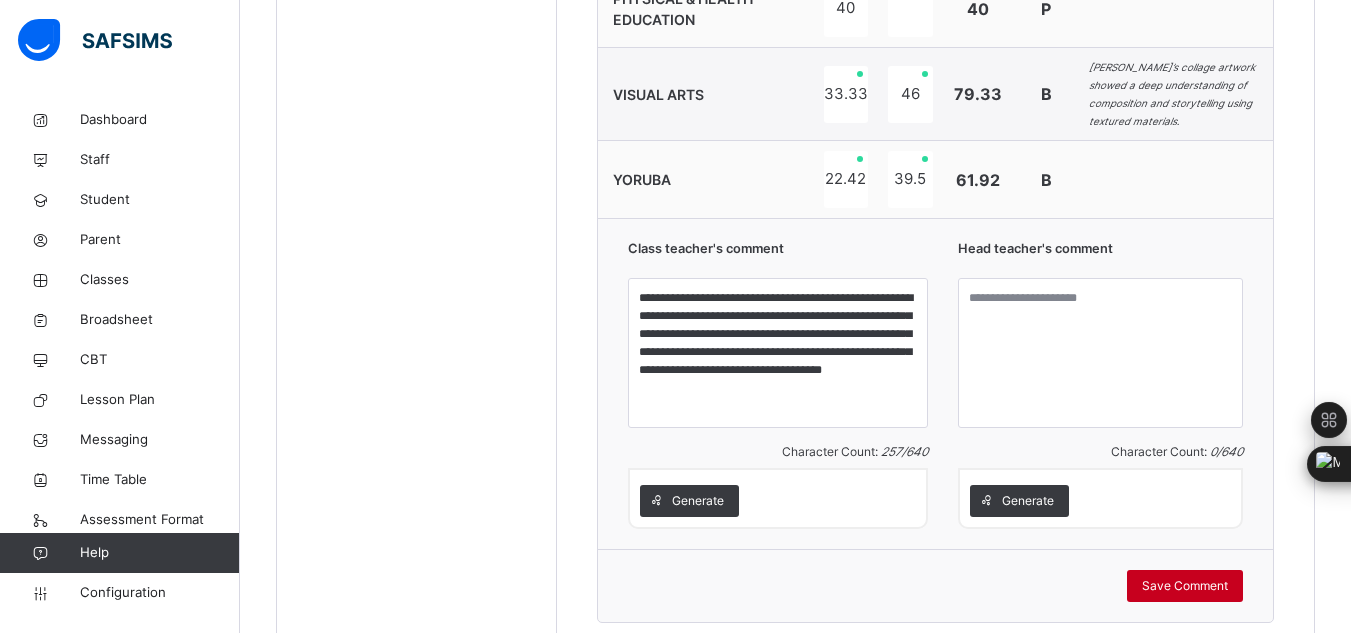 click on "Save Comment" at bounding box center (1185, 586) 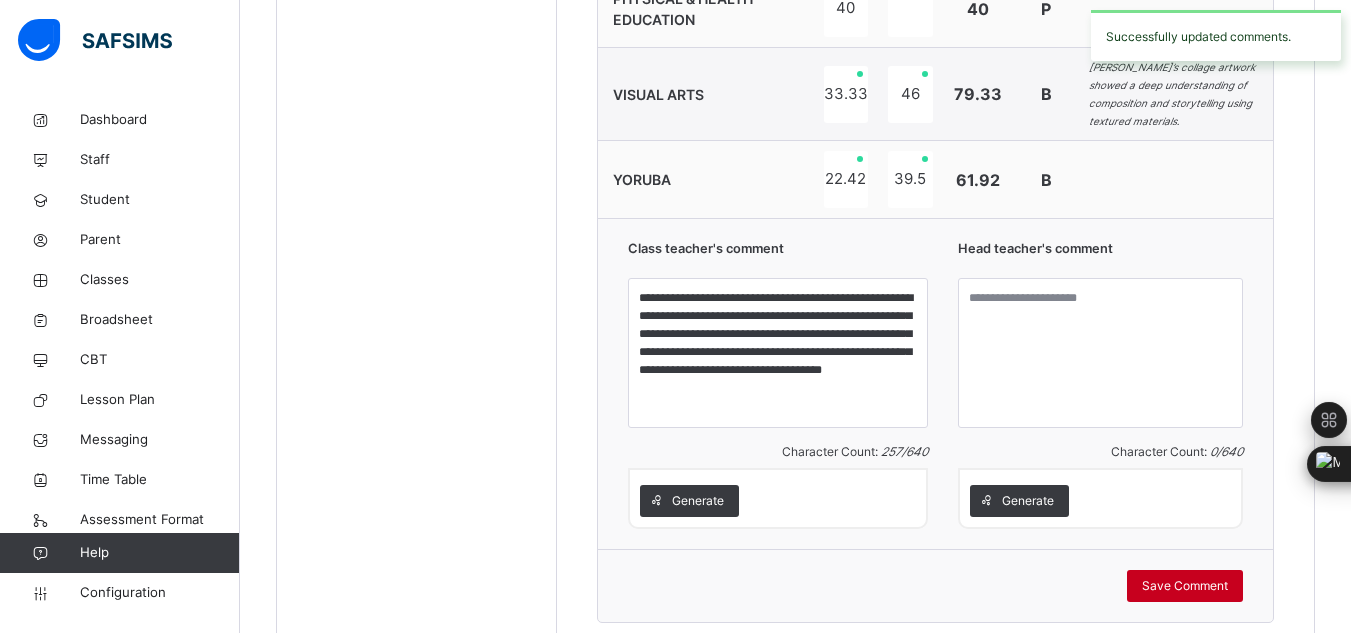 click on "Save Comment" at bounding box center (1185, 586) 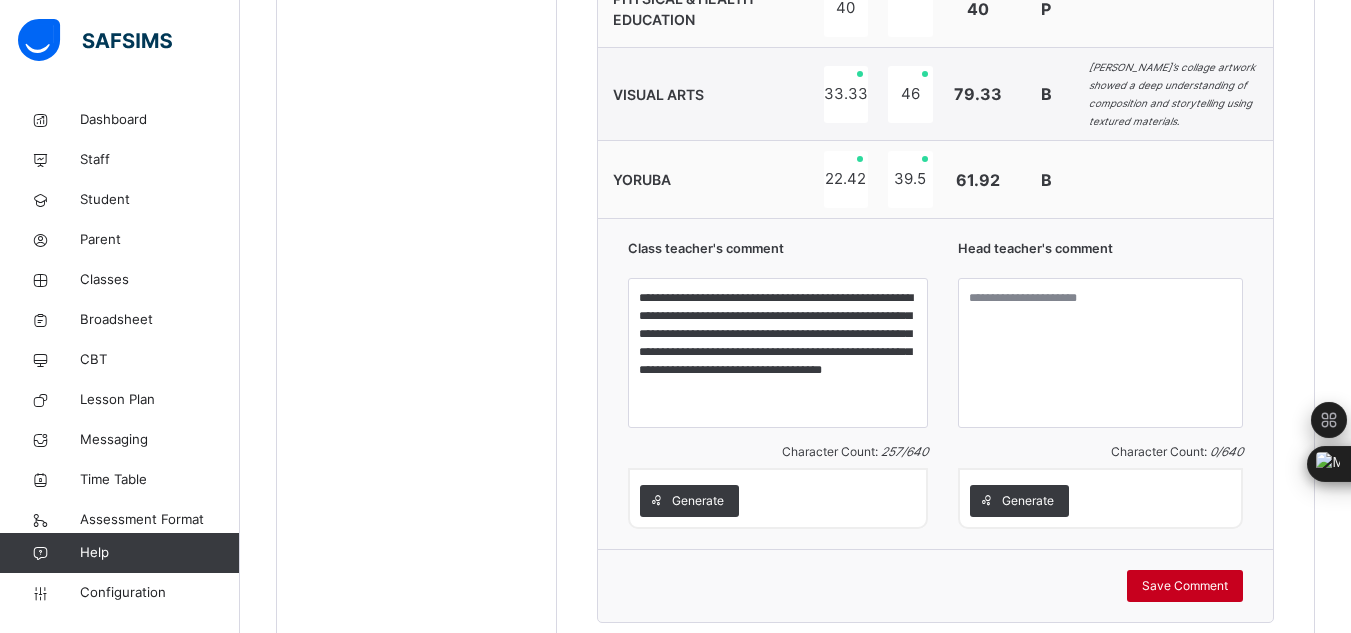 click on "Save Comment" at bounding box center [1185, 586] 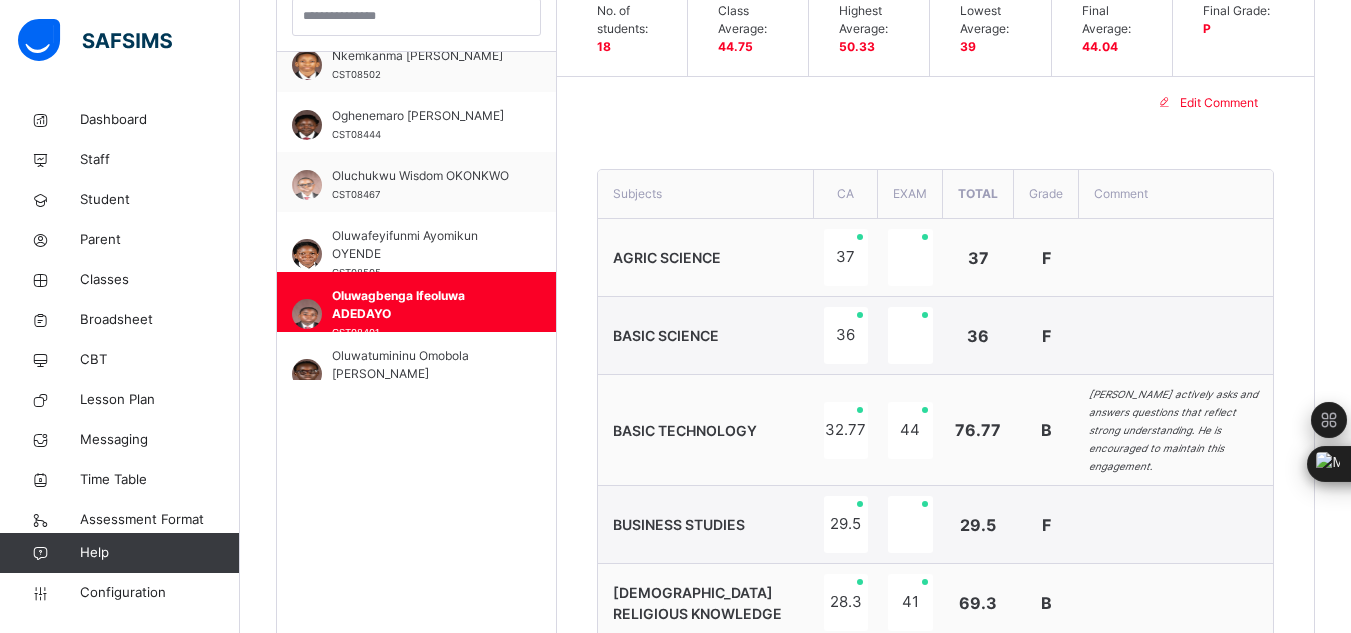 scroll, scrollTop: 627, scrollLeft: 0, axis: vertical 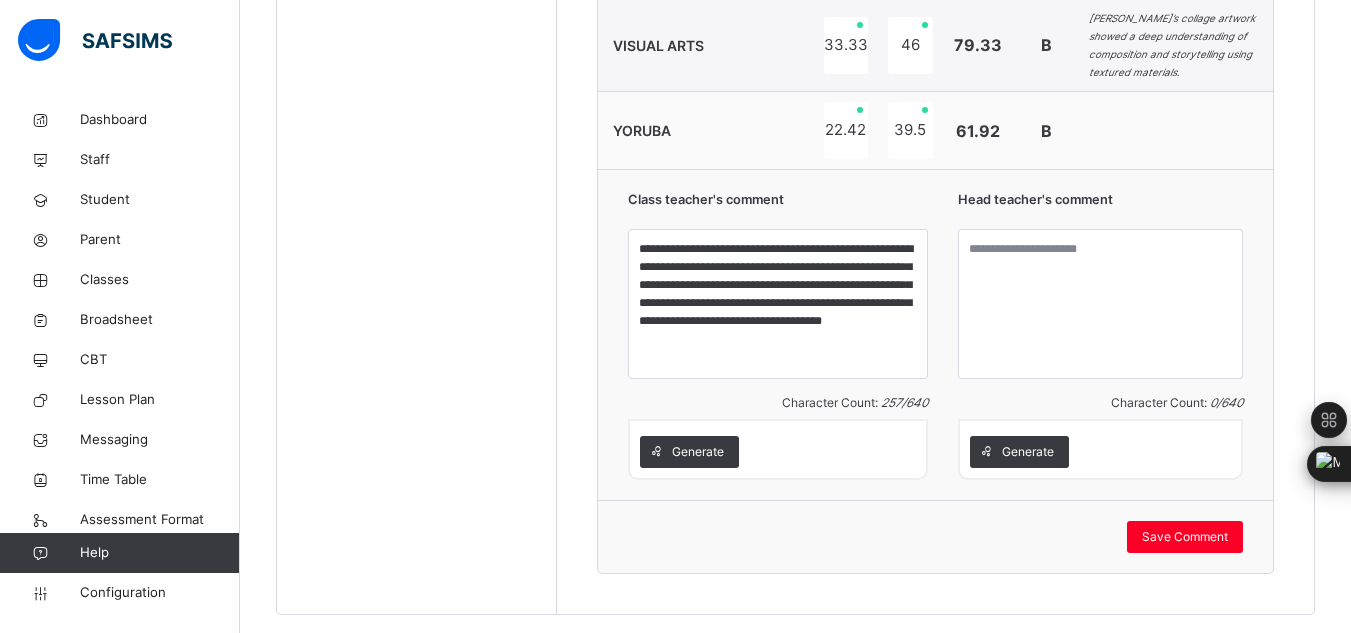click on "Save Comment" at bounding box center [935, 536] 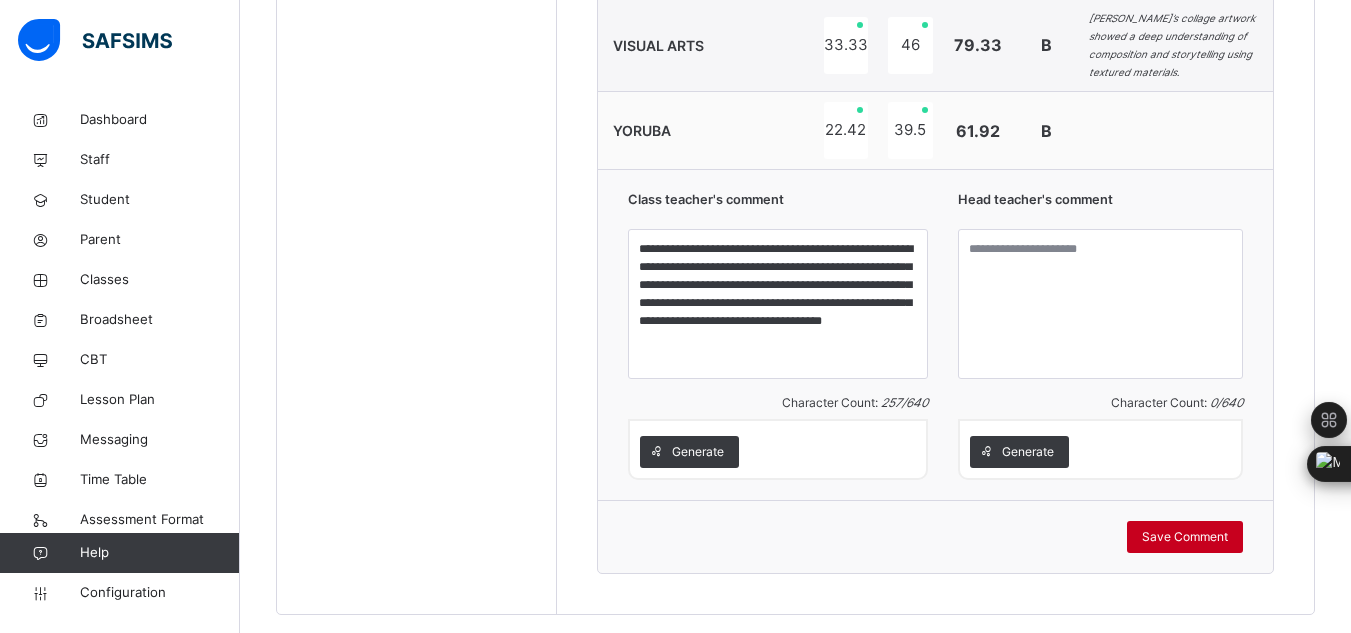 click on "Save Comment" at bounding box center [1185, 537] 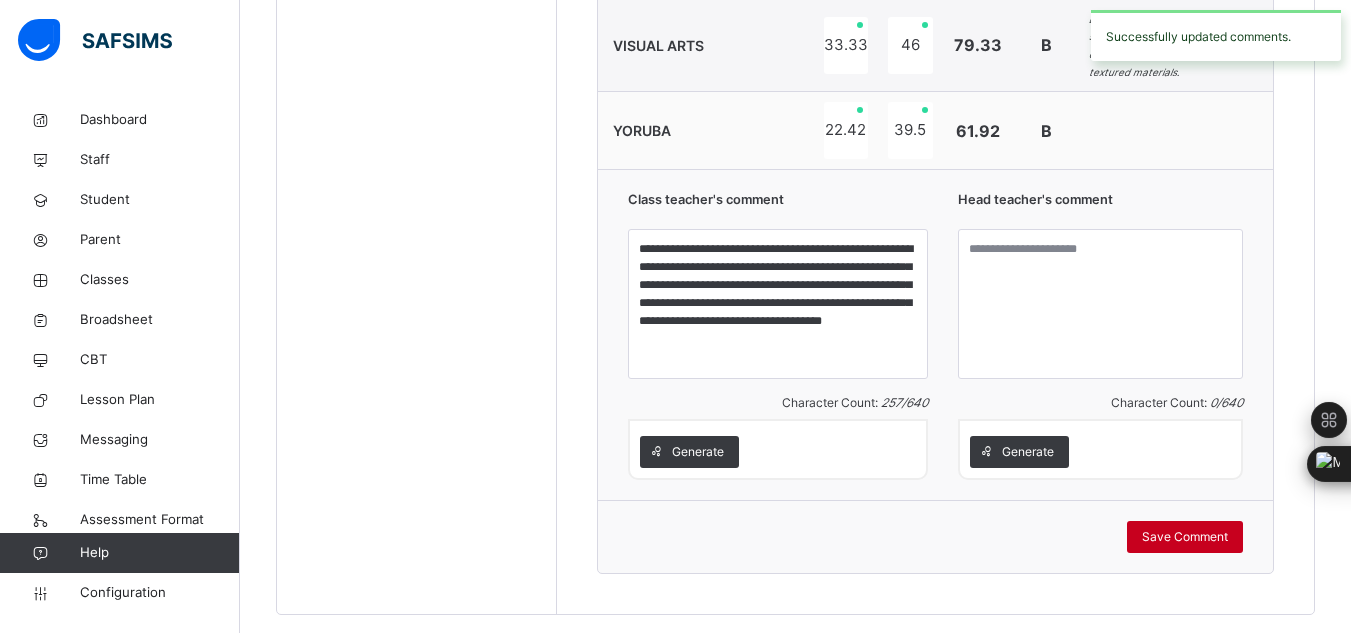 click on "Save Comment" at bounding box center [1185, 537] 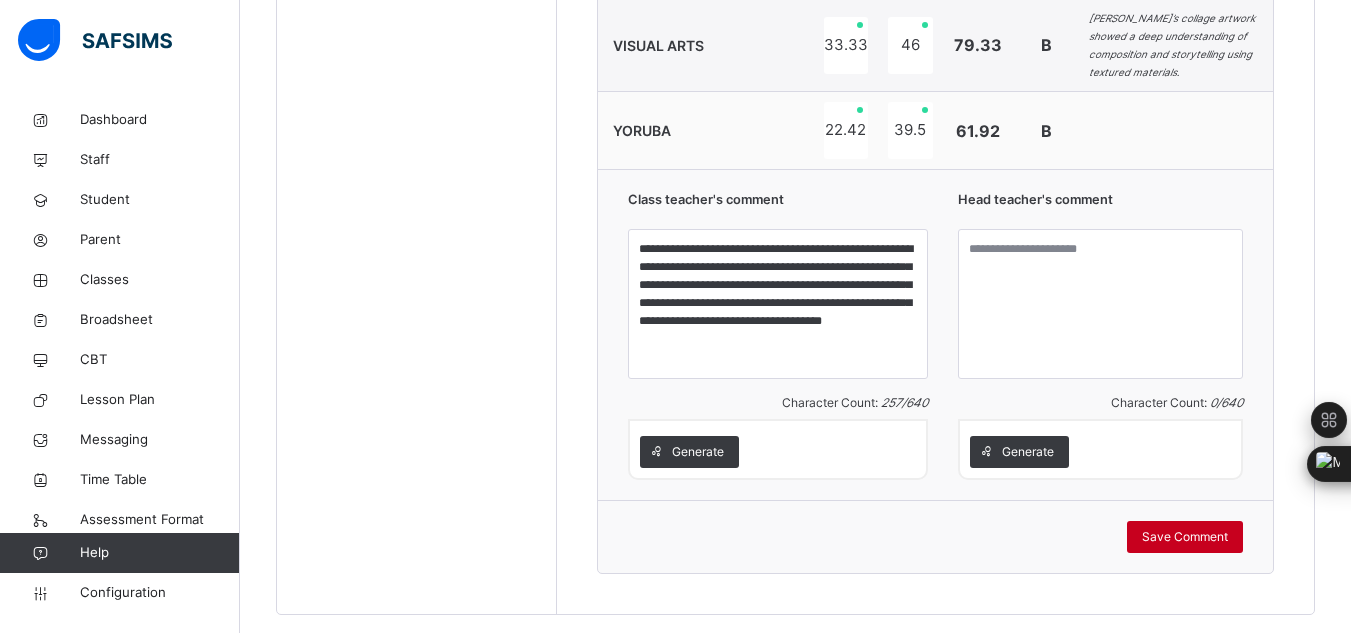 click on "Save Comment" at bounding box center (1185, 537) 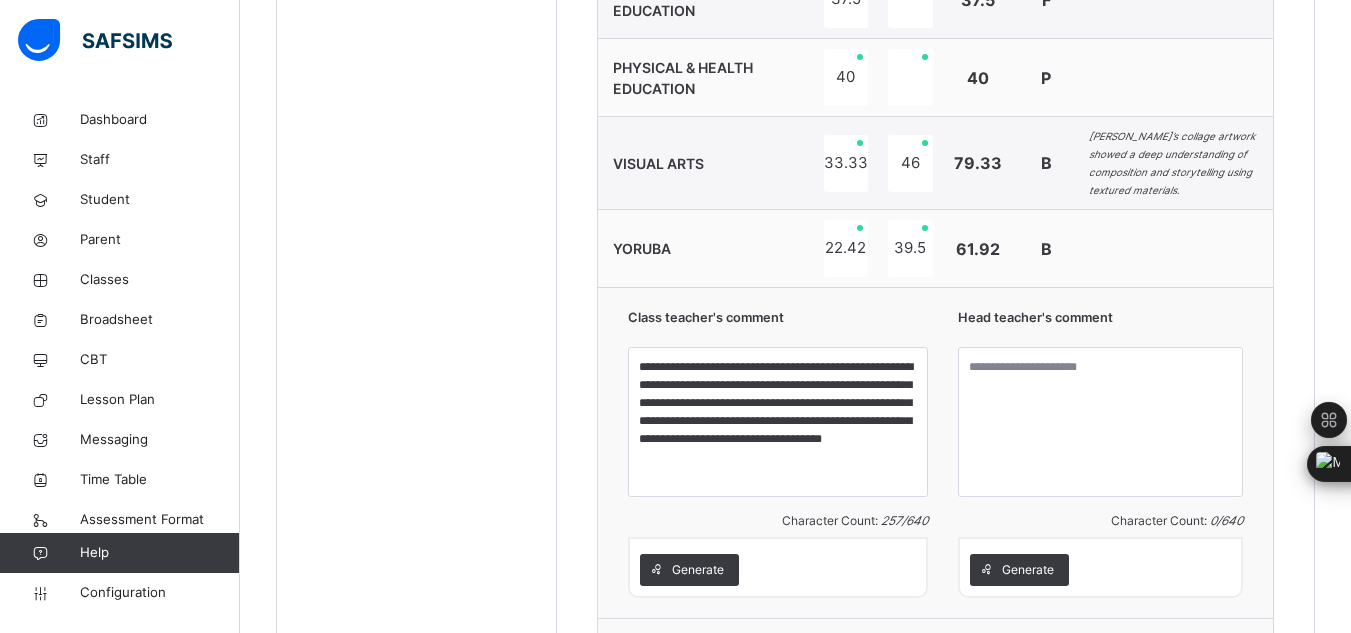 scroll, scrollTop: 1921, scrollLeft: 0, axis: vertical 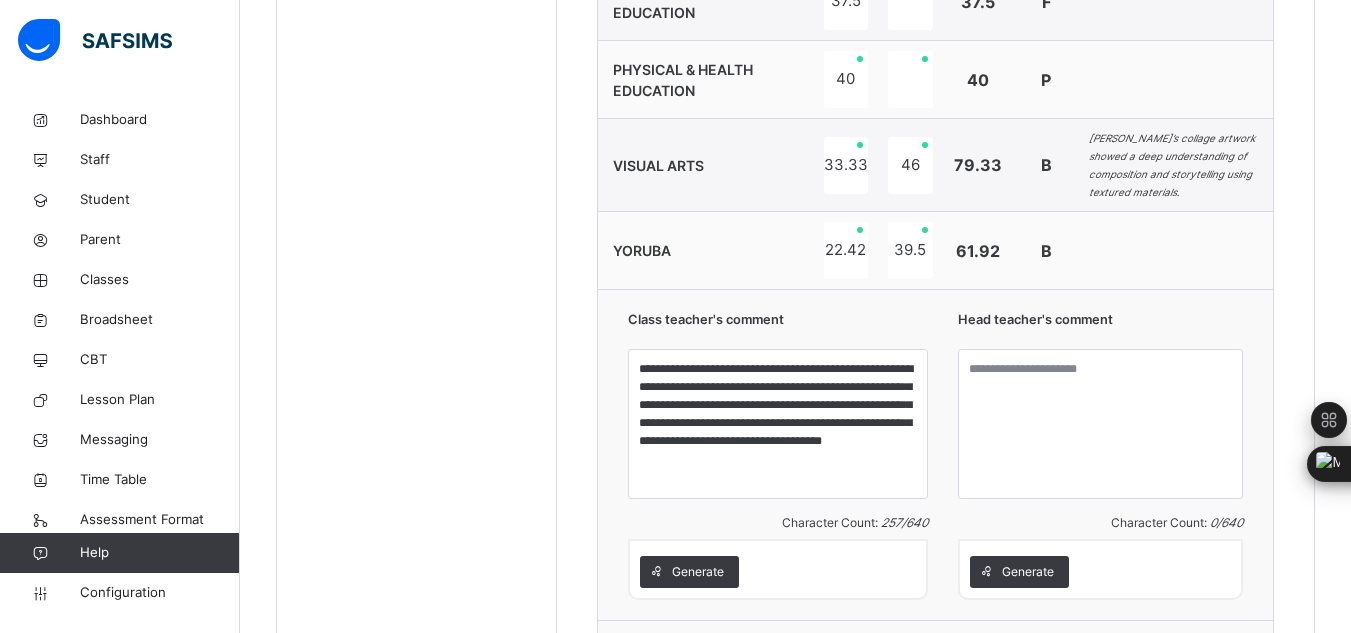 click on "Save Comment" at bounding box center (1185, 657) 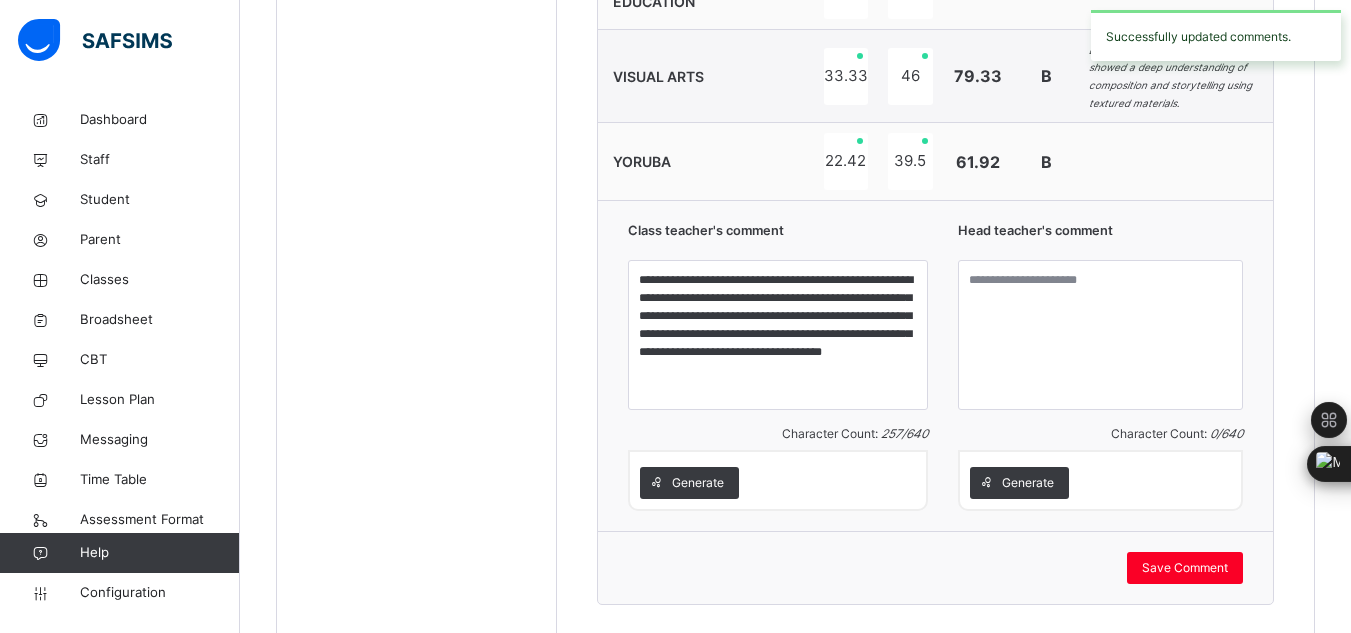 scroll, scrollTop: 2041, scrollLeft: 0, axis: vertical 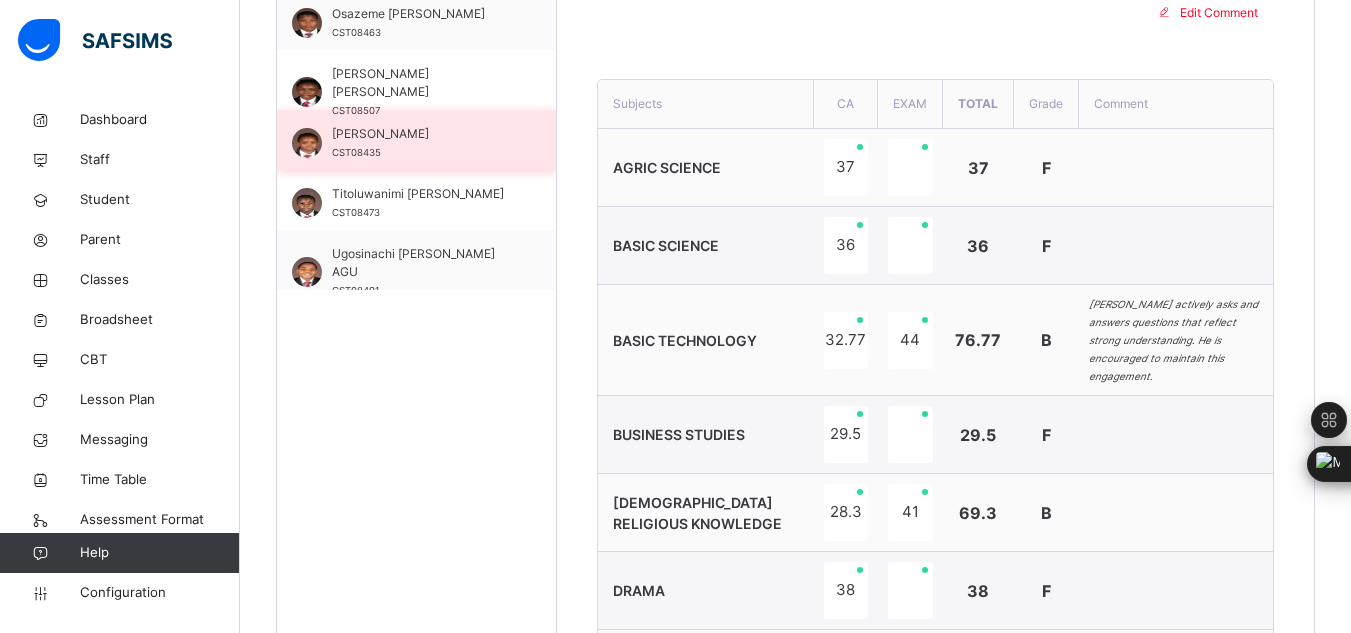 click on "[PERSON_NAME] CST08435" at bounding box center [421, 143] 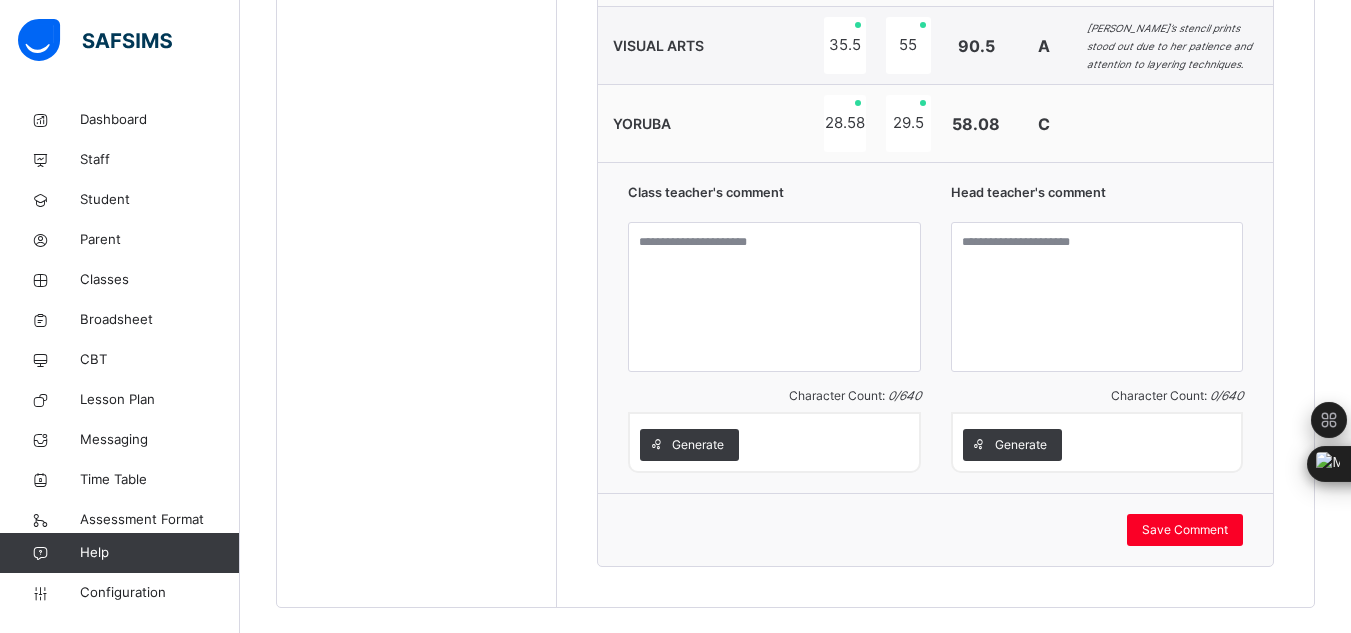 scroll, scrollTop: 2041, scrollLeft: 0, axis: vertical 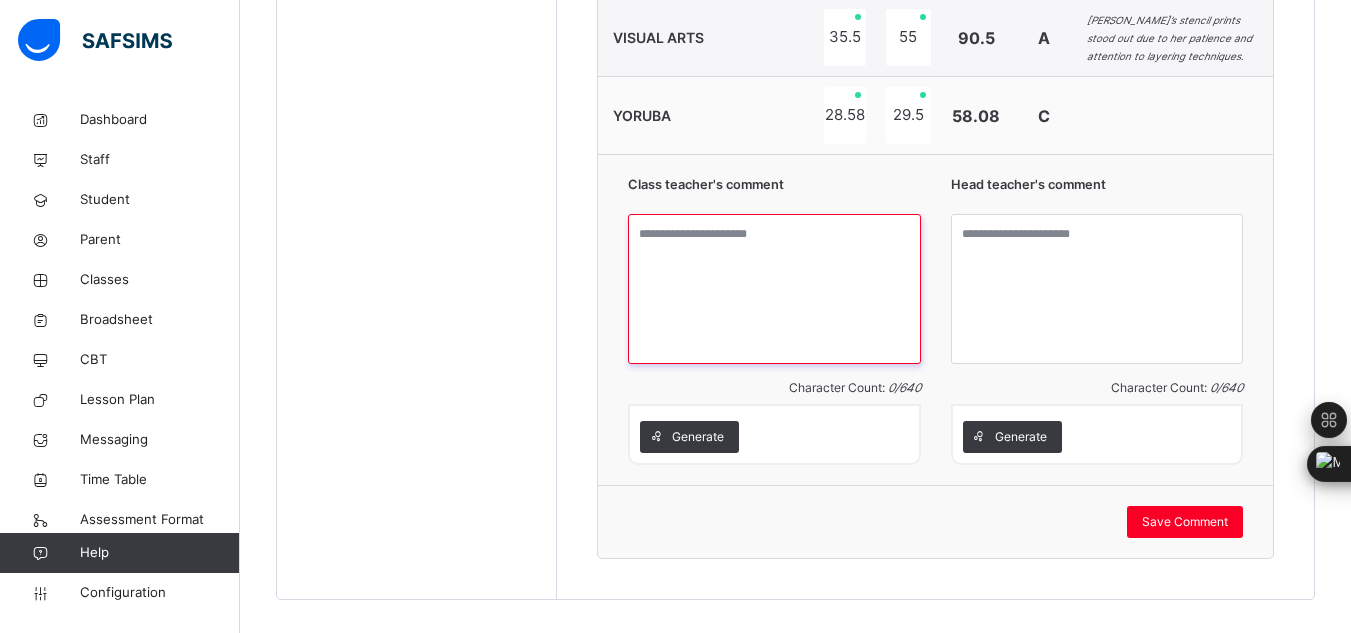 click at bounding box center (774, 289) 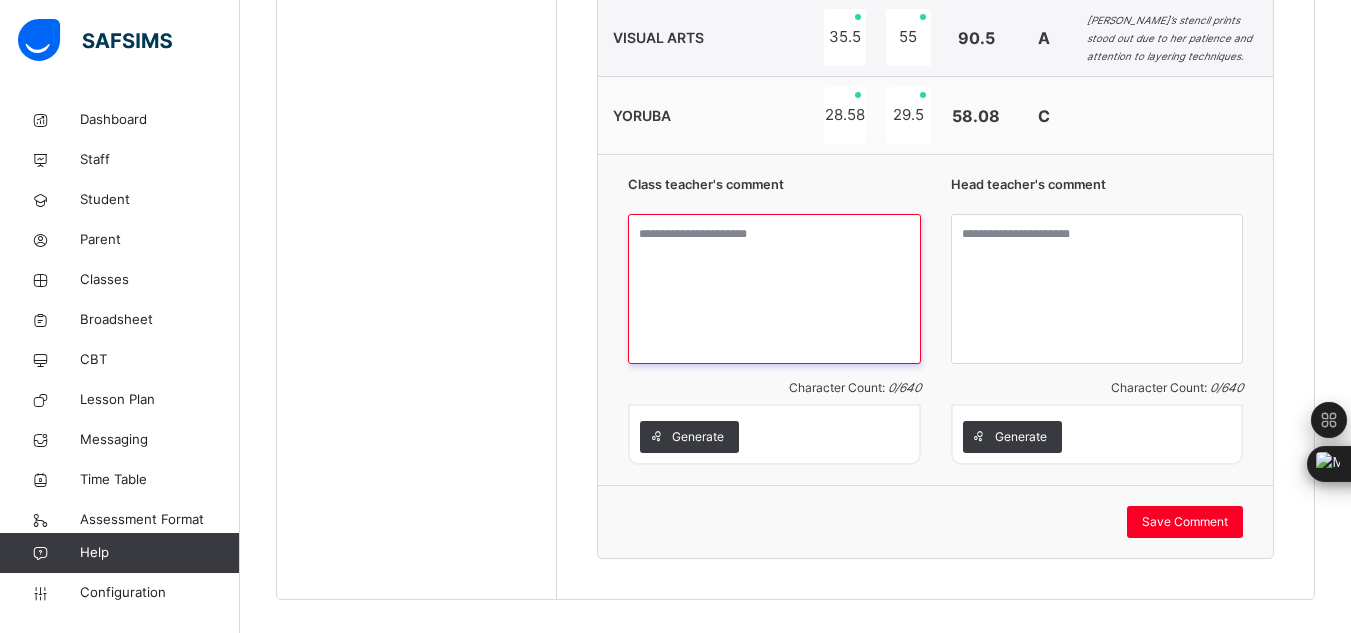 click at bounding box center (774, 289) 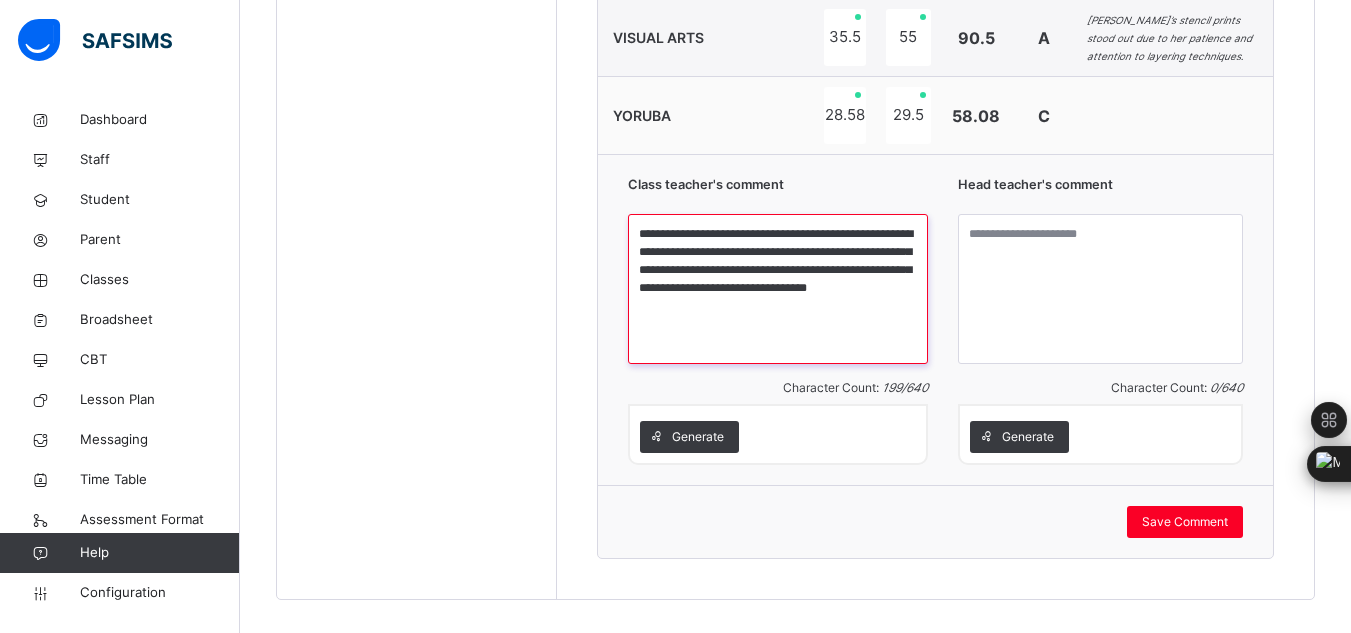 click on "**********" at bounding box center [778, 289] 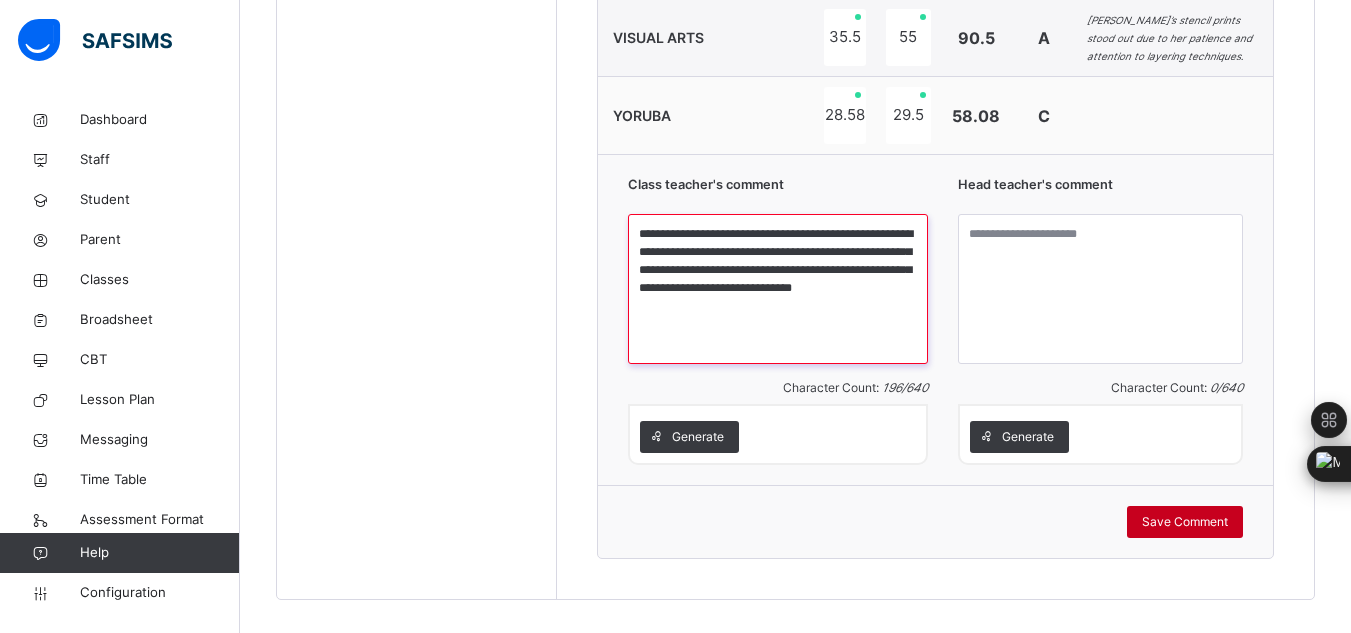type on "**********" 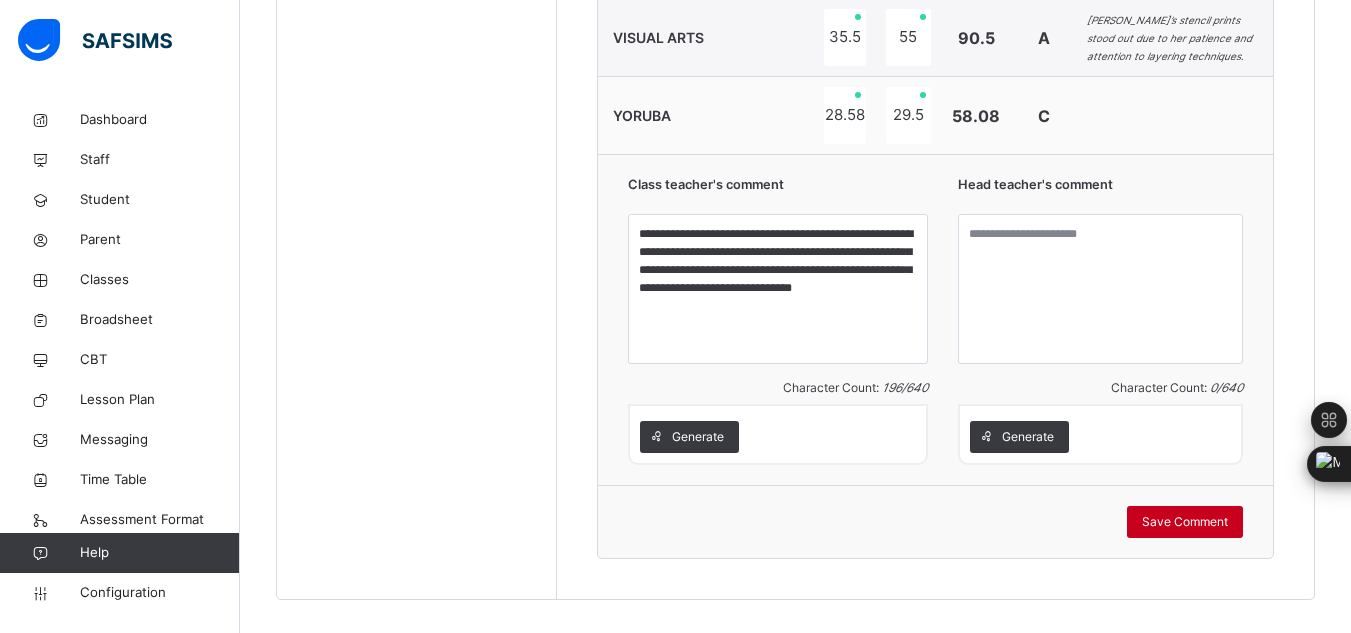click on "Save Comment" at bounding box center (1185, 522) 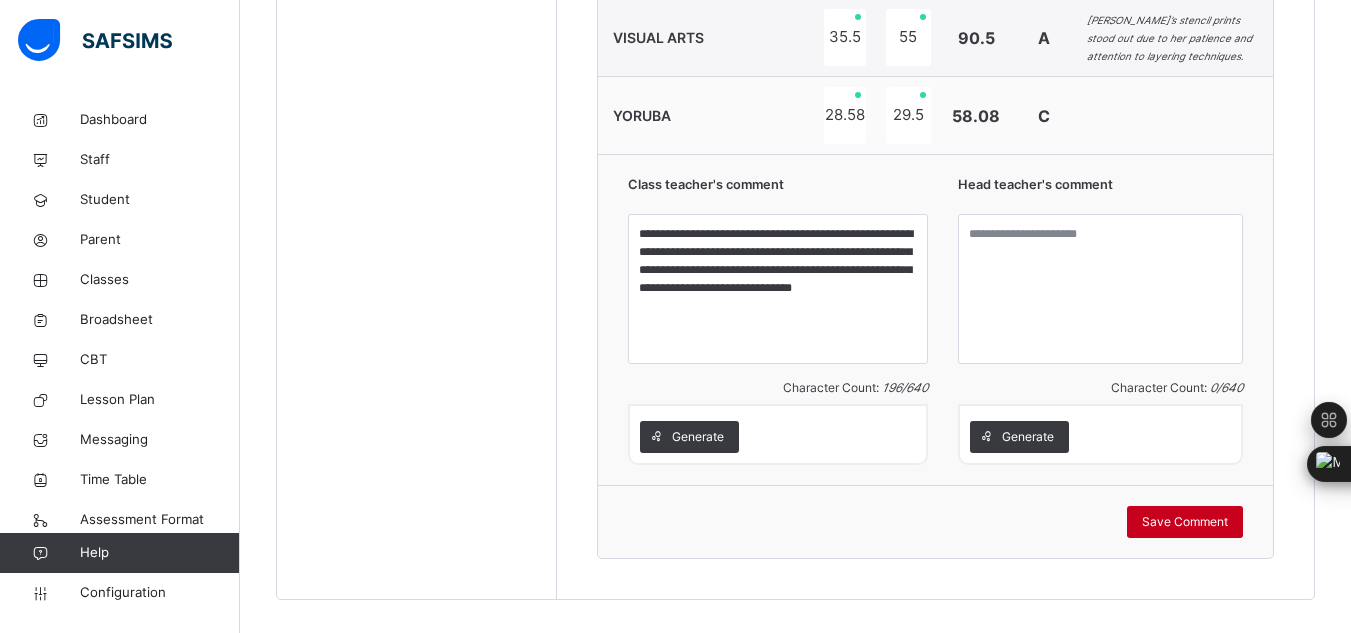 click on "Save Comment" at bounding box center (1185, 522) 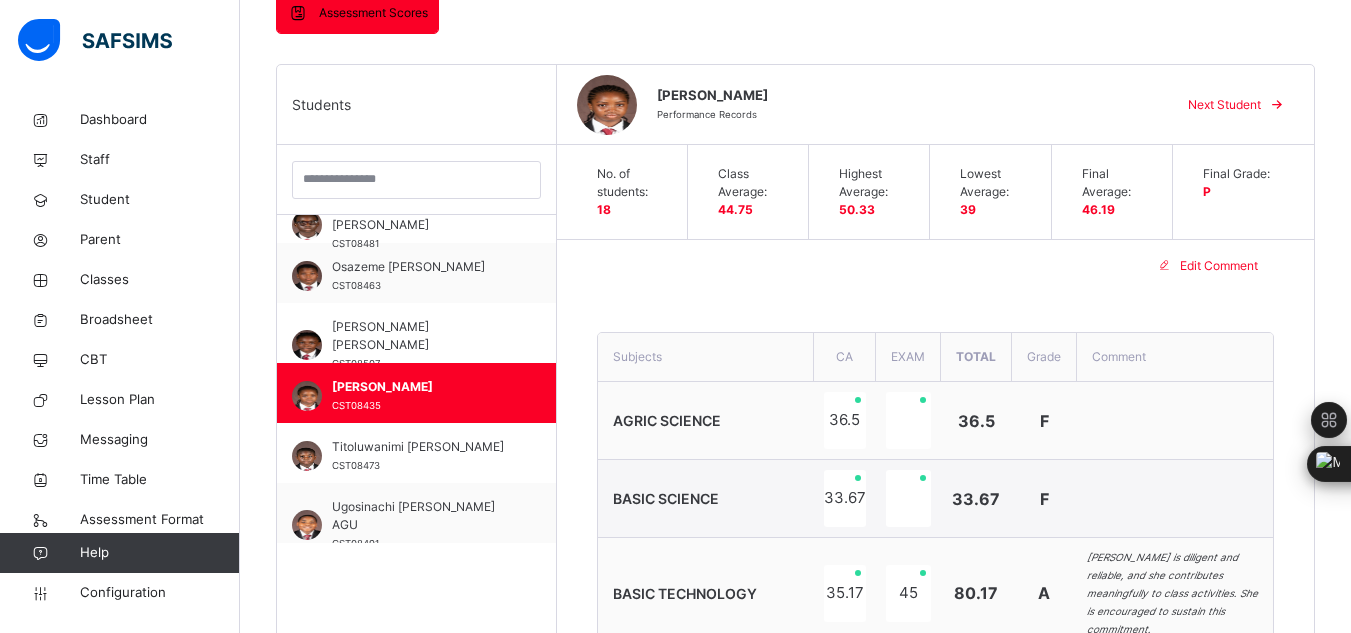 scroll, scrollTop: 414, scrollLeft: 0, axis: vertical 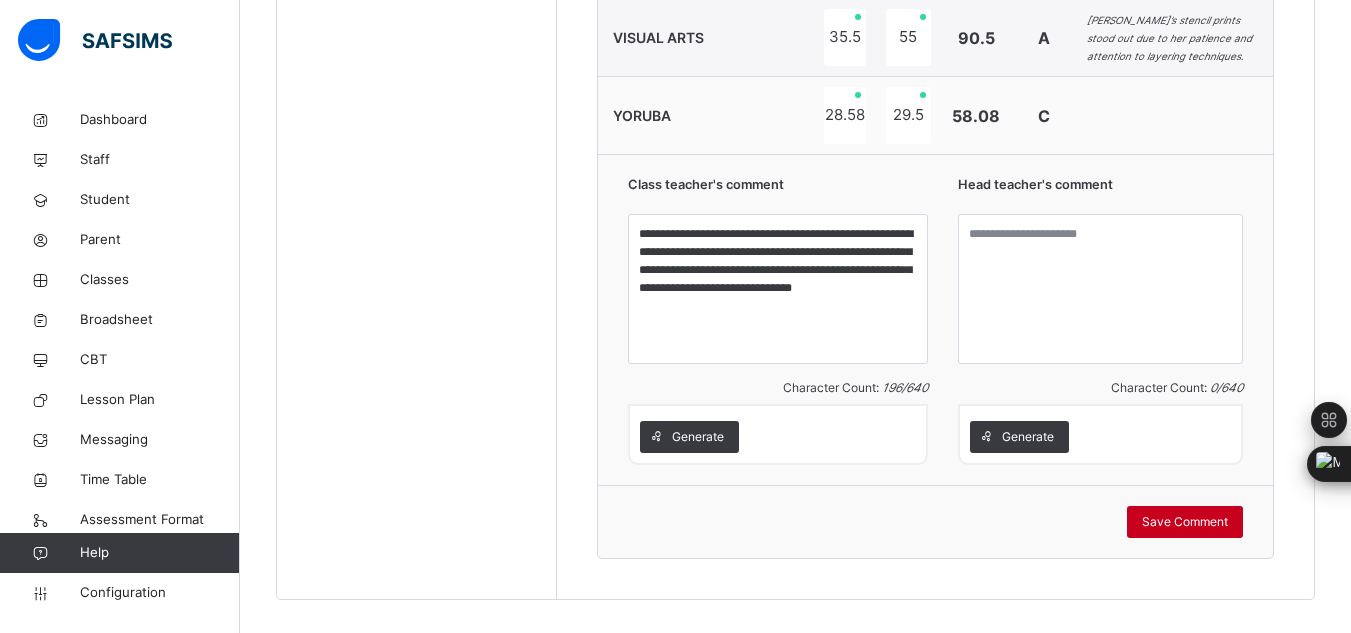 click on "Save Comment" at bounding box center [1185, 522] 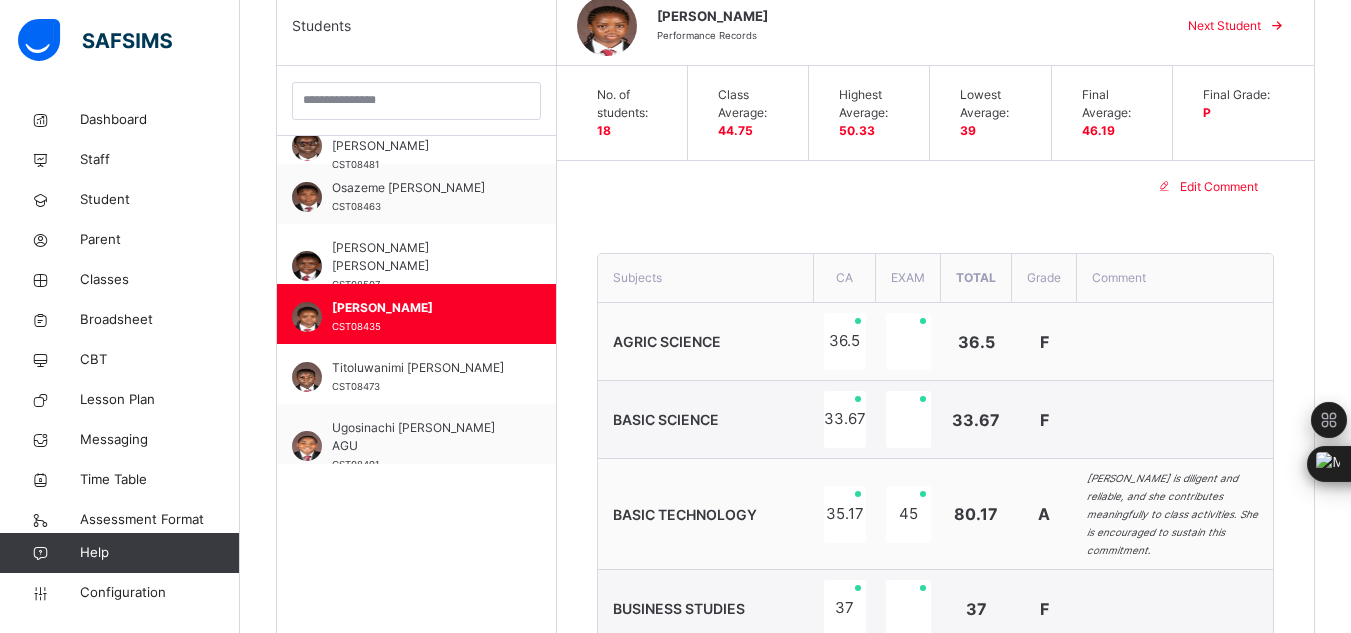 scroll, scrollTop: 494, scrollLeft: 0, axis: vertical 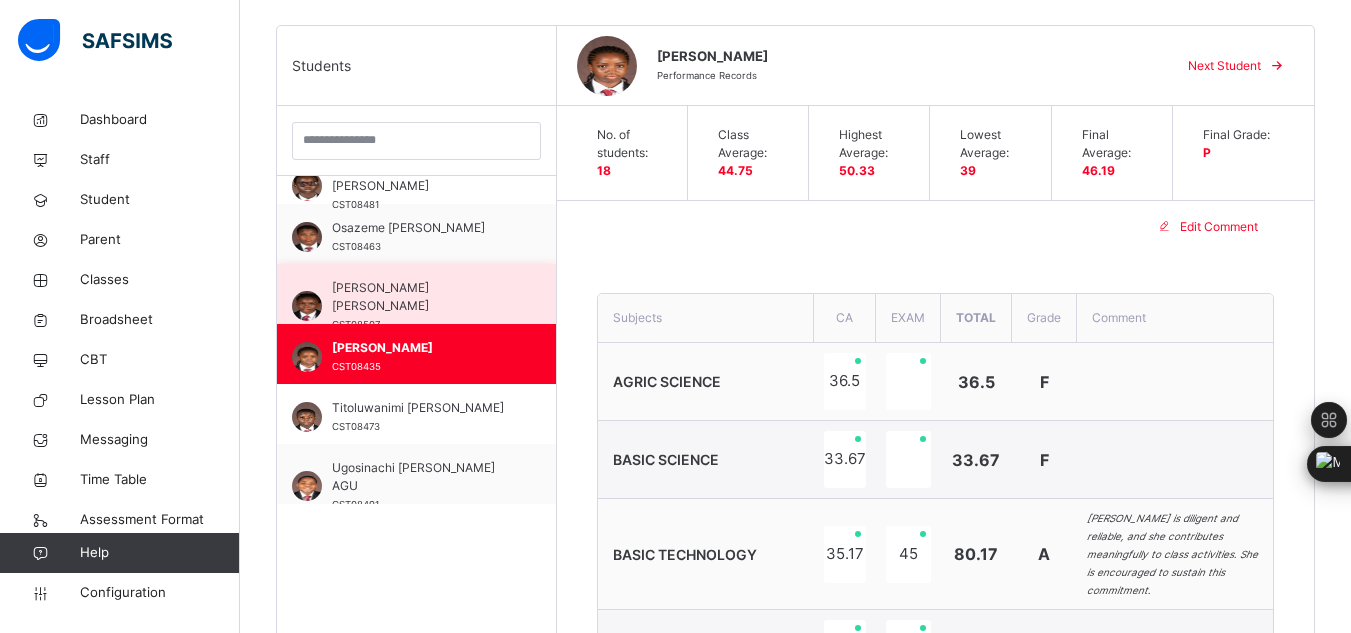 click on "[PERSON_NAME] [PERSON_NAME] CST08507" at bounding box center [416, 294] 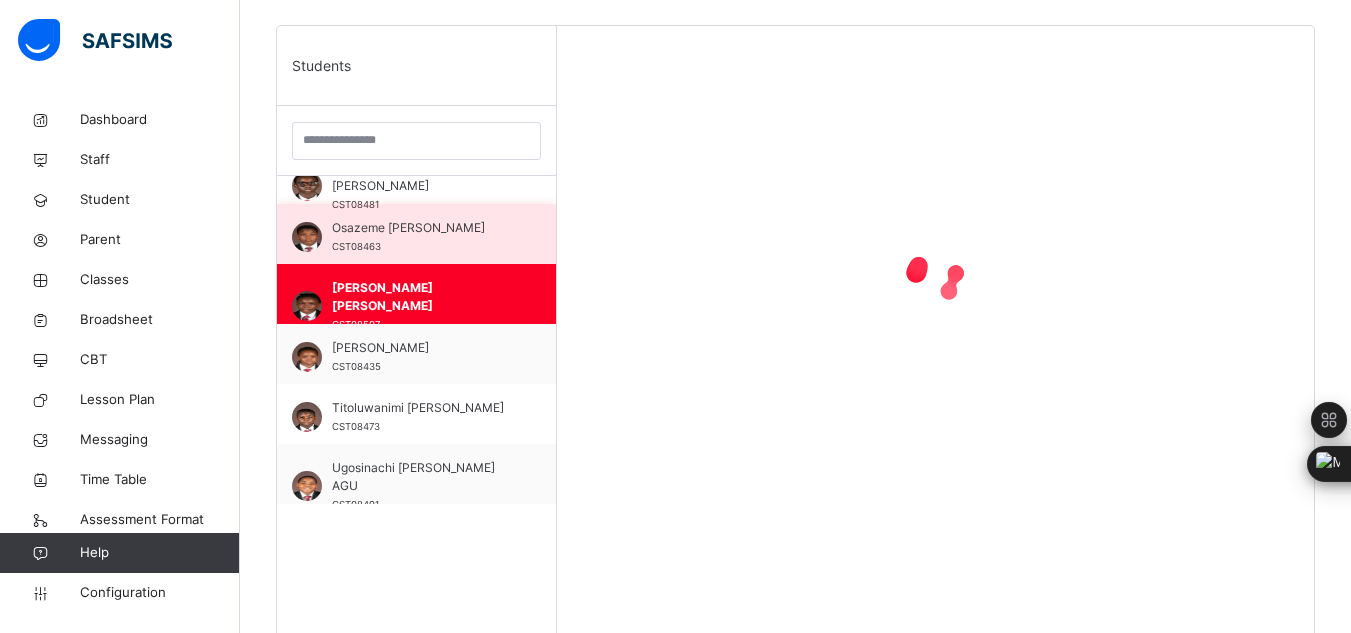 click on "Osazeme [PERSON_NAME]" at bounding box center [421, 228] 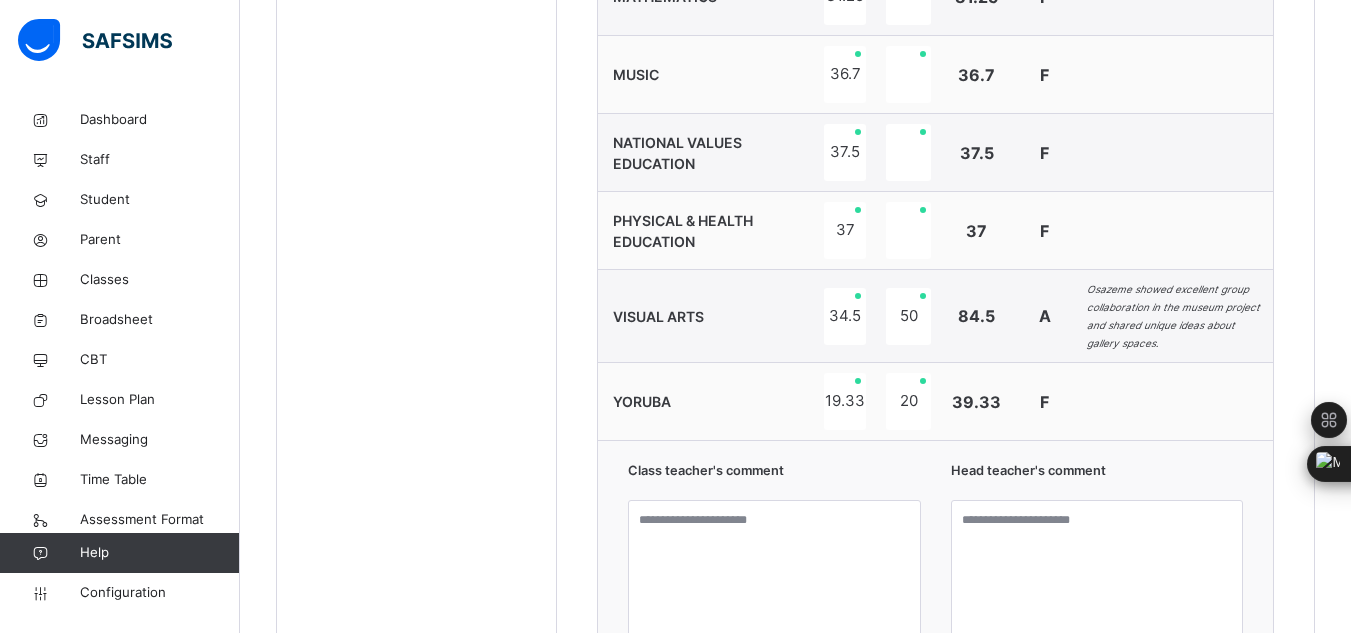 scroll, scrollTop: 1854, scrollLeft: 0, axis: vertical 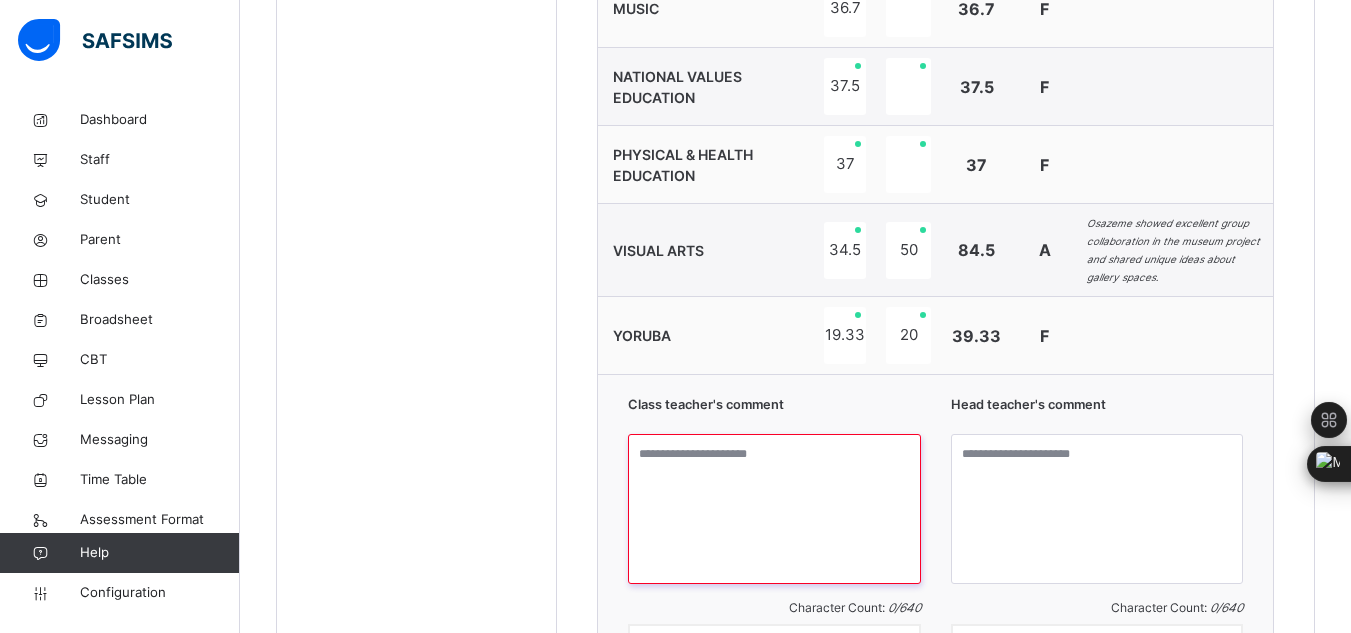 click at bounding box center [774, 509] 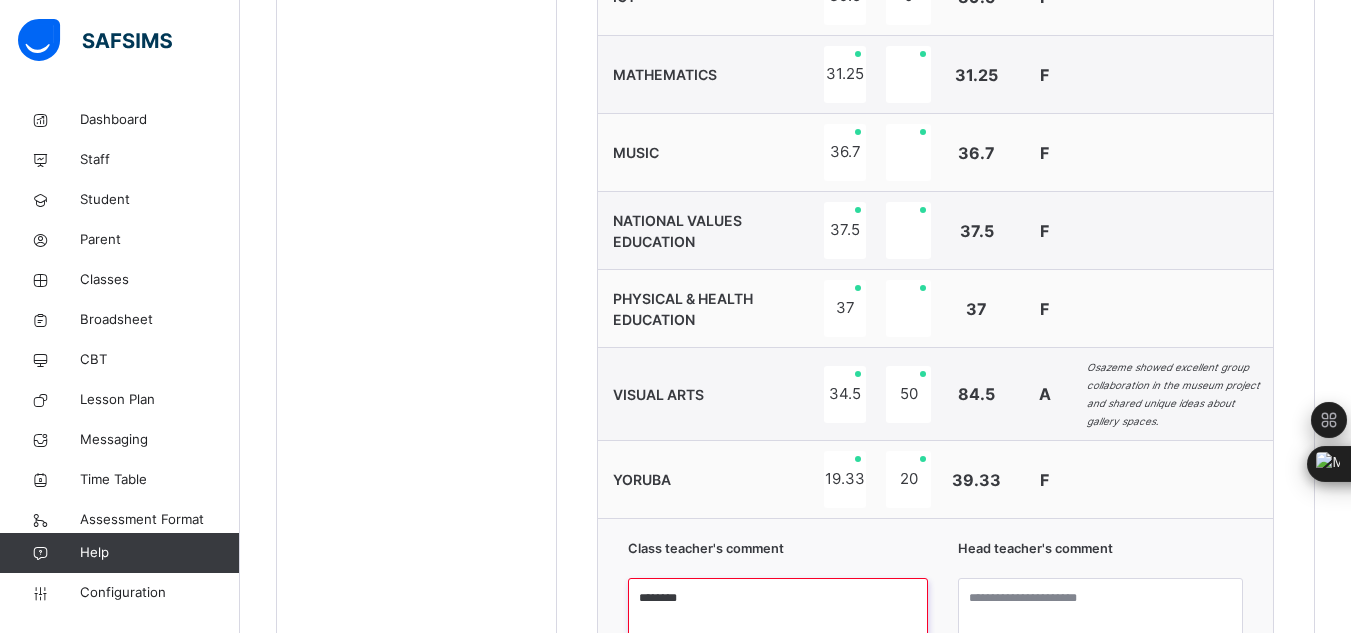 scroll, scrollTop: 1734, scrollLeft: 0, axis: vertical 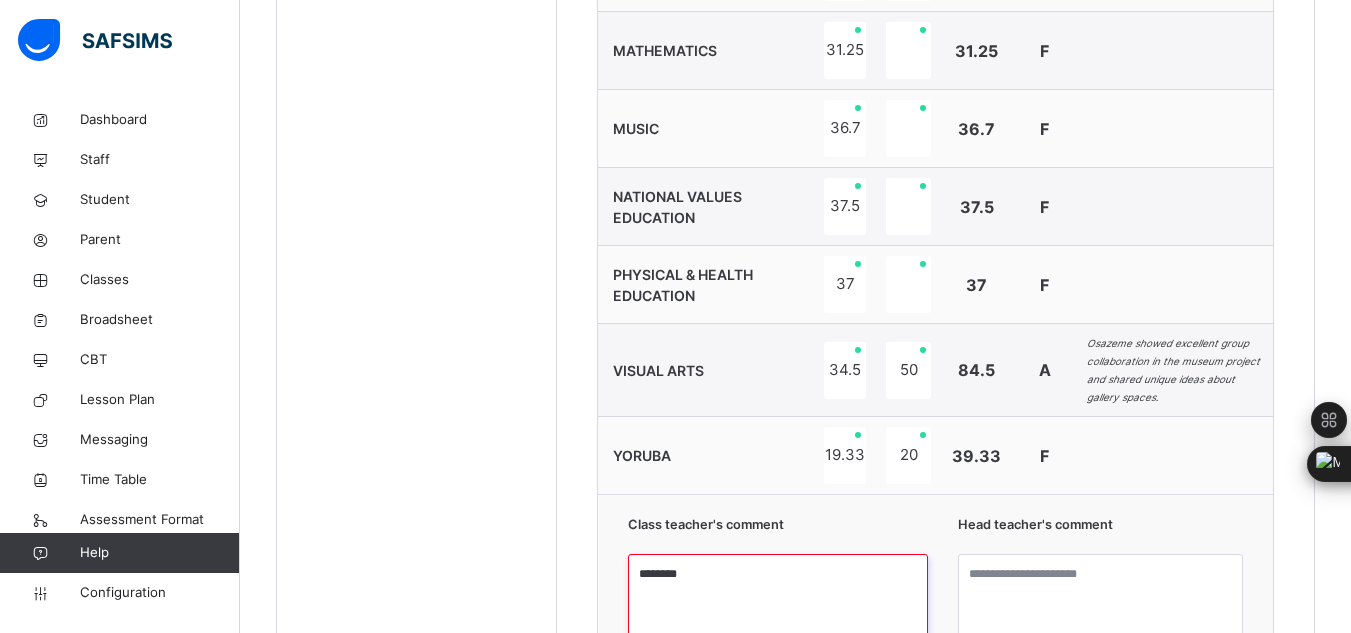 click on "*******" at bounding box center (778, 629) 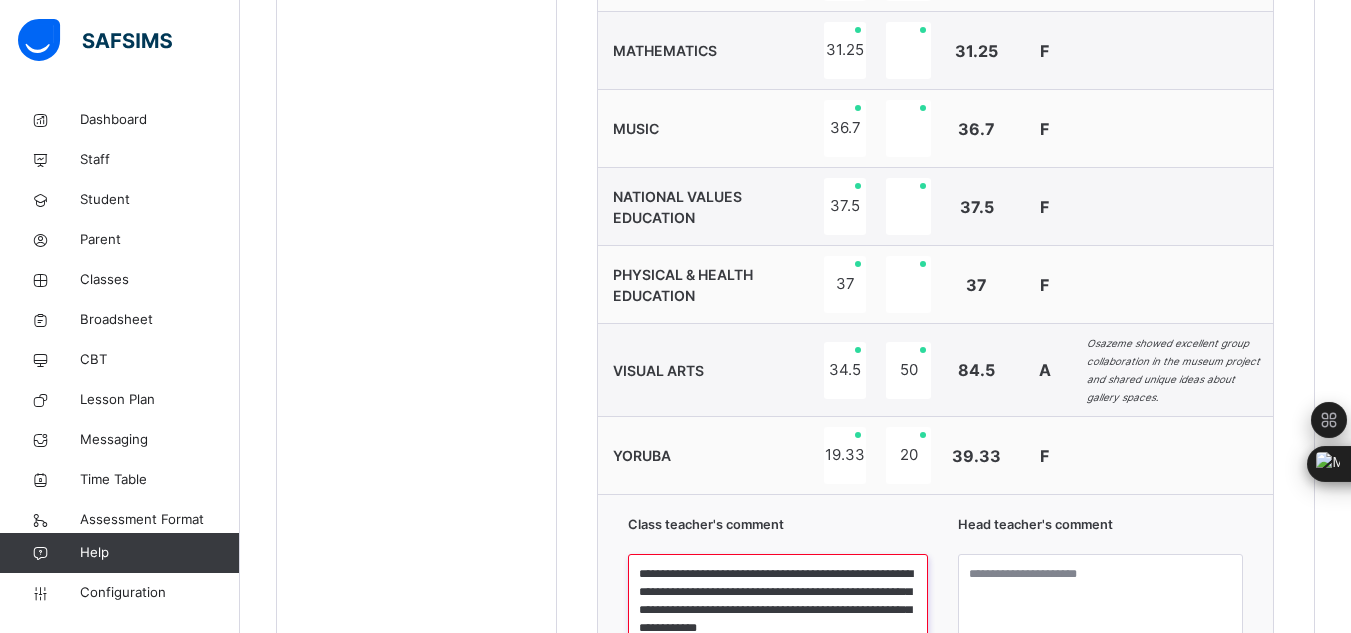 click on "**********" at bounding box center (778, 629) 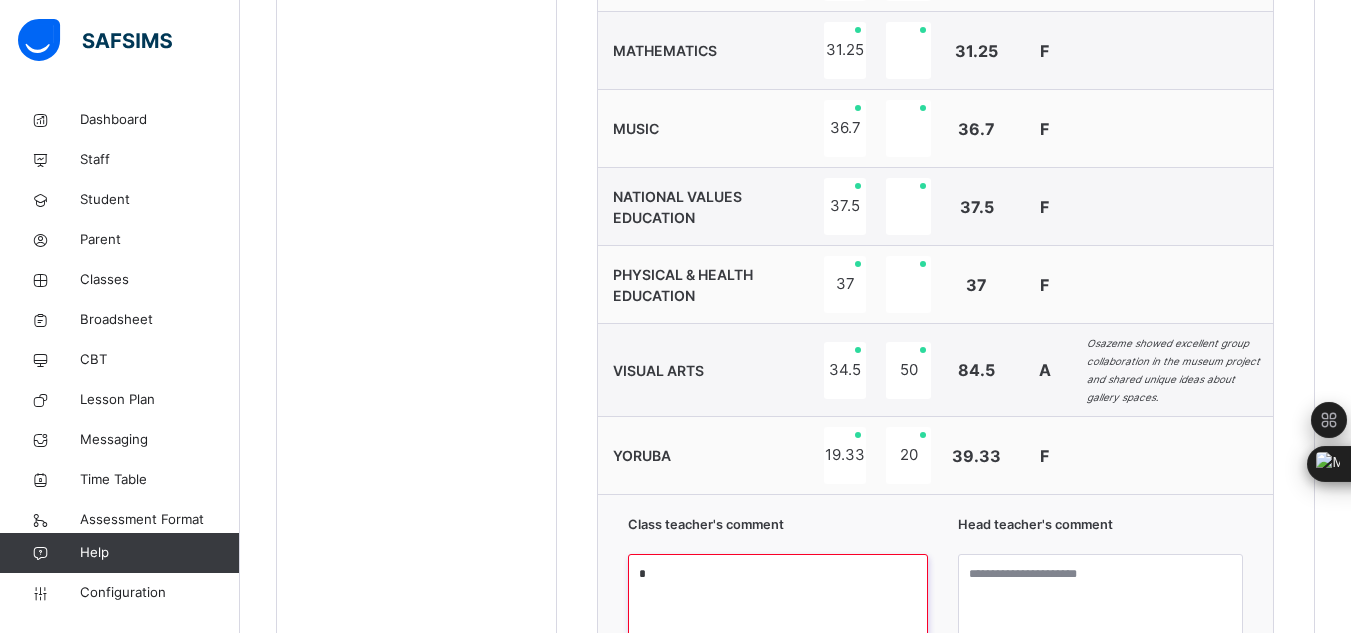 paste on "**********" 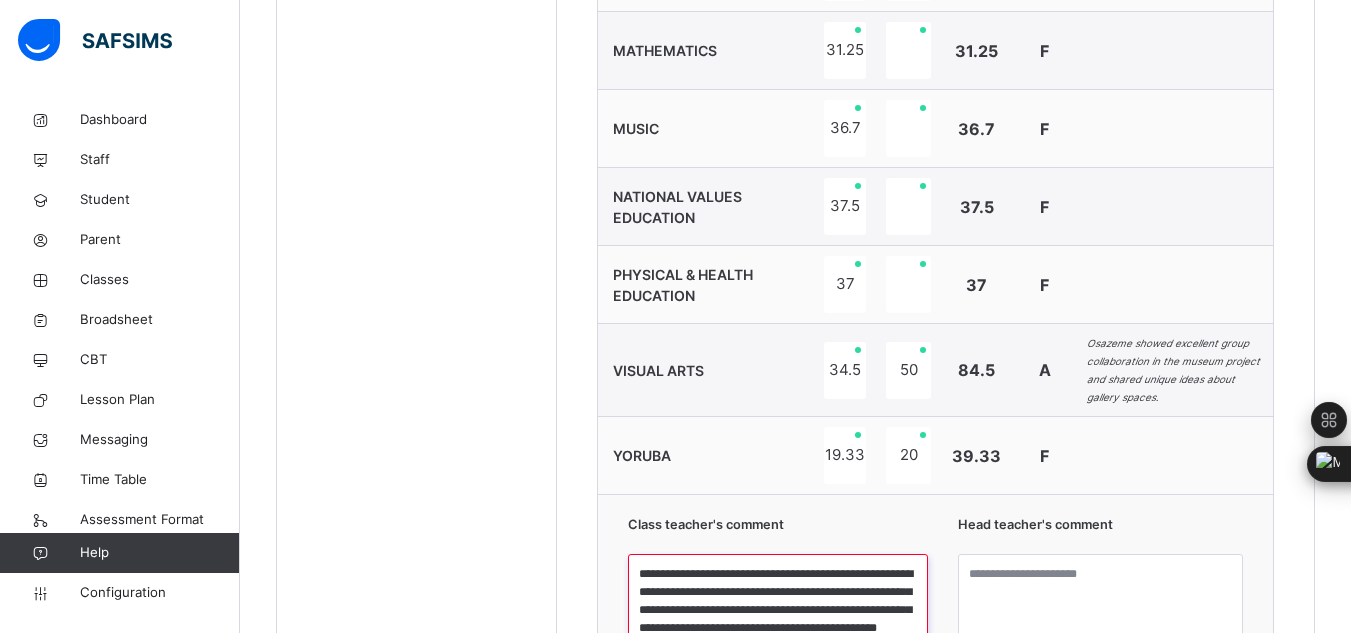 click on "**********" at bounding box center [778, 629] 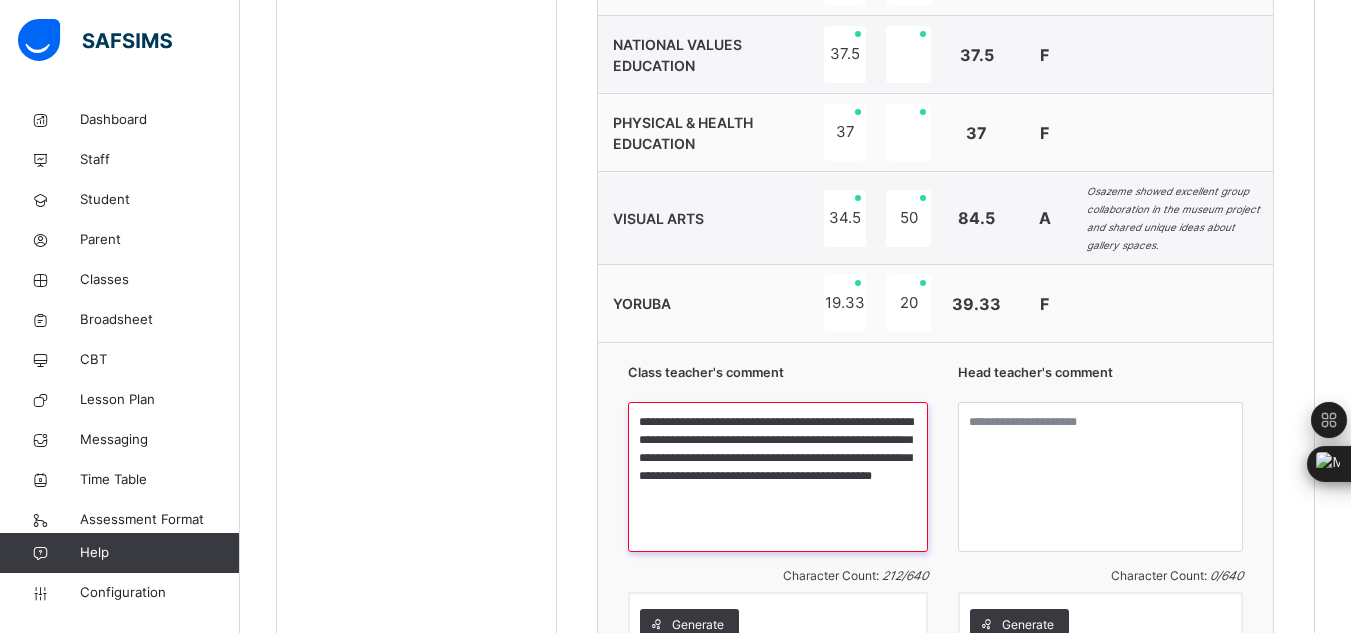 scroll, scrollTop: 1894, scrollLeft: 0, axis: vertical 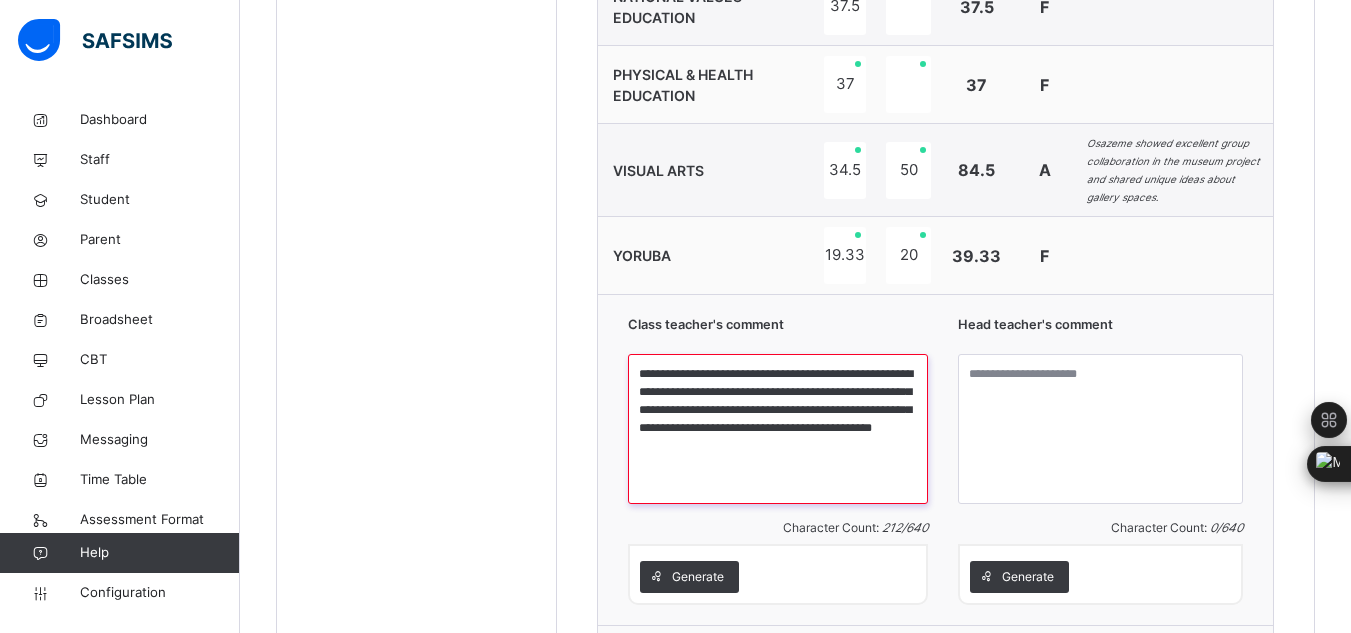 type on "**********" 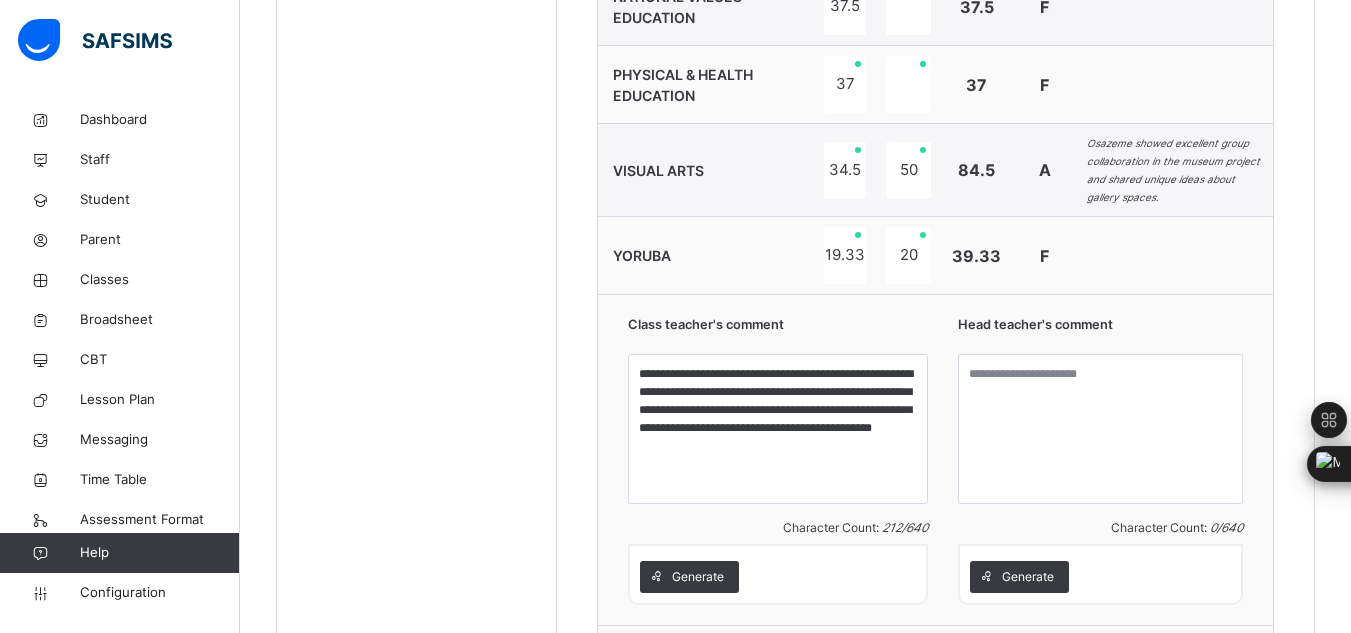 click on "No. of students:   18   Class Average:   44.75   Highest Average:   50.33   Lowest Average:   39   Final Average:   41.64   Final Grade:   P Edit Comment Subjects CA EXAM Total Grade Comment AGRIC SCIENCE 31 31 F BASIC SCIENCE 31.33 31.33 F BASIC TECHNOLOGY 29.4 42 71.4 B Osazeme is dependable and engaged in class. However, he needs to improve the timely submission of assigned tasks to support his overall academic development. BUSINESS STUDIES 31.5 31.5 F [DEMOGRAPHIC_DATA] RELIGIOUS KNOWLEDGE 29.03 38 67.03 B DRAMA 39 39 F ENGLISH STUDIES 33.67 33.67 F FRENCH	 28.33 28.33 F HISTORY 34.5 34.5 F HOME ECONOMICS 34.25 34.25 F ICT 39.5 0 39.5 F MATHEMATICS 31.25 31.25 F MUSIC 36.7 36.7 F NATIONAL VALUES EDUCATION 37.5 37.5 F PHYSICAL & HEALTH EDUCATION 37 37 F VISUAL ARTS 34.5 50 84.5 A Osazeme showed excellent group collaboration in the museum project and shared unique ideas about gallery spaces. YORUBA	 19.33 20 39.33 F Class teacher's comment Character Count:   212 / 640   Generate   Head teacher's comment   0 / 640" at bounding box center [935, -298] 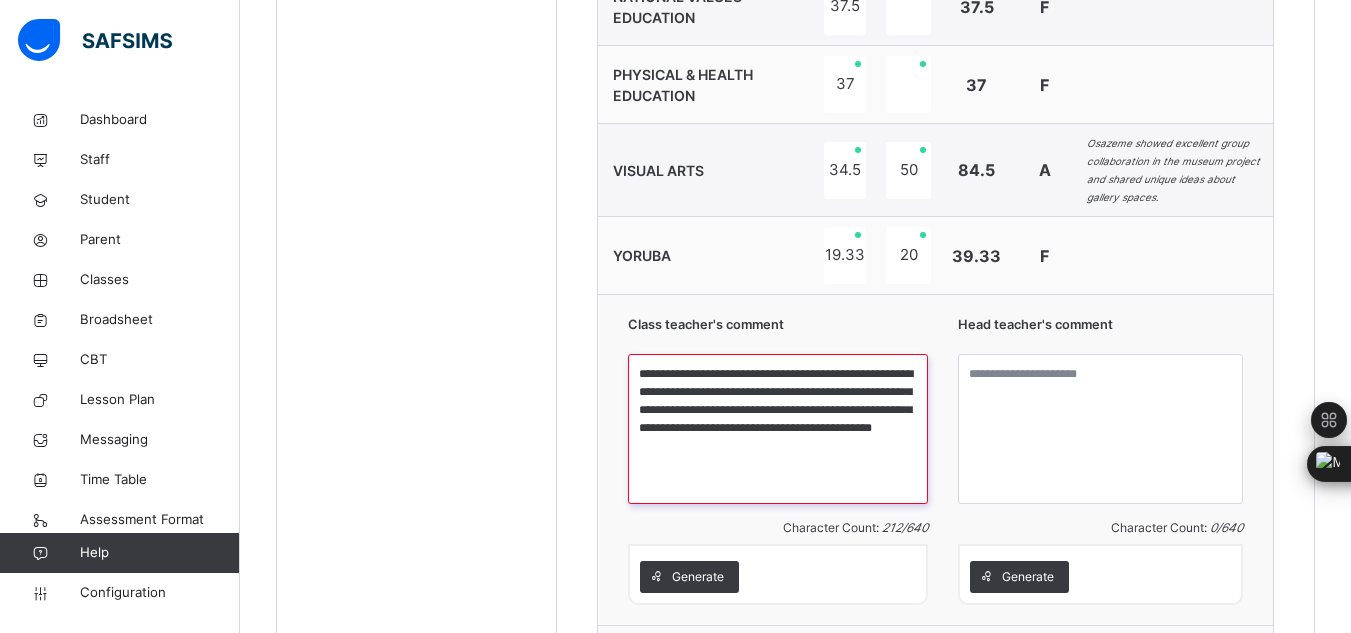 click on "**********" at bounding box center (778, 429) 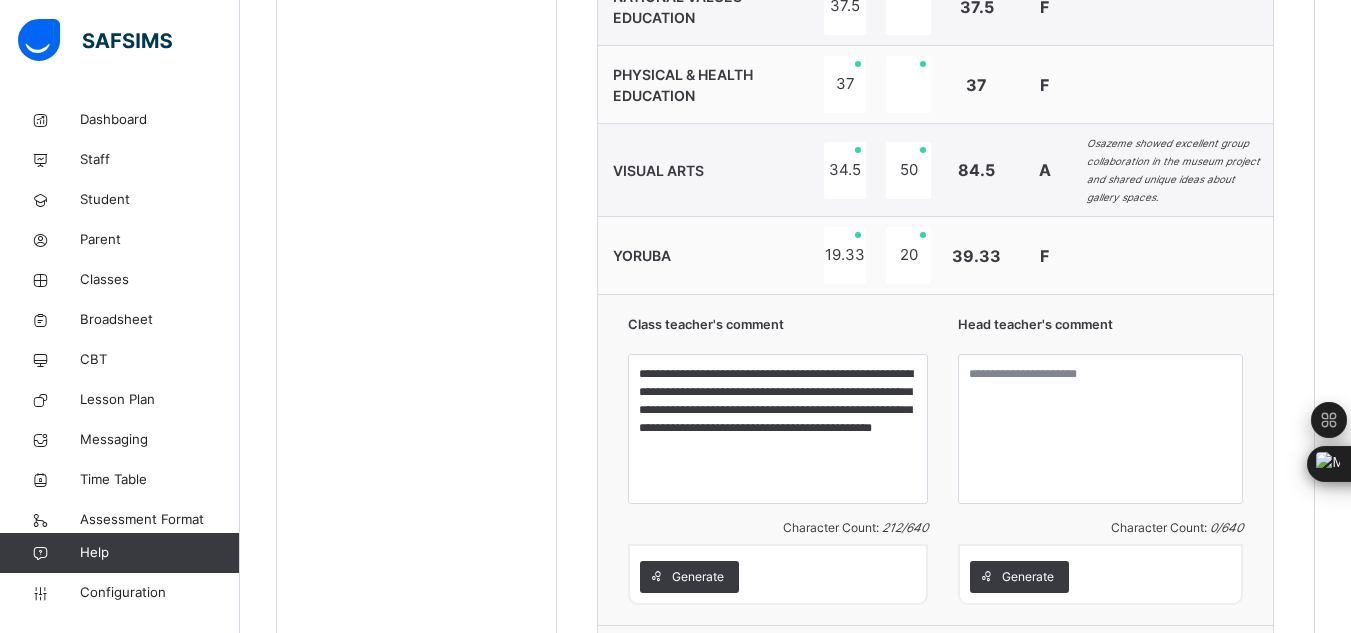 click on "Save Comment" at bounding box center (1185, 662) 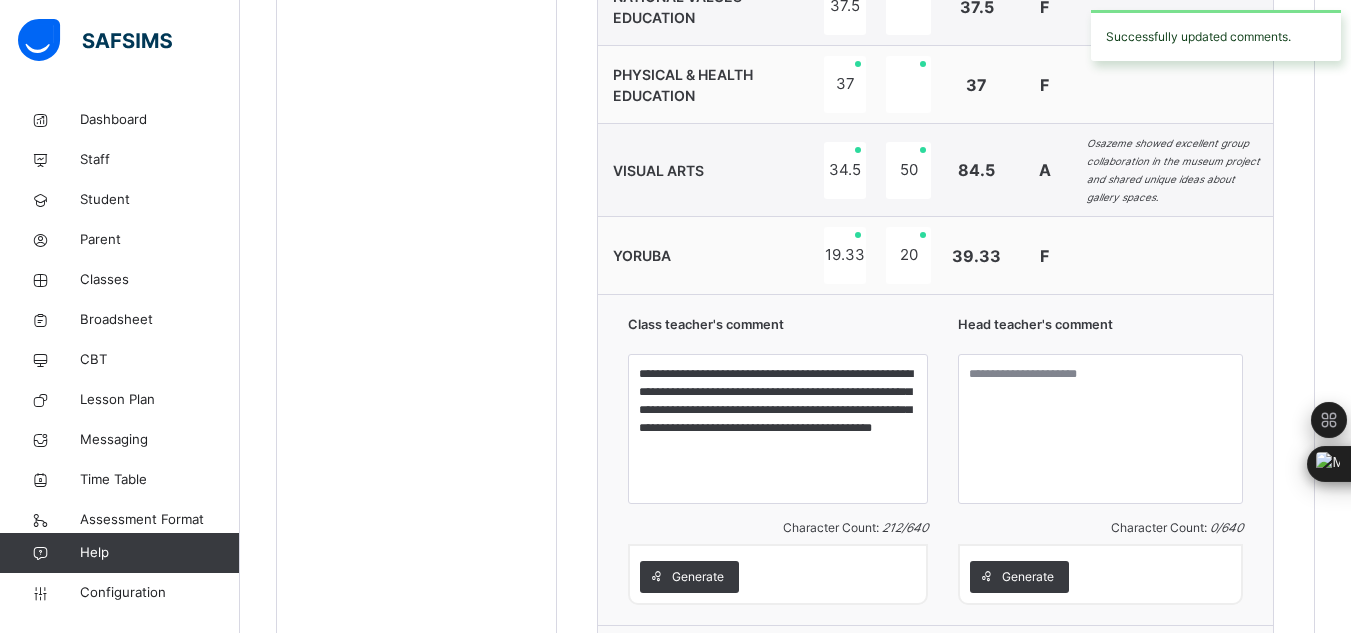 click on "Save Comment" at bounding box center (1185, 662) 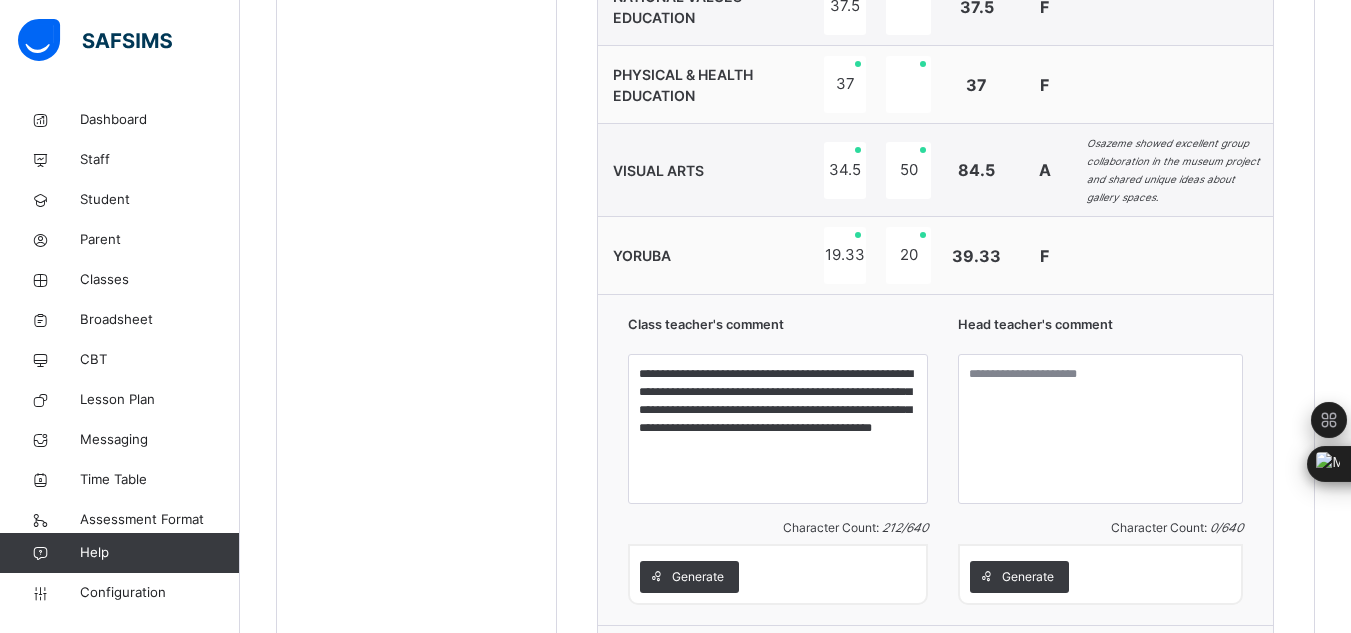 click on "Save Comment" at bounding box center (1185, 662) 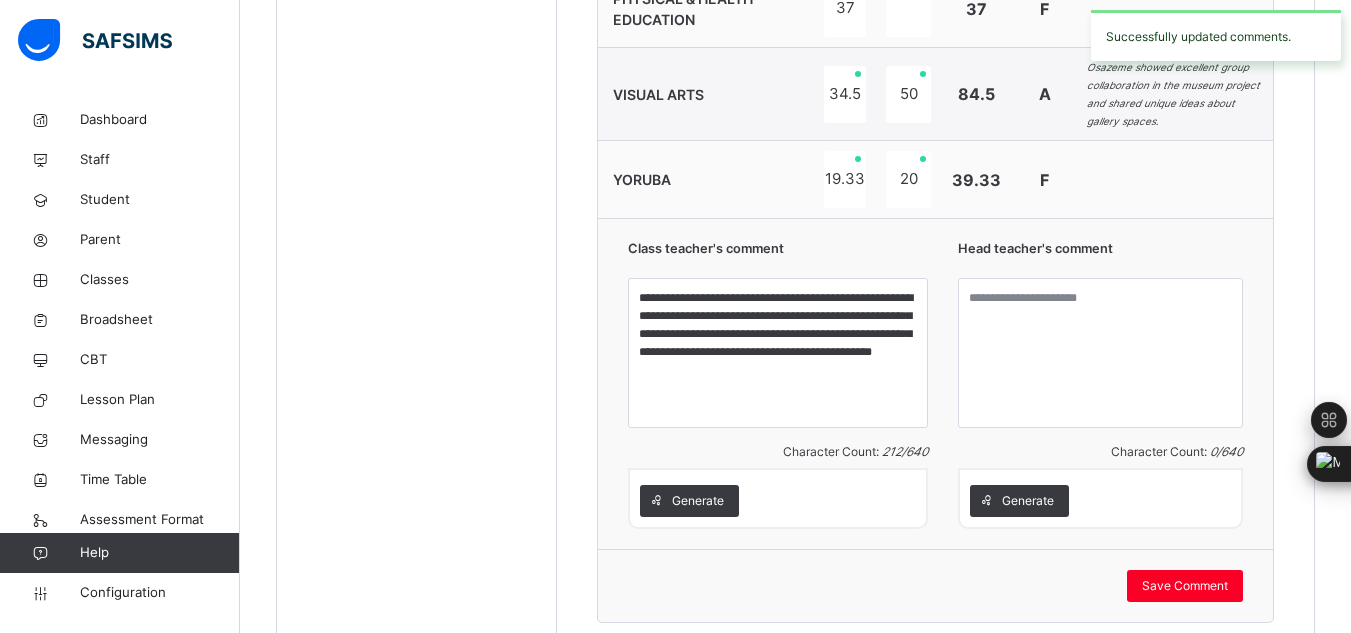 scroll, scrollTop: 2014, scrollLeft: 0, axis: vertical 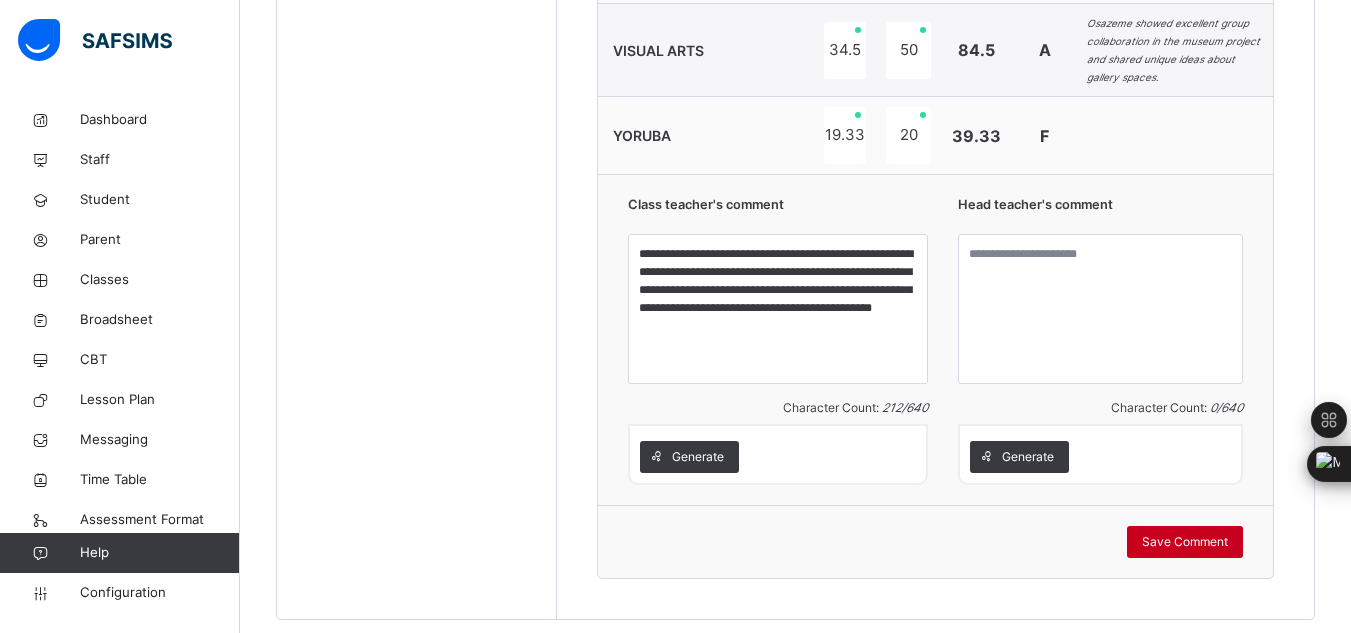 click on "Save Comment" at bounding box center (1185, 542) 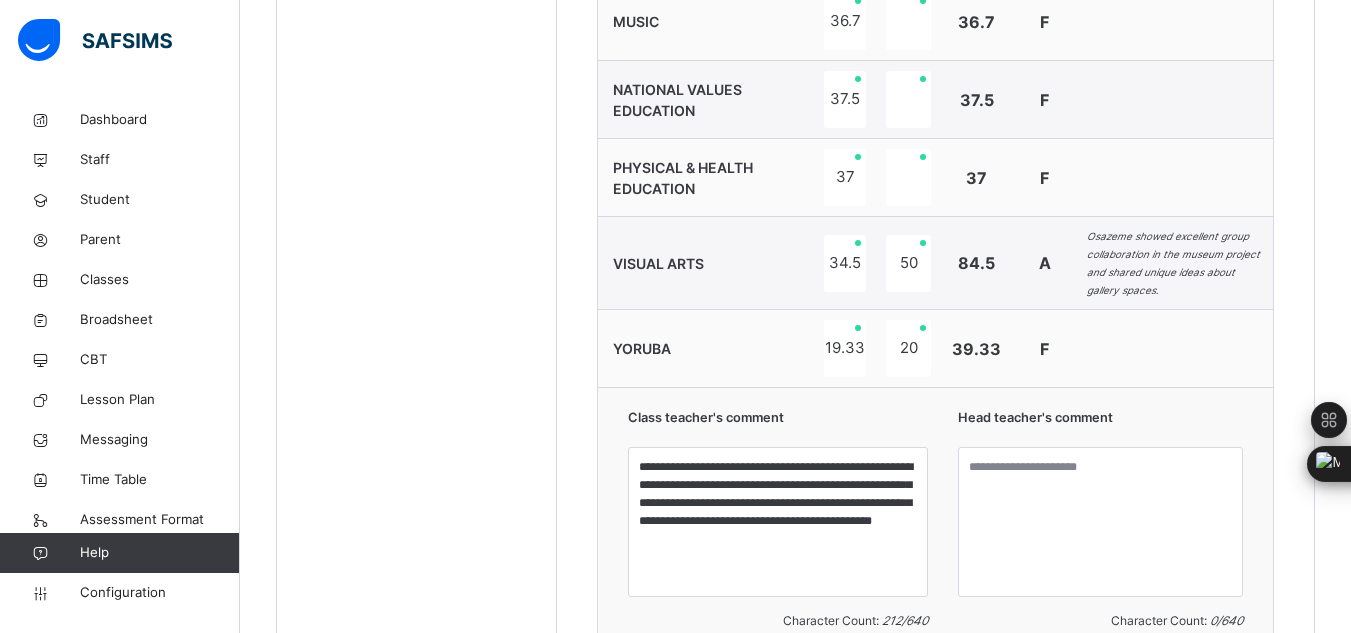 scroll, scrollTop: 1787, scrollLeft: 0, axis: vertical 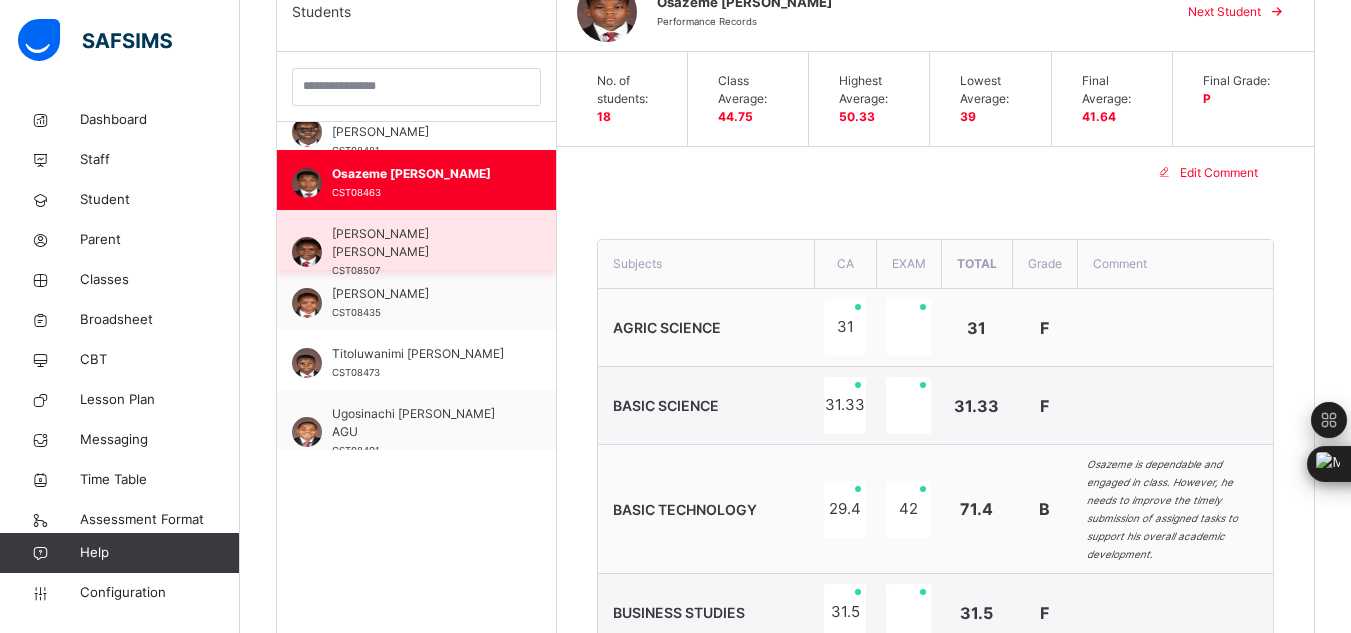 click on "[PERSON_NAME] [PERSON_NAME]" at bounding box center (421, 243) 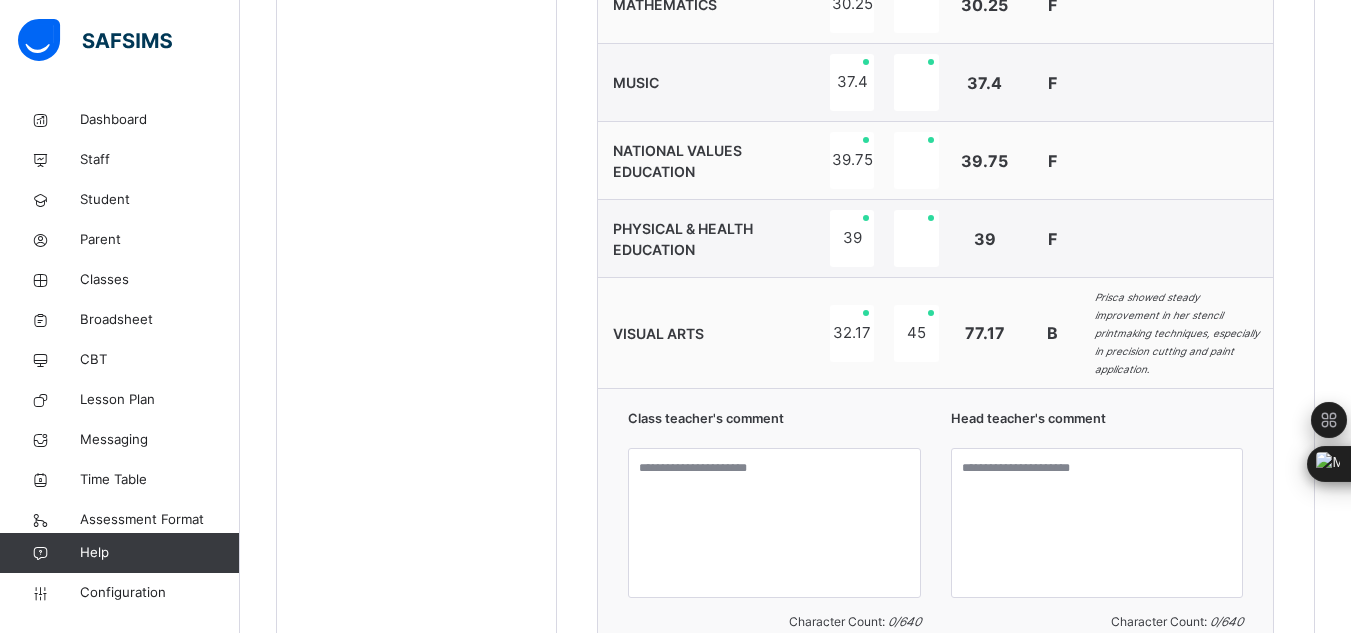 scroll, scrollTop: 1840, scrollLeft: 0, axis: vertical 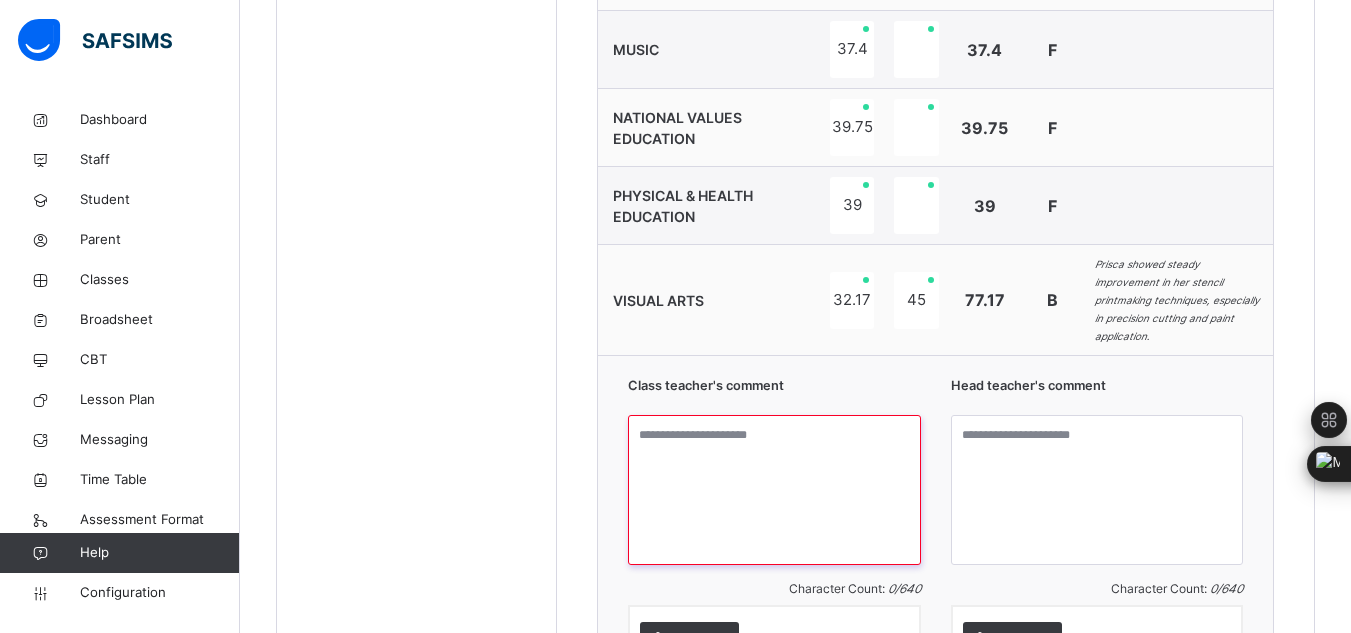 click at bounding box center (774, 490) 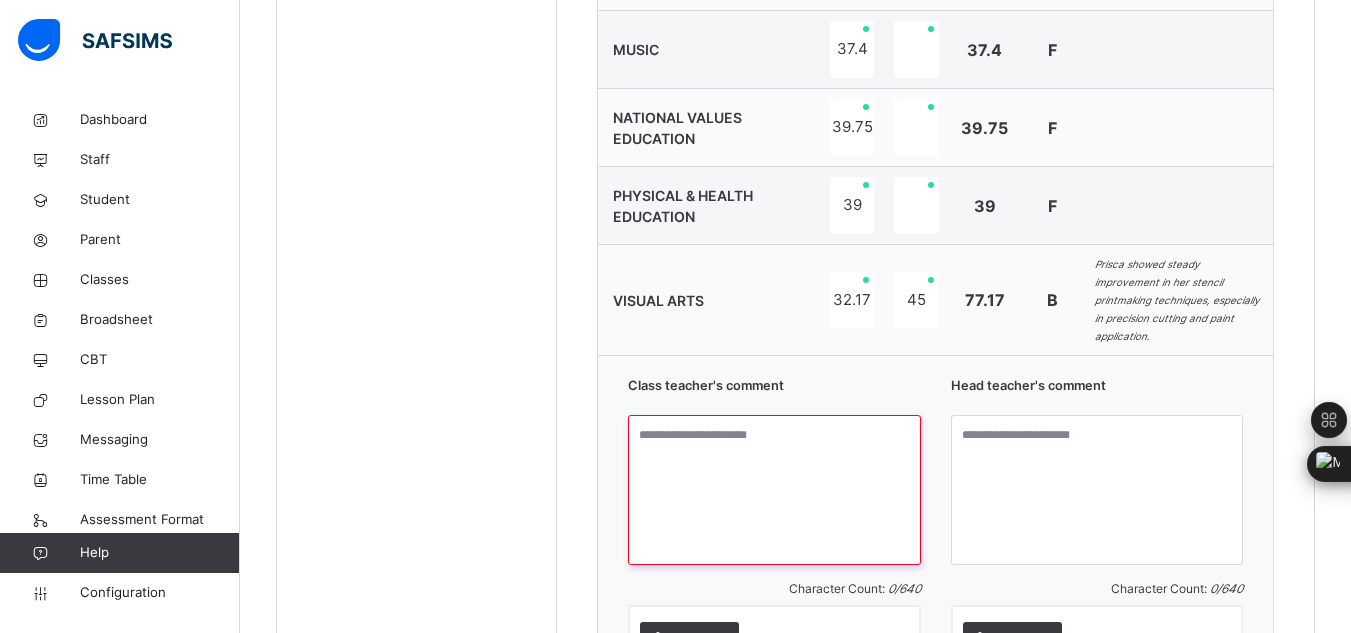 click at bounding box center (774, 490) 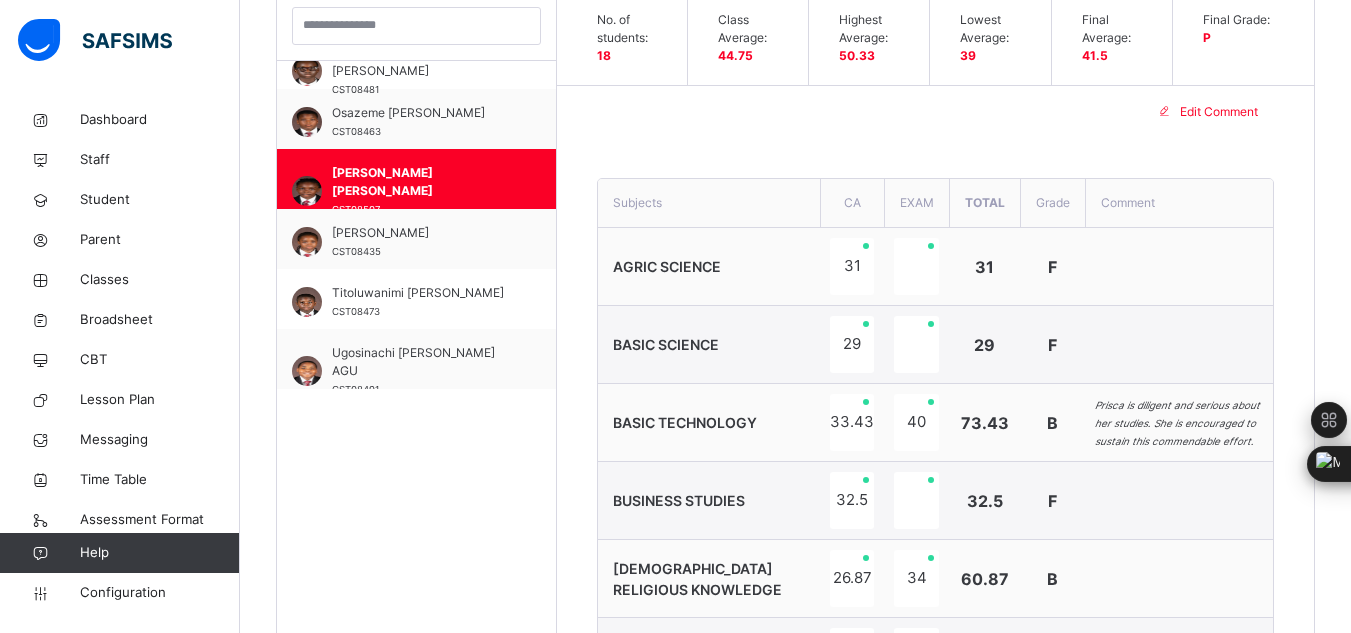 scroll, scrollTop: 574, scrollLeft: 0, axis: vertical 